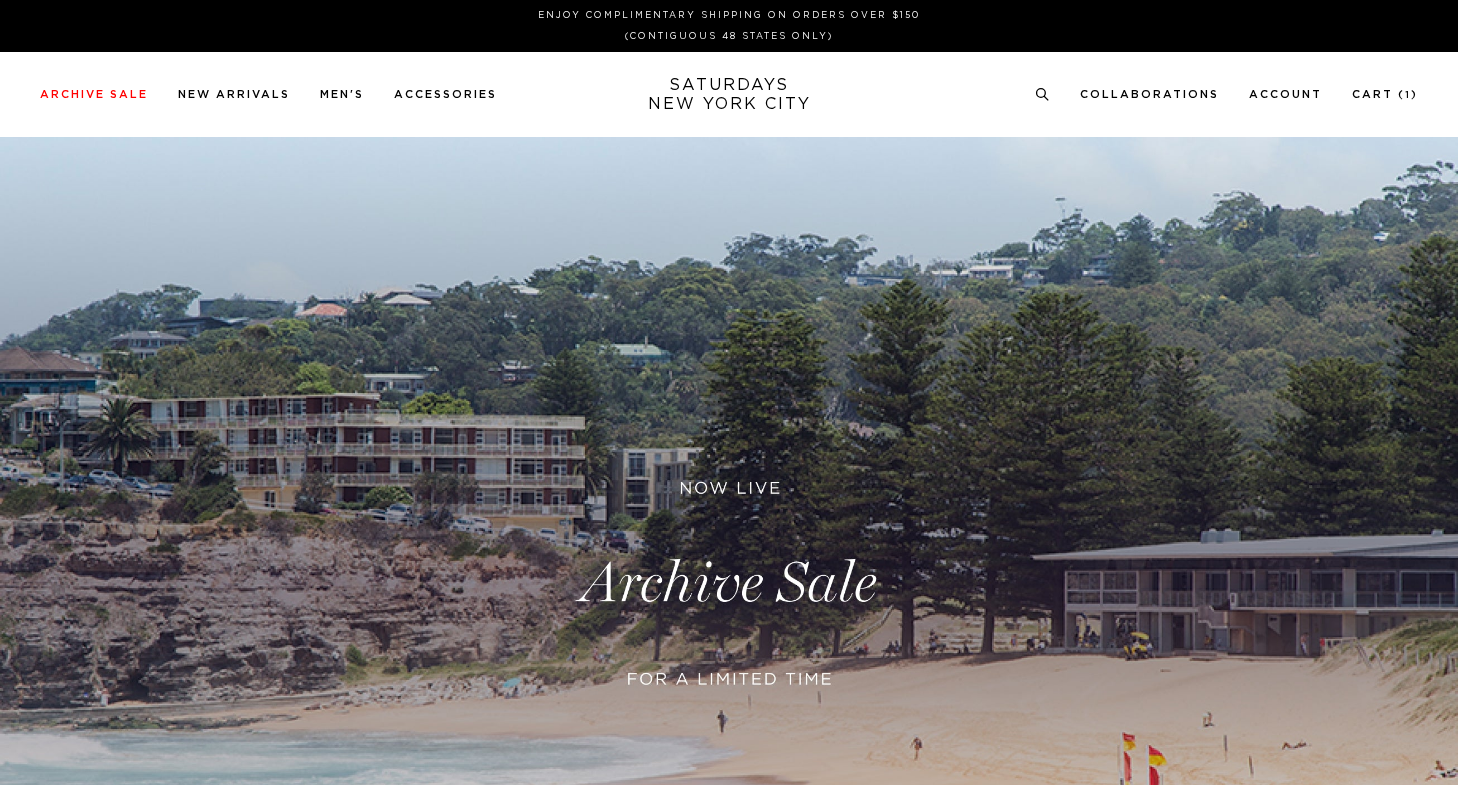 scroll, scrollTop: 0, scrollLeft: 0, axis: both 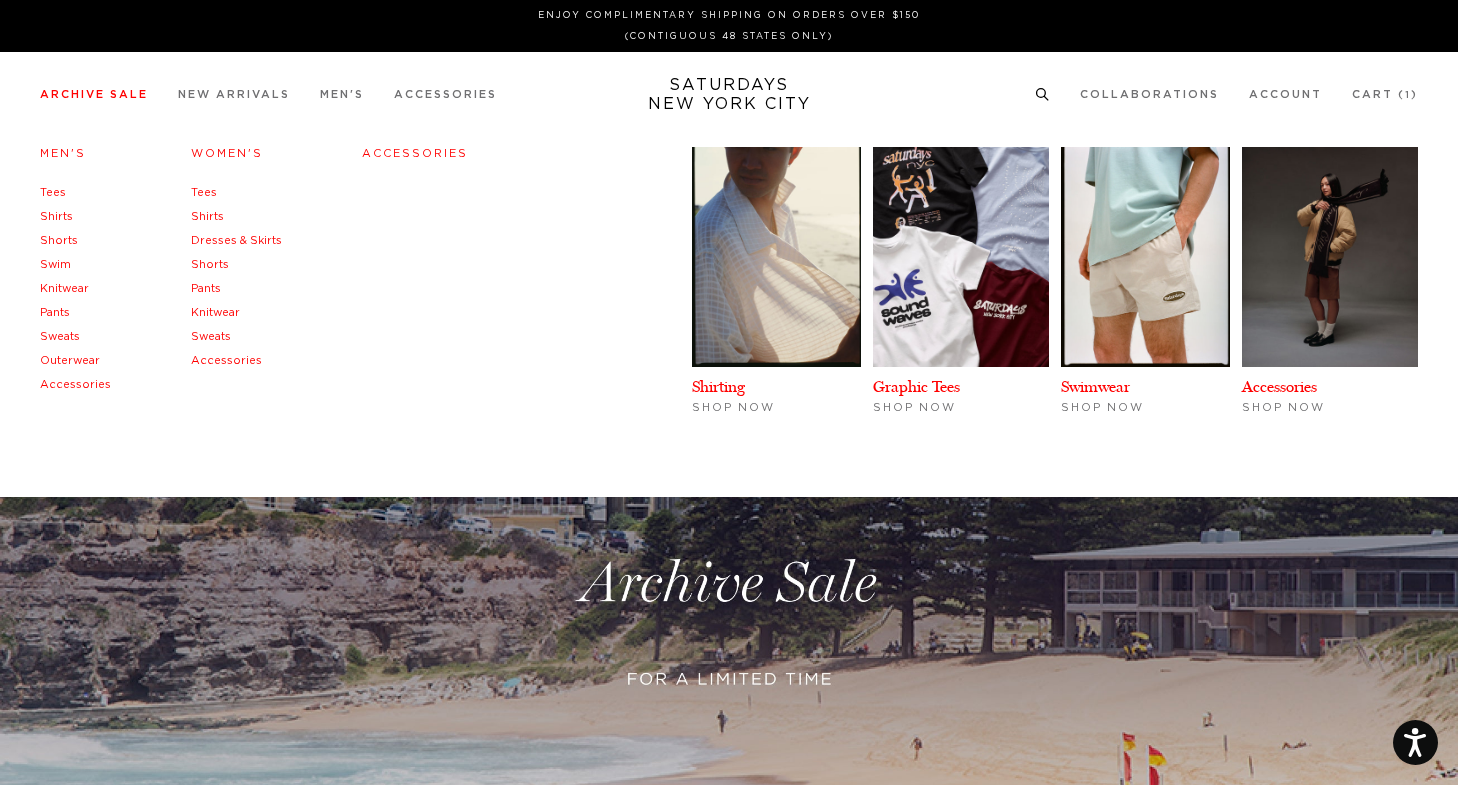 click on "Archive Sale
Men's
Tees
Shirts
Shorts
Swim
Knitwear
Pants
Sweats
Outerwear" at bounding box center [94, 94] 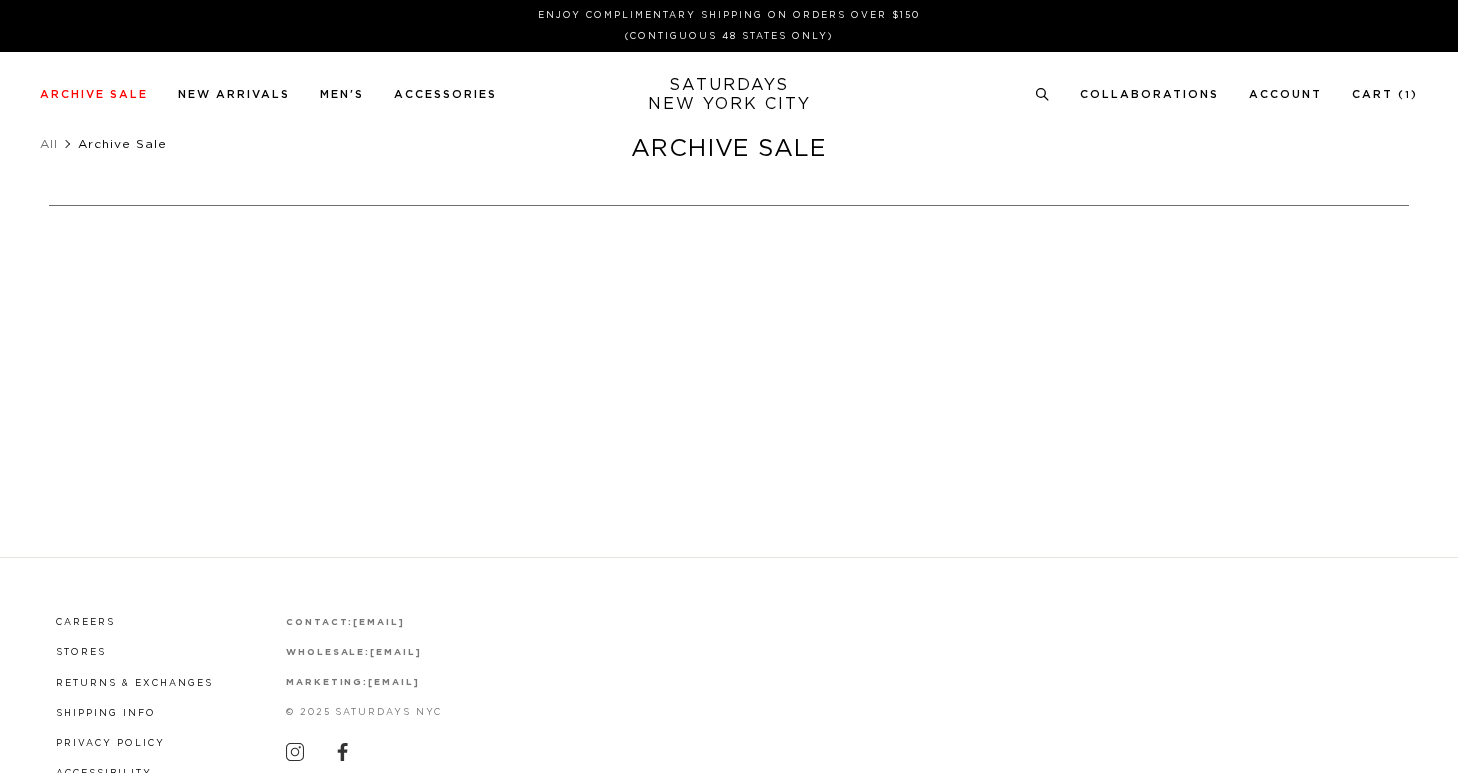 scroll, scrollTop: 0, scrollLeft: 0, axis: both 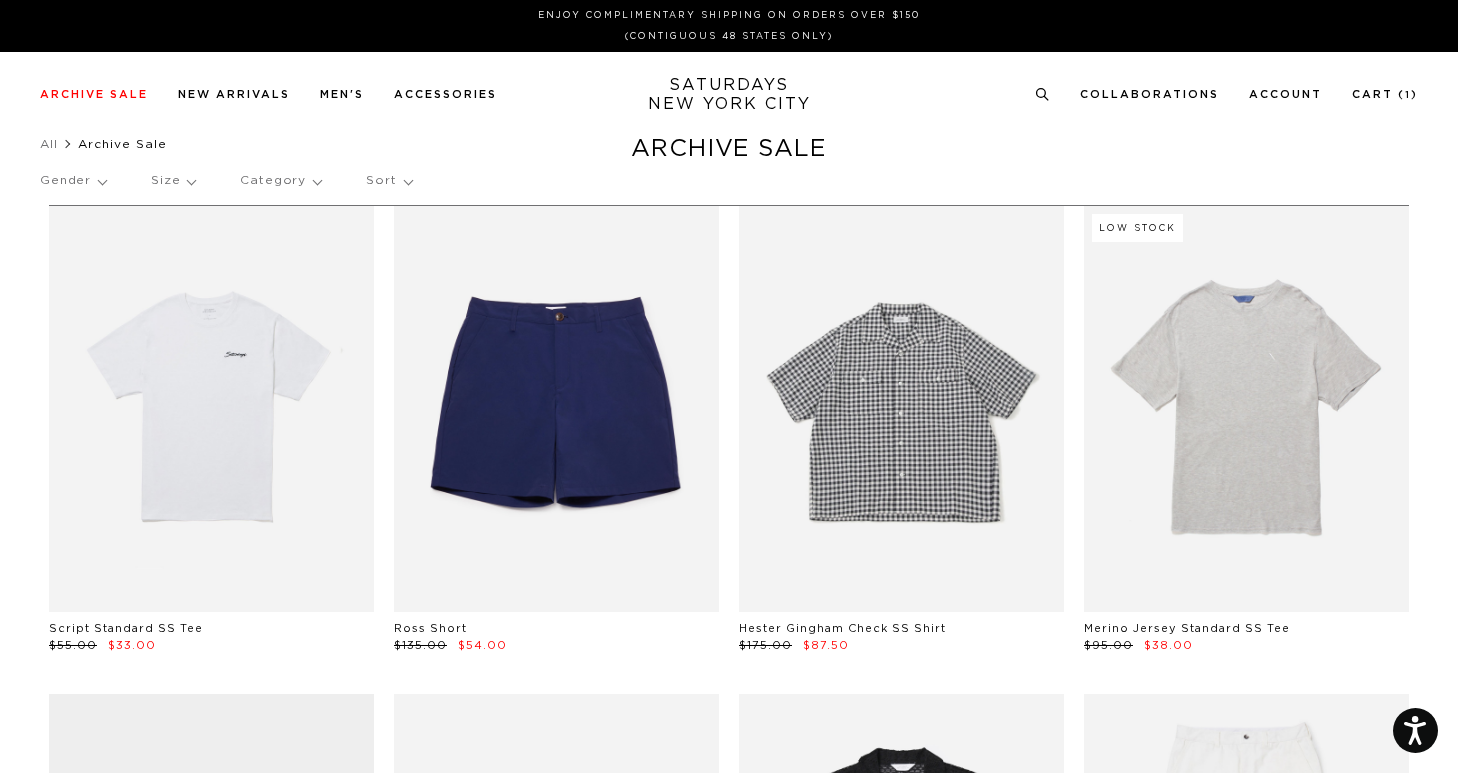 click at bounding box center [901, 409] 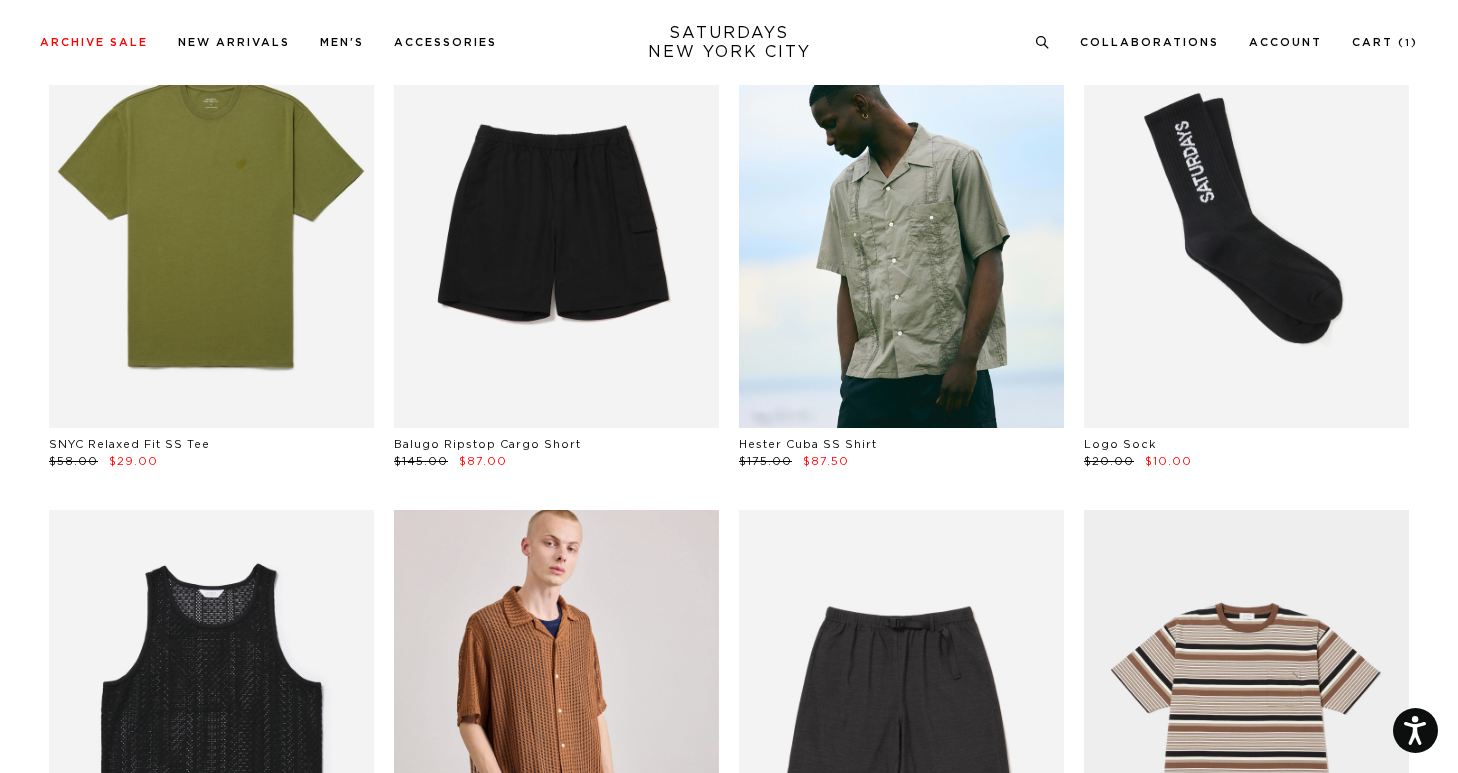 scroll, scrollTop: 1735, scrollLeft: 2, axis: both 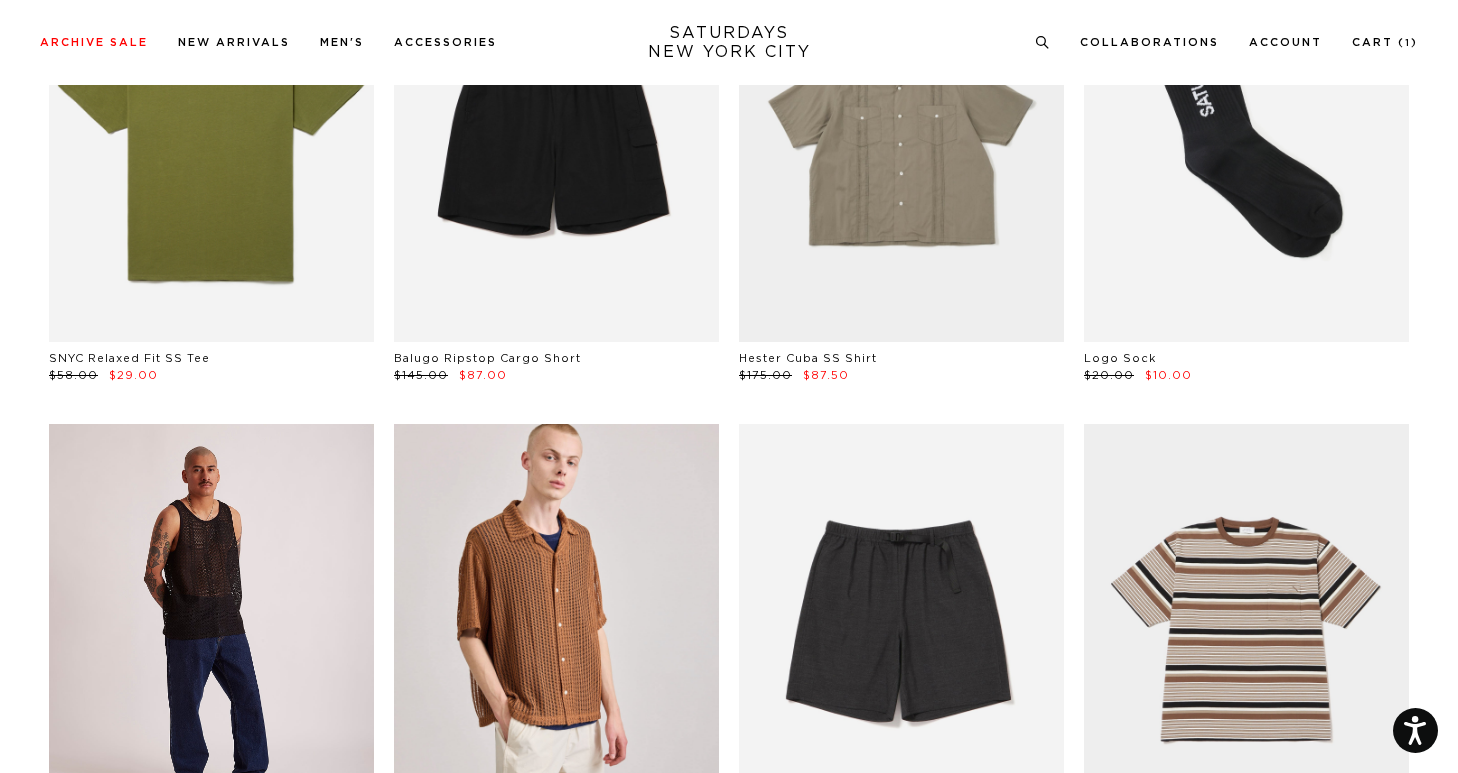 click at bounding box center [211, 627] 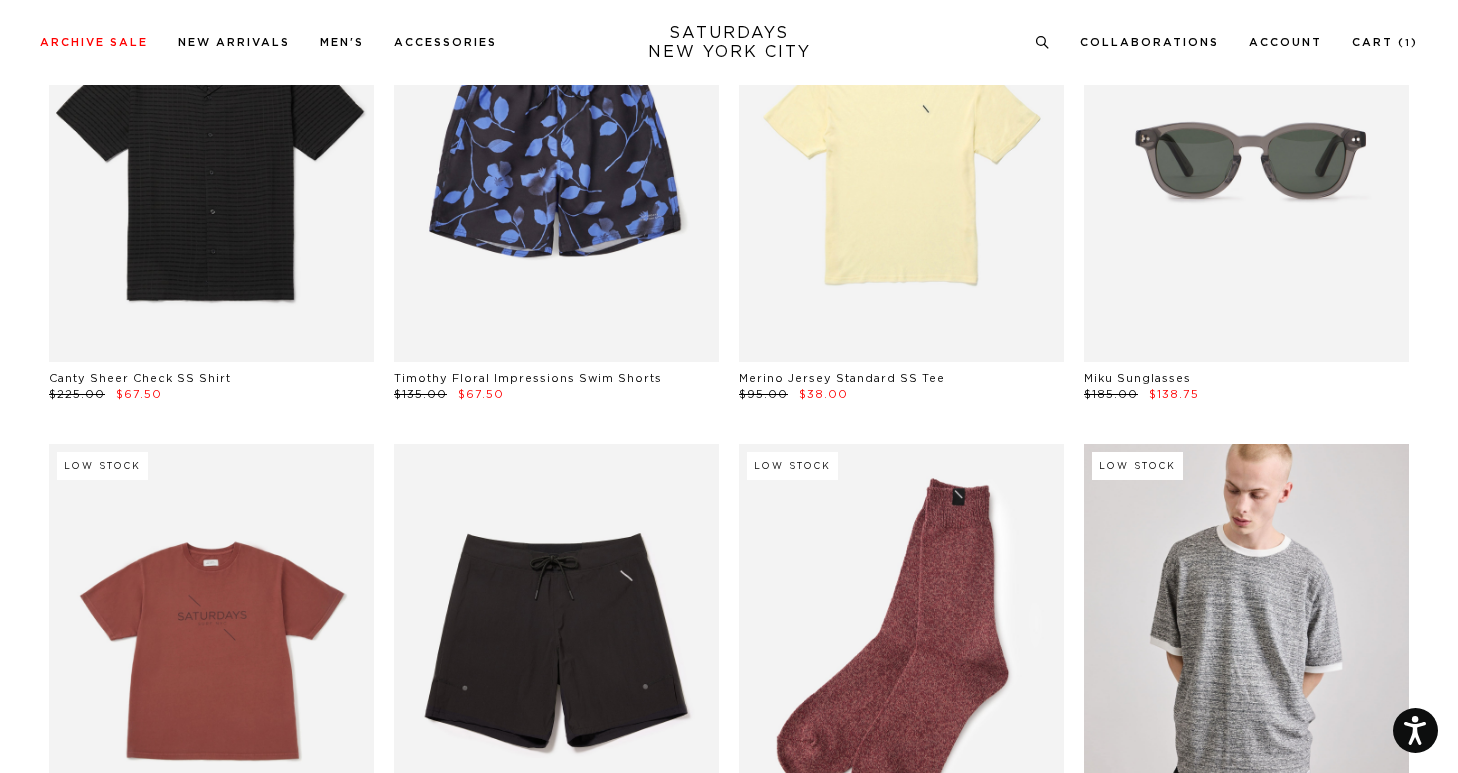 scroll, scrollTop: 11664, scrollLeft: 5, axis: both 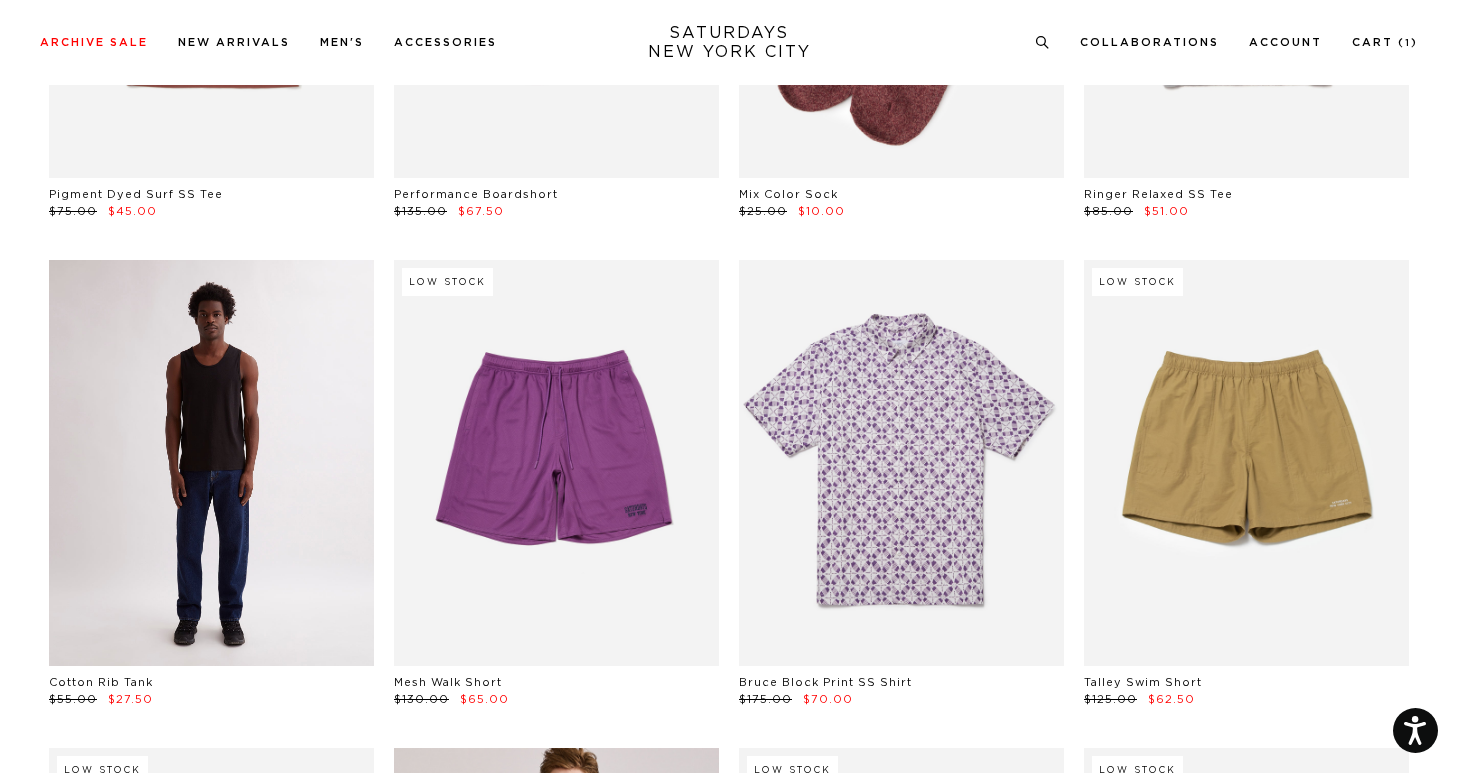 click at bounding box center (211, 463) 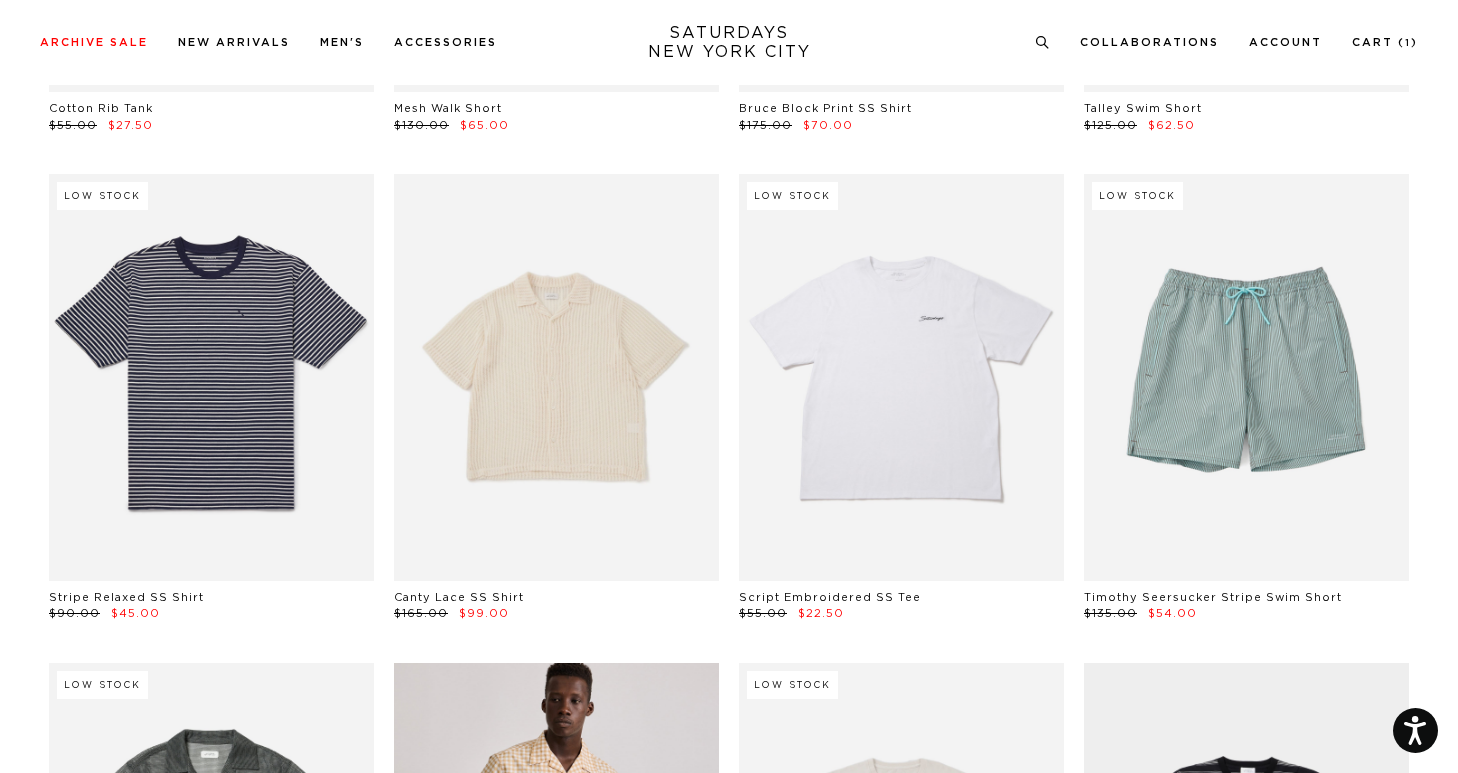 scroll, scrollTop: 12237, scrollLeft: 3, axis: both 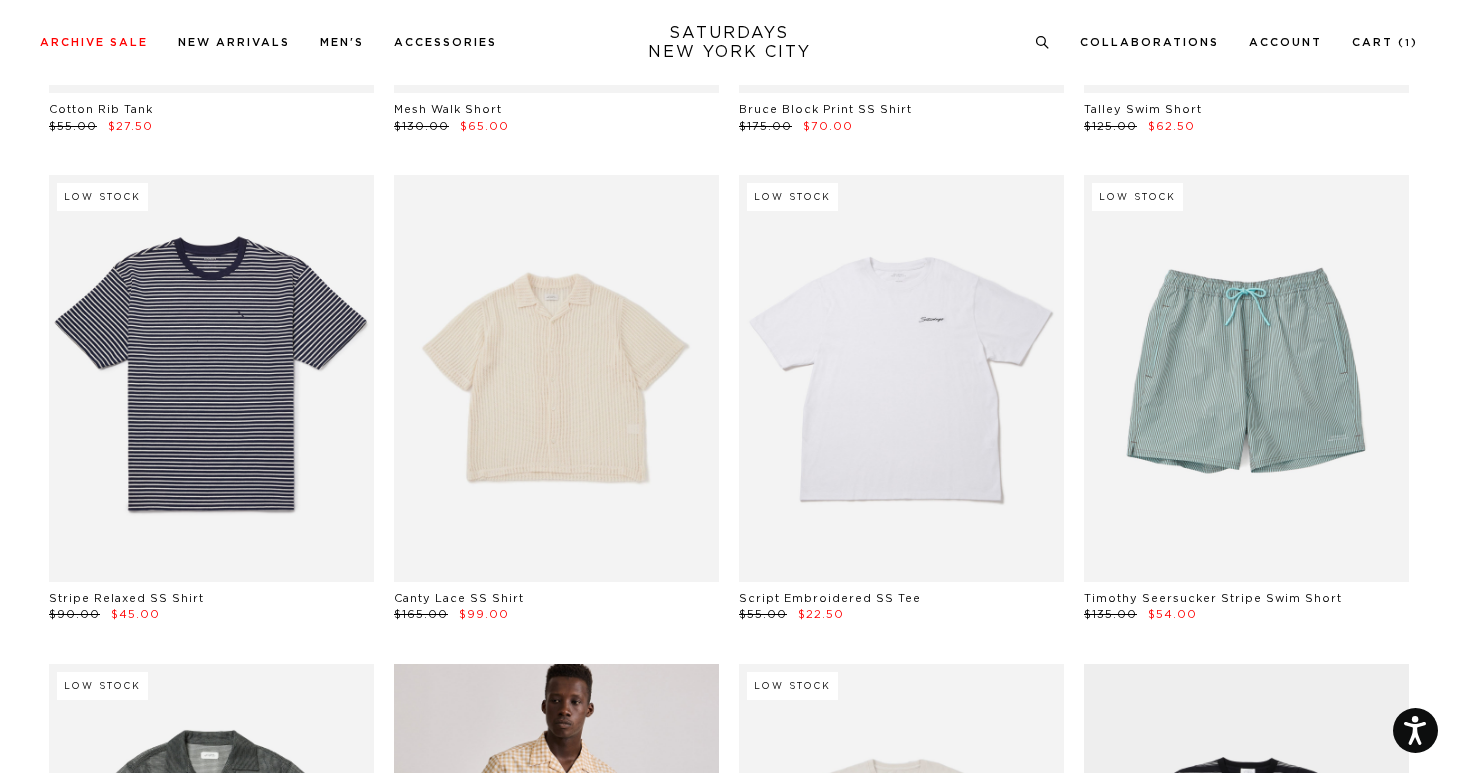 click at bounding box center [556, 378] 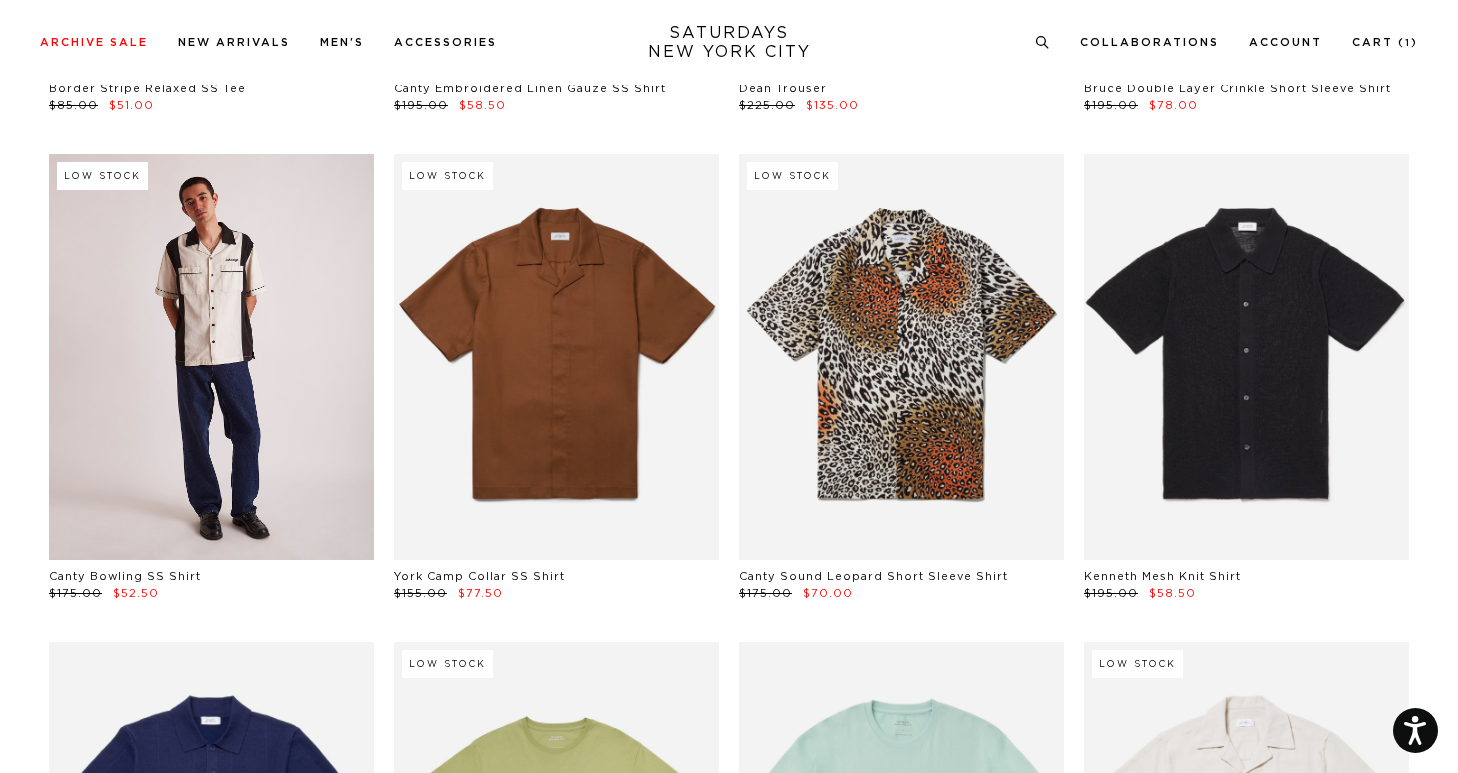 scroll, scrollTop: 13720, scrollLeft: 0, axis: vertical 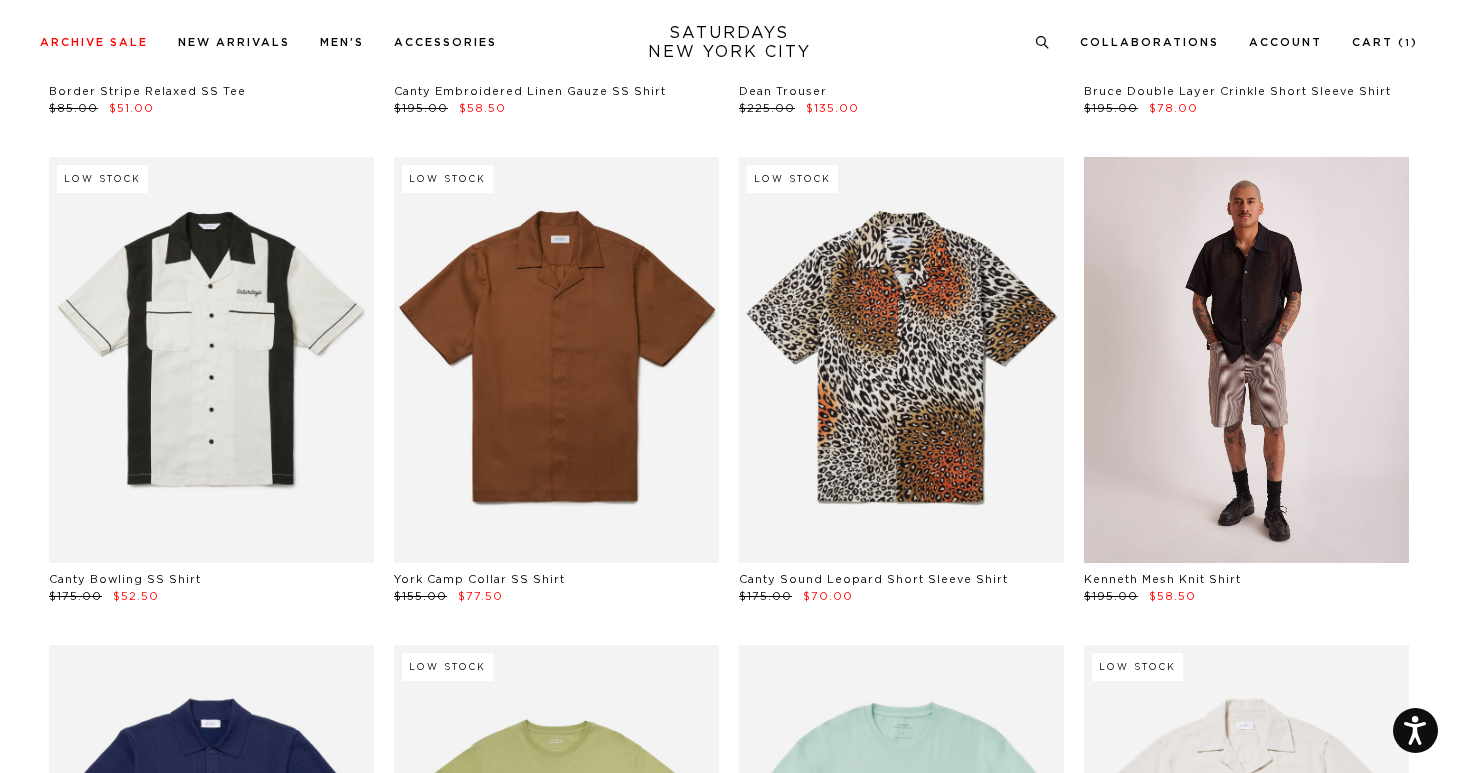 click at bounding box center (1246, 360) 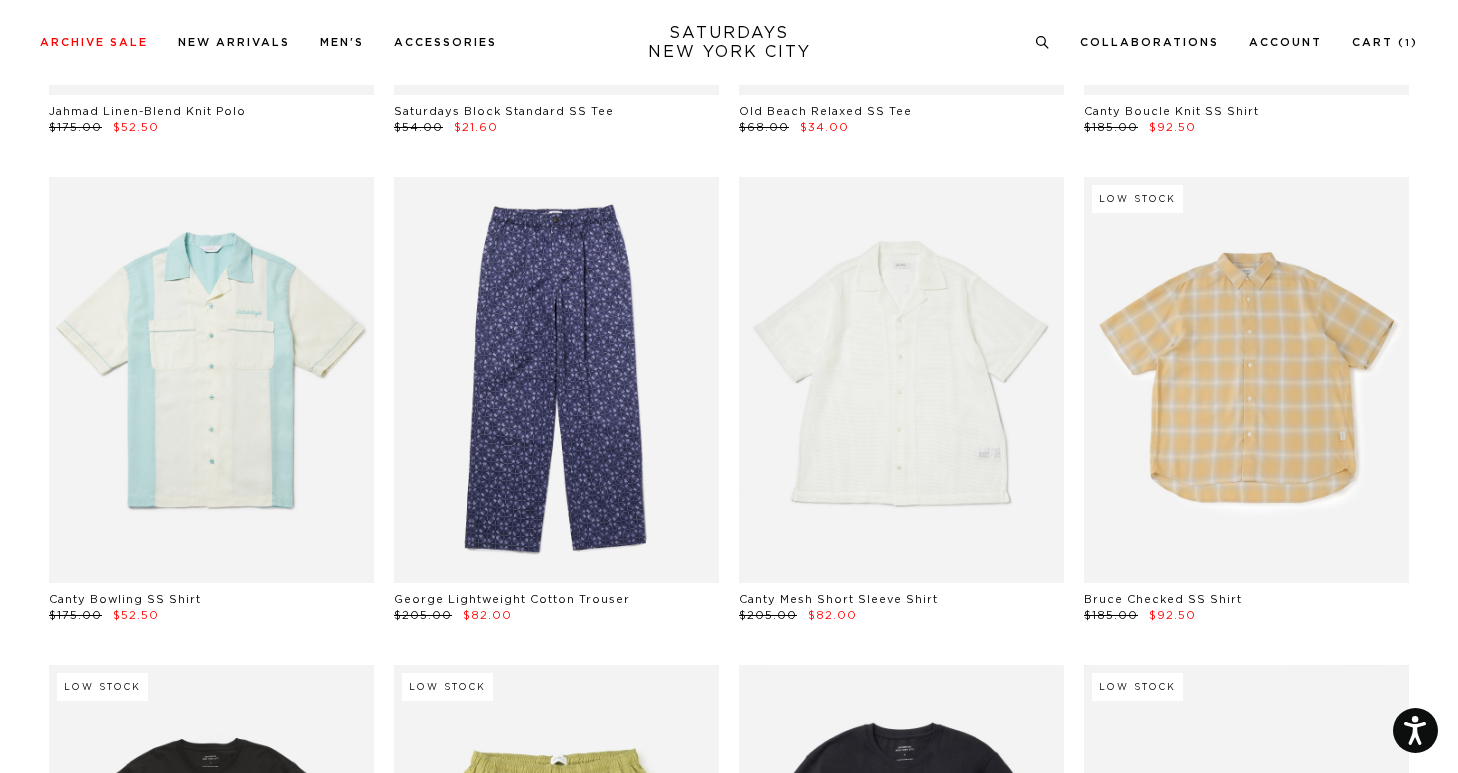 scroll, scrollTop: 14680, scrollLeft: 0, axis: vertical 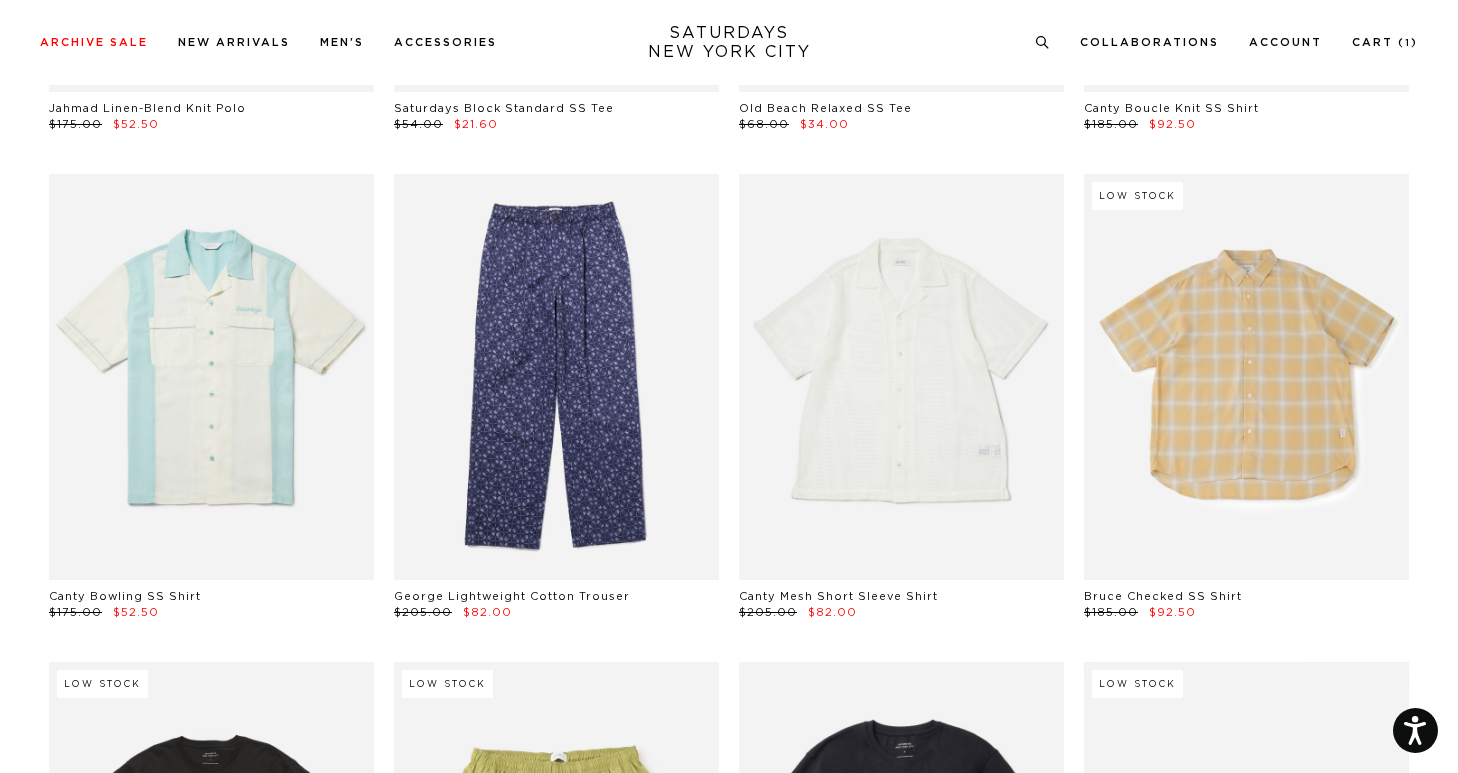 click at bounding box center [1246, 377] 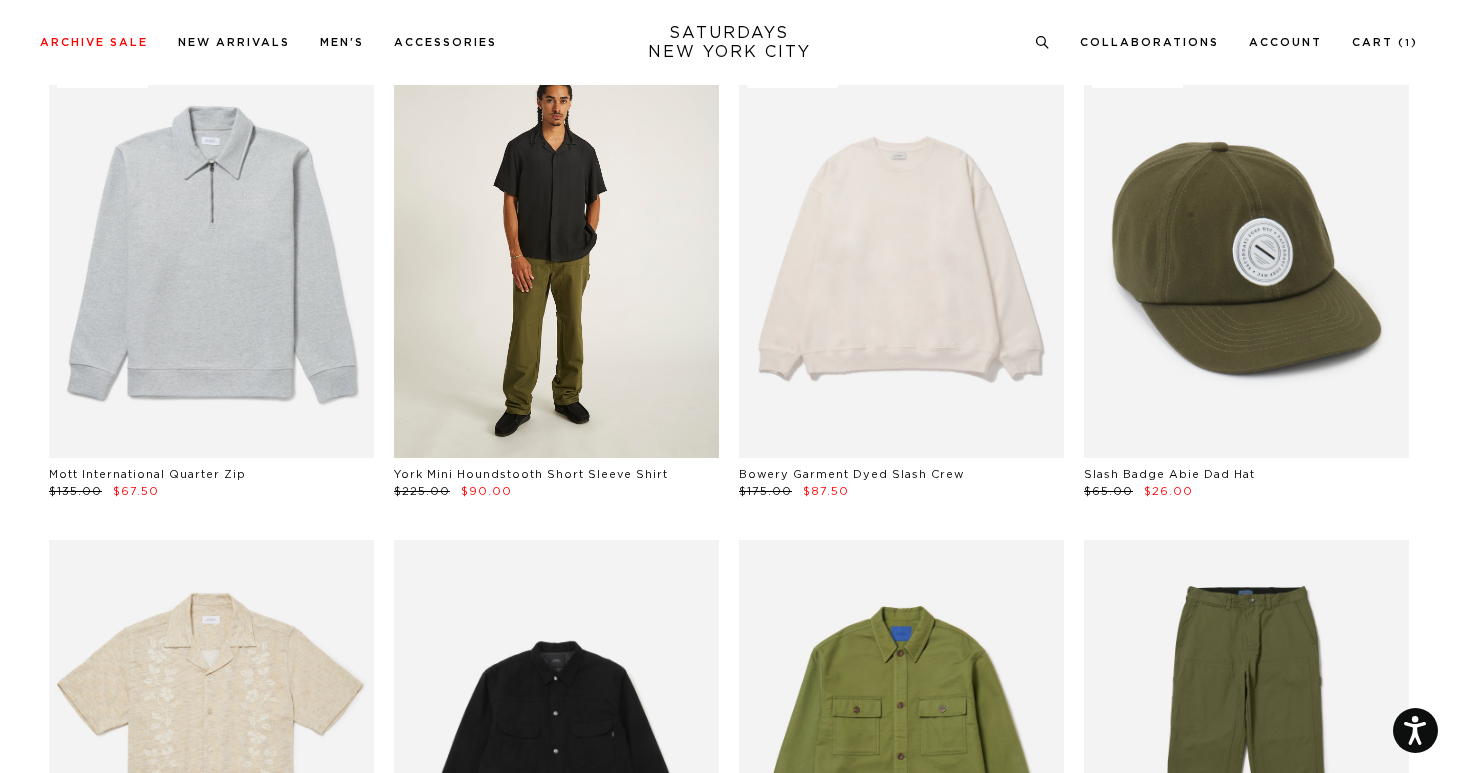 scroll, scrollTop: 17727, scrollLeft: 1, axis: both 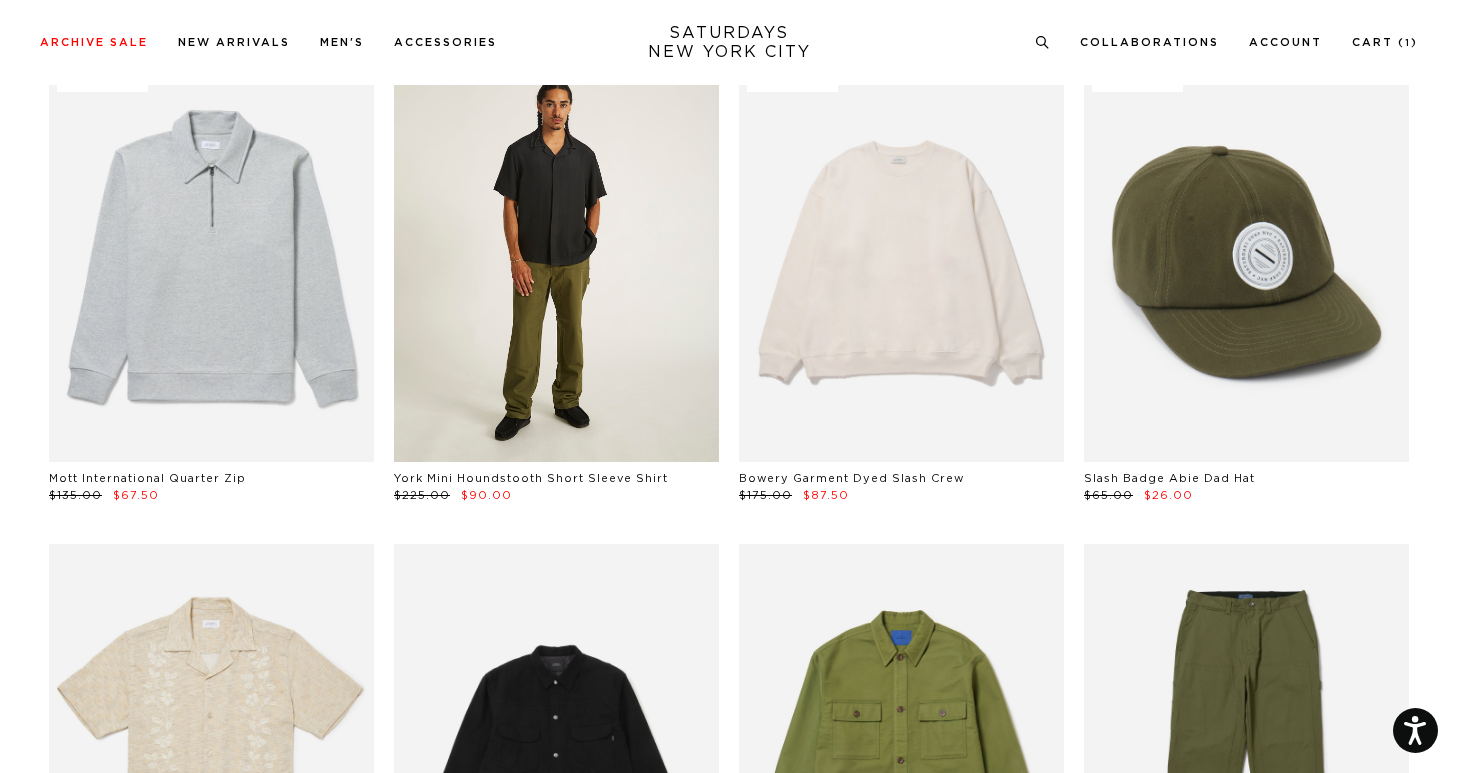 click at bounding box center (556, 259) 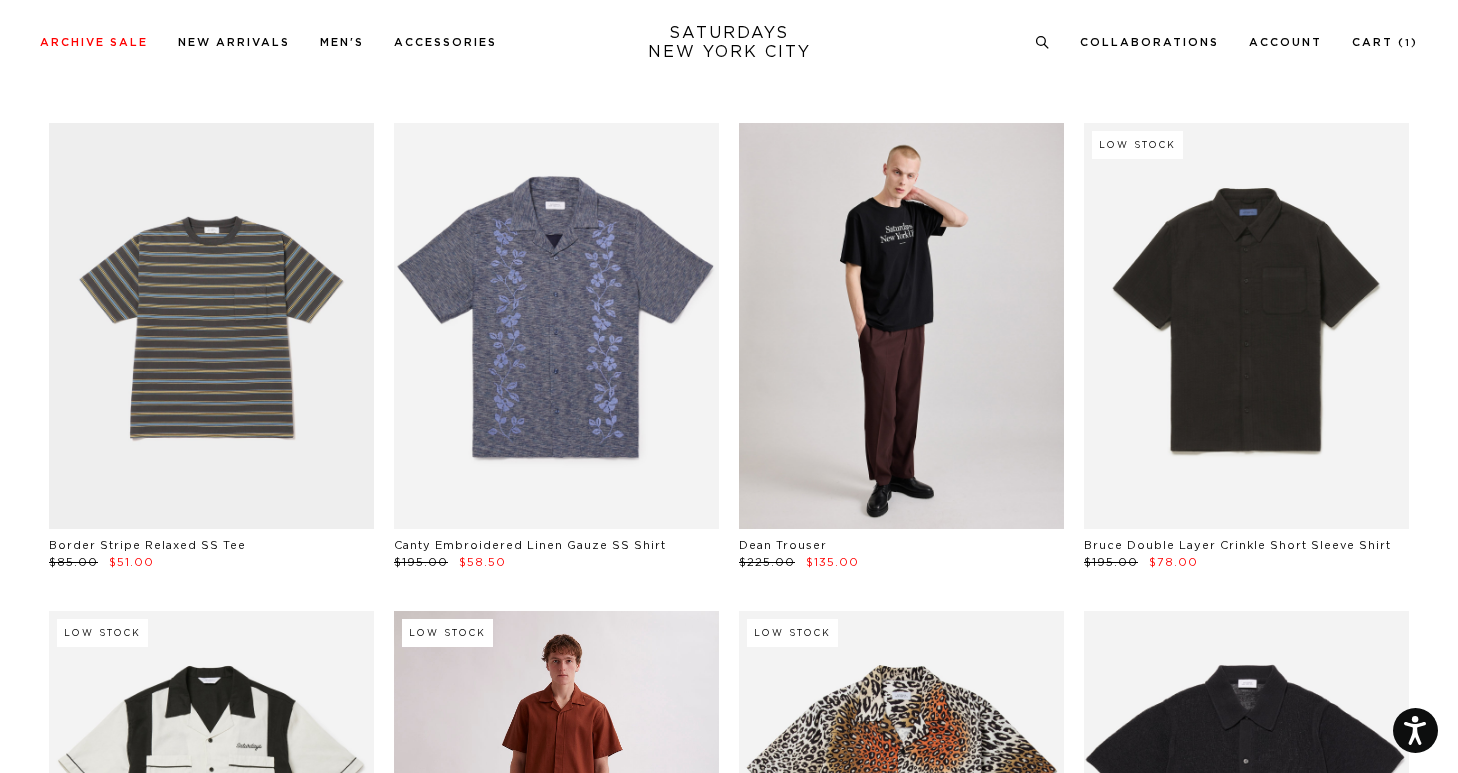 scroll, scrollTop: 13228, scrollLeft: 12, axis: both 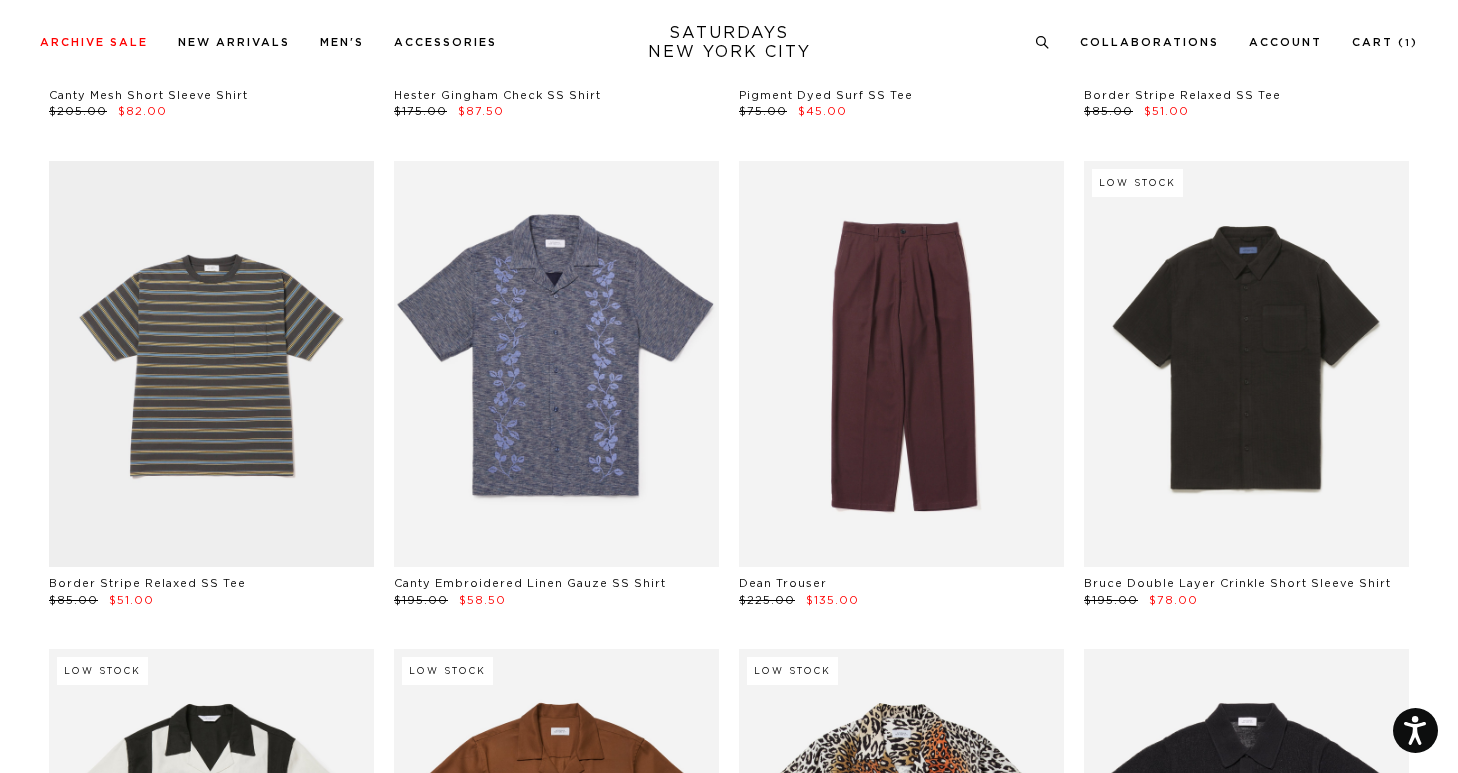 click at bounding box center [901, 364] 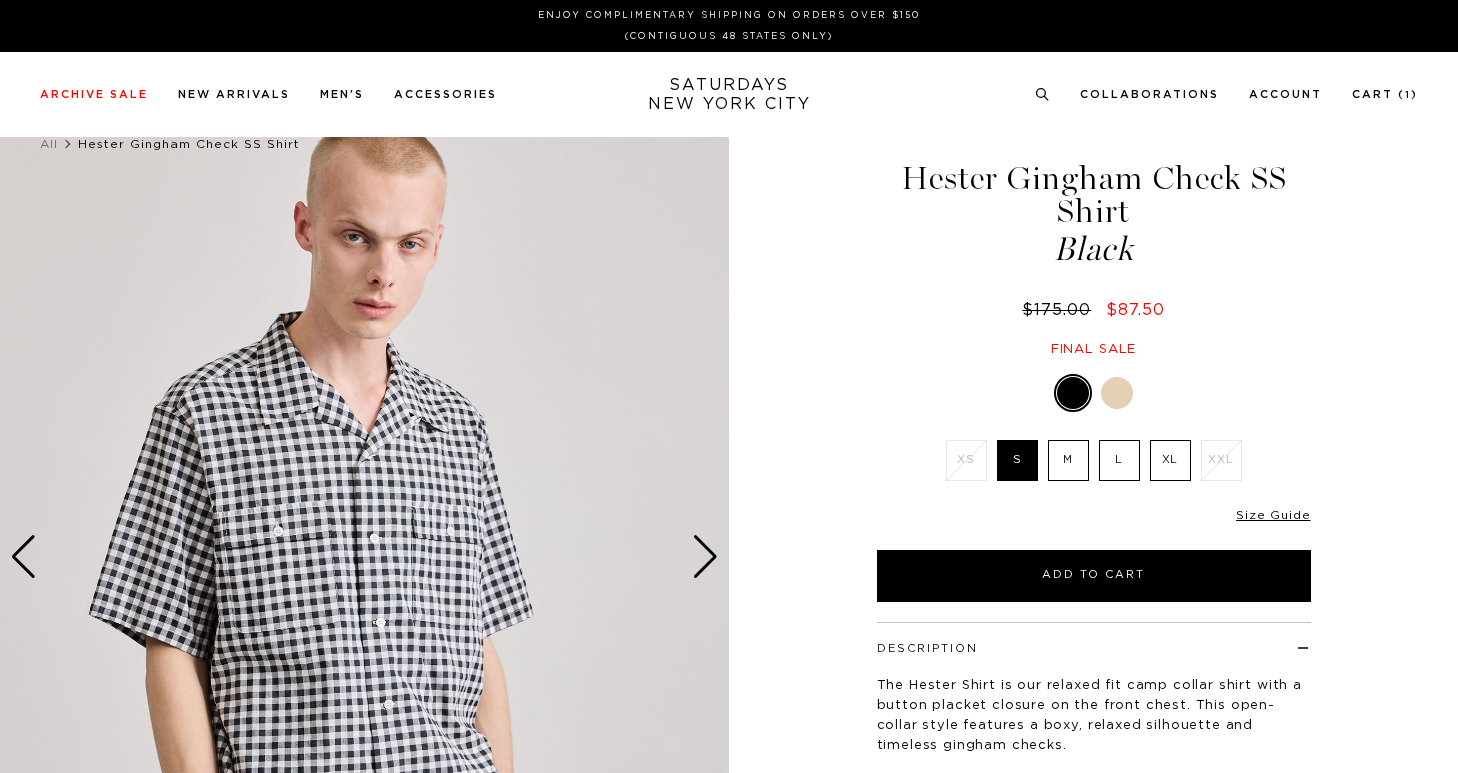 scroll, scrollTop: 0, scrollLeft: 0, axis: both 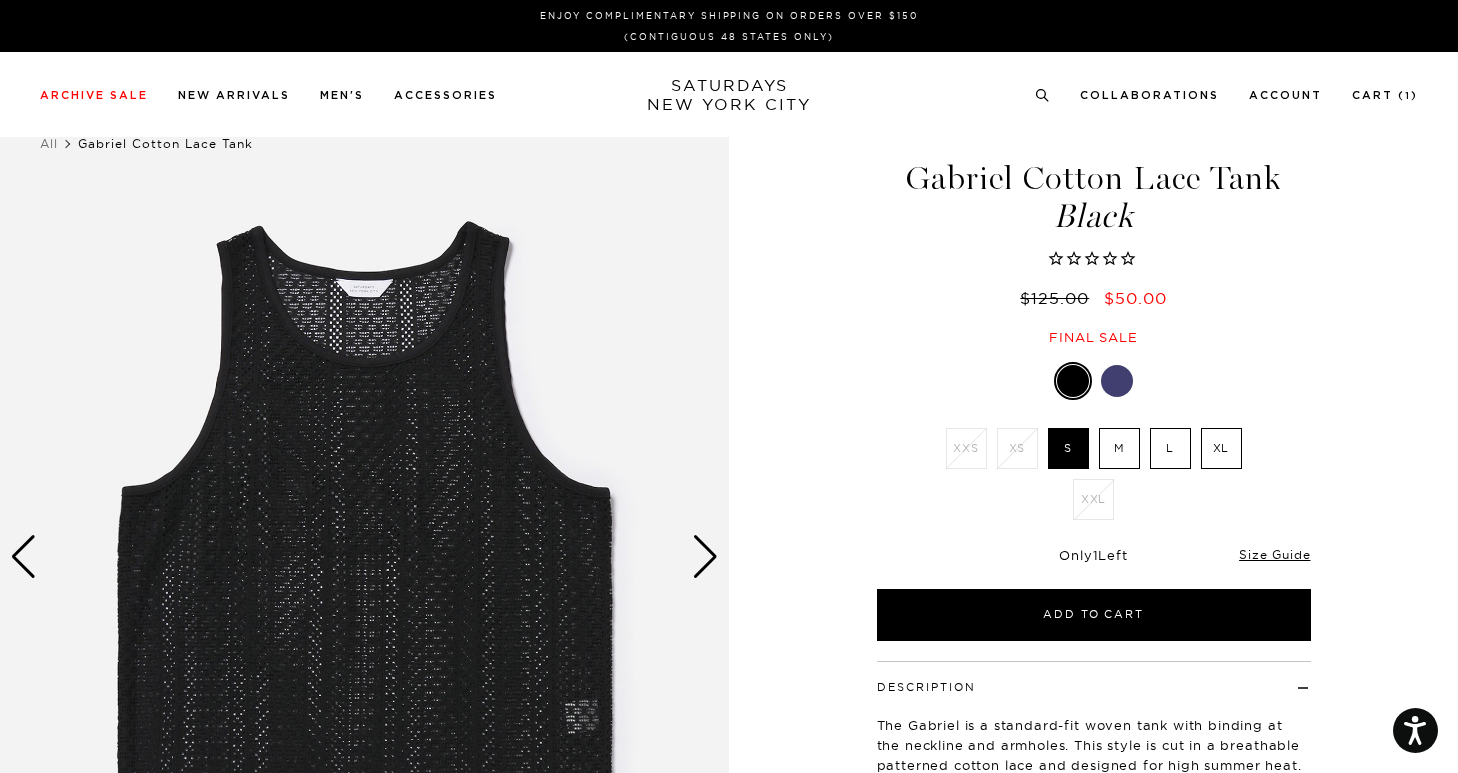 click at bounding box center (705, 557) 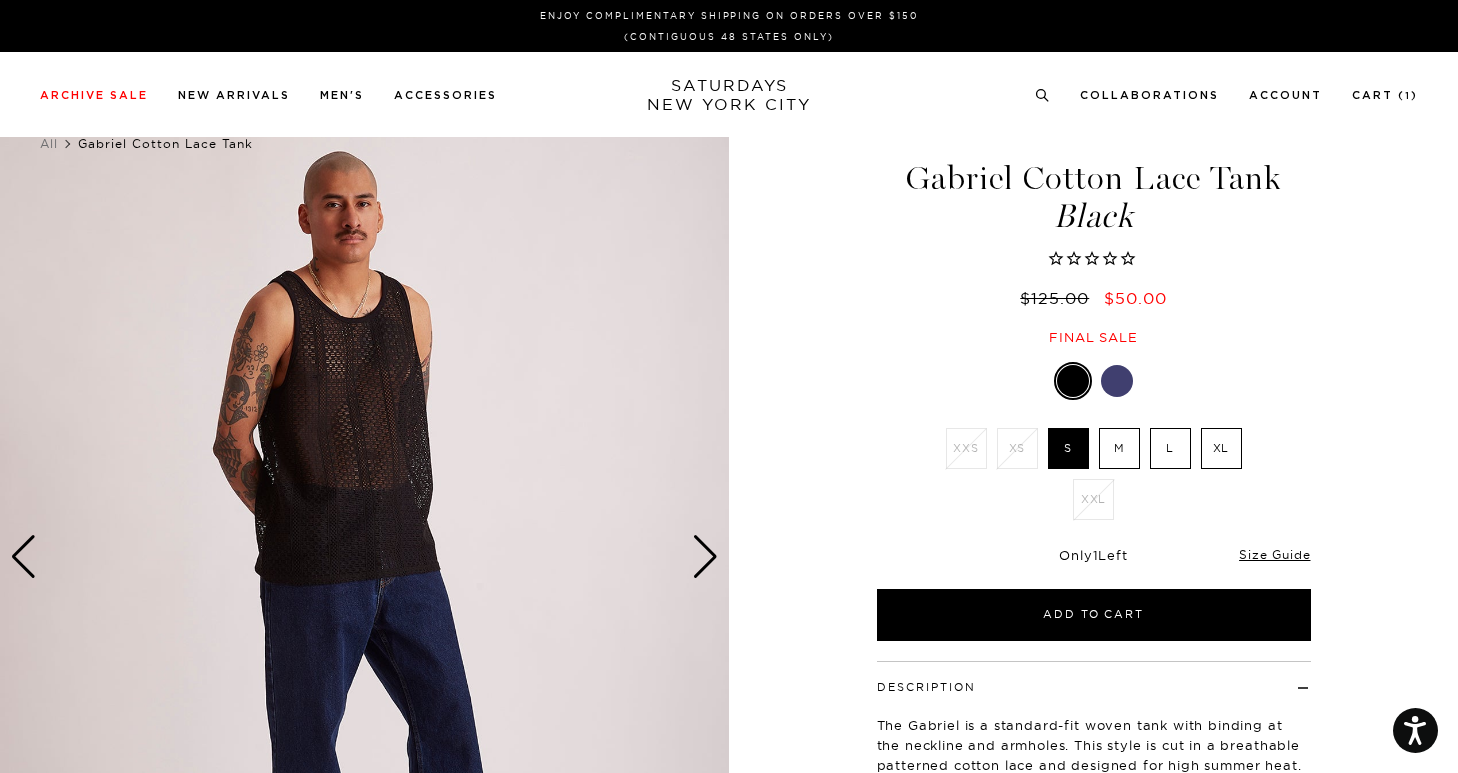 click at bounding box center (705, 557) 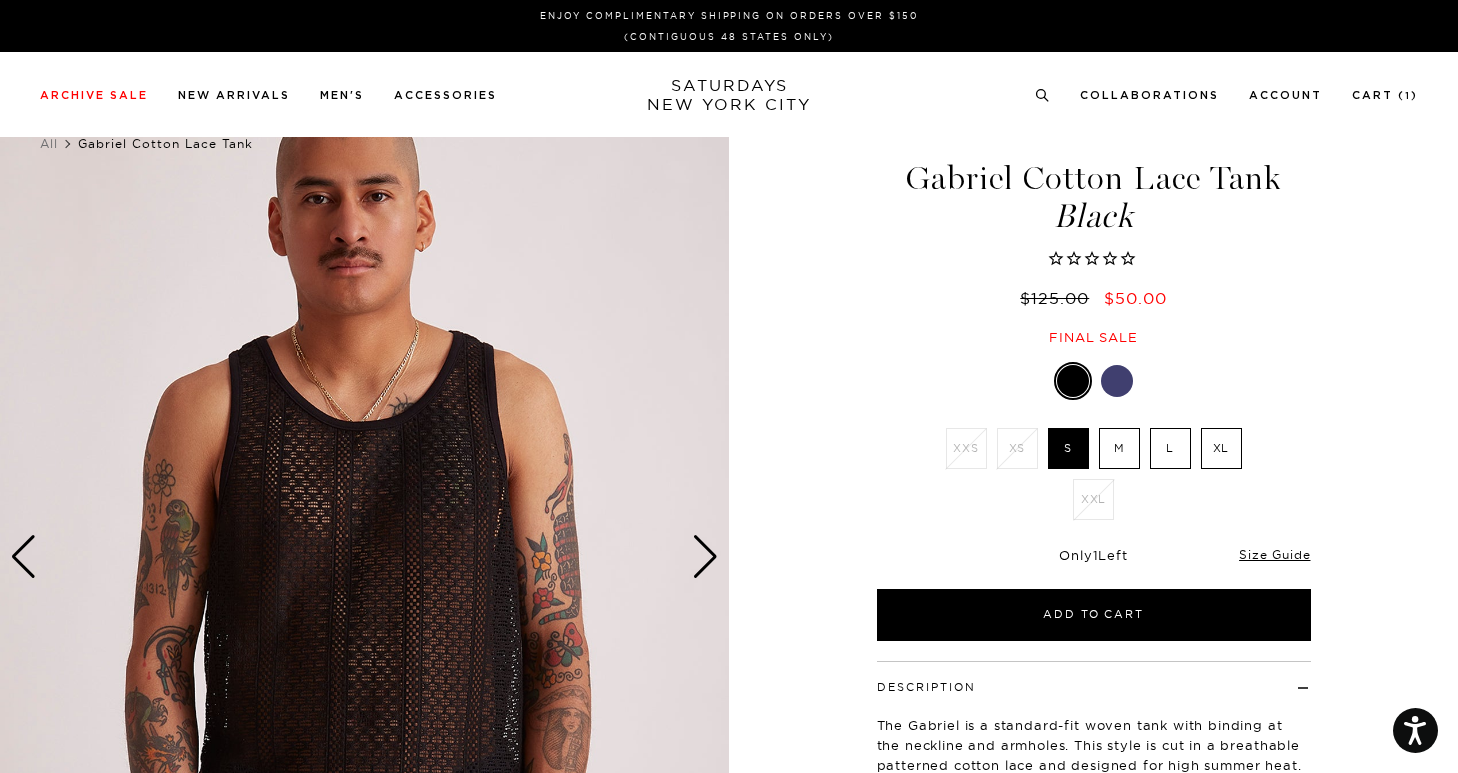 click at bounding box center [705, 557] 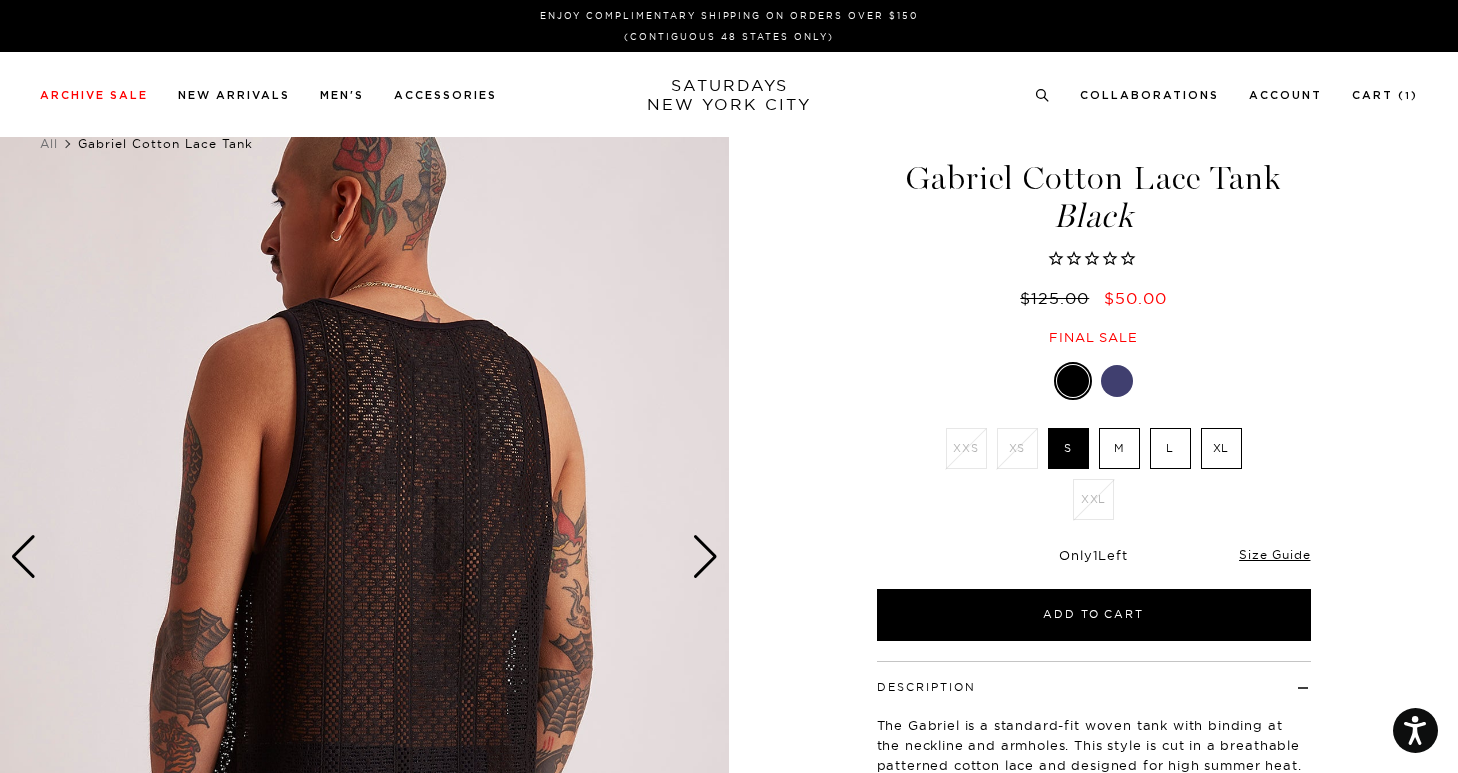 click at bounding box center (705, 557) 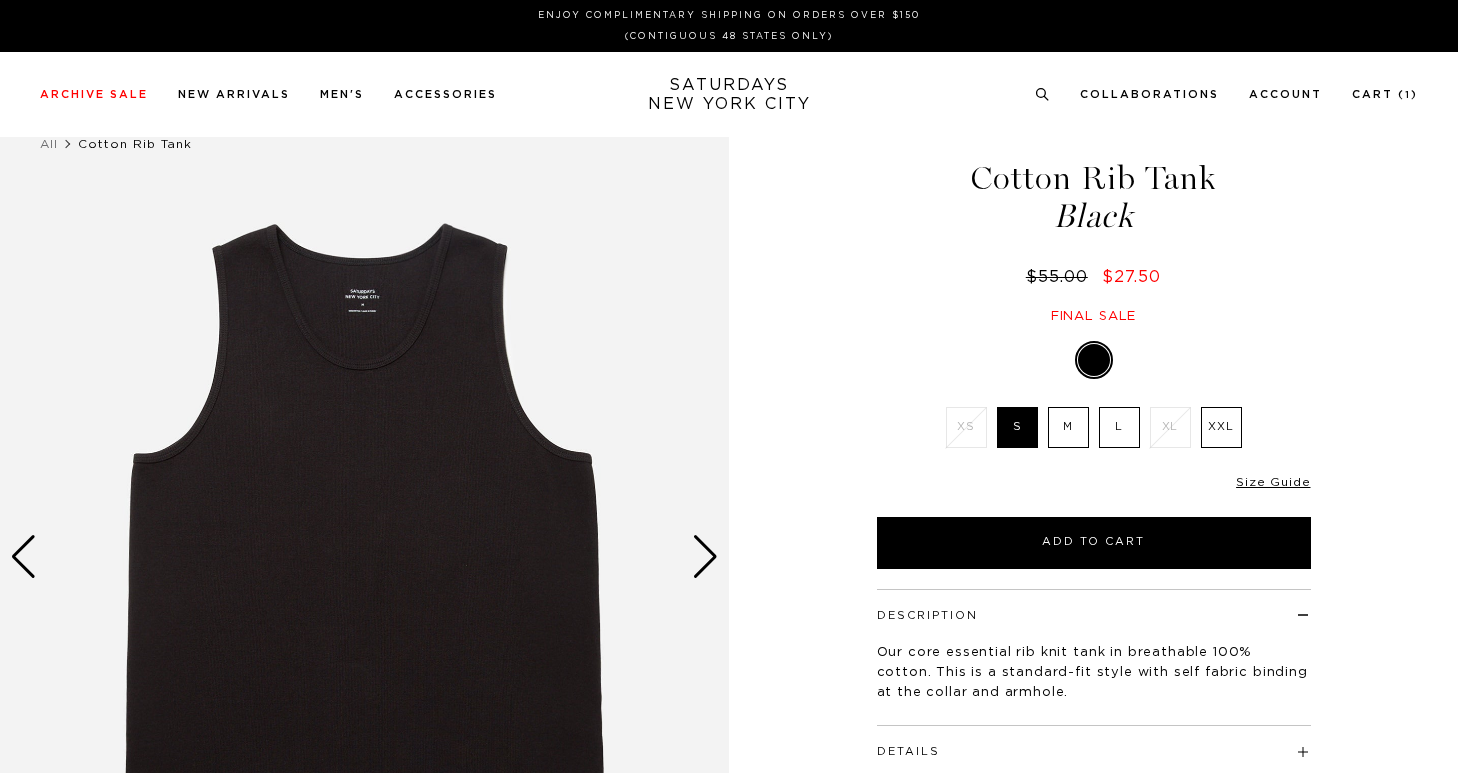 scroll, scrollTop: 0, scrollLeft: 0, axis: both 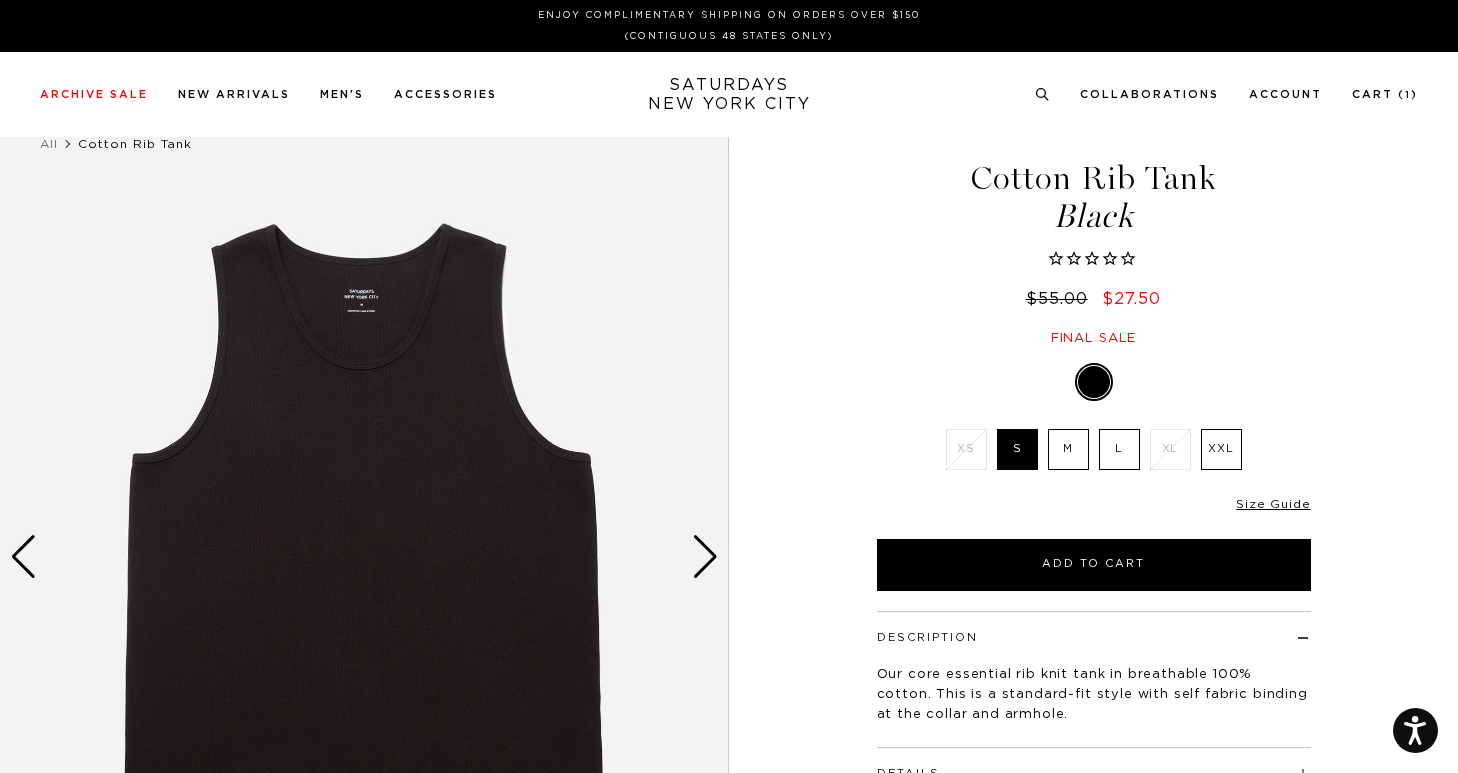 click at bounding box center (705, 557) 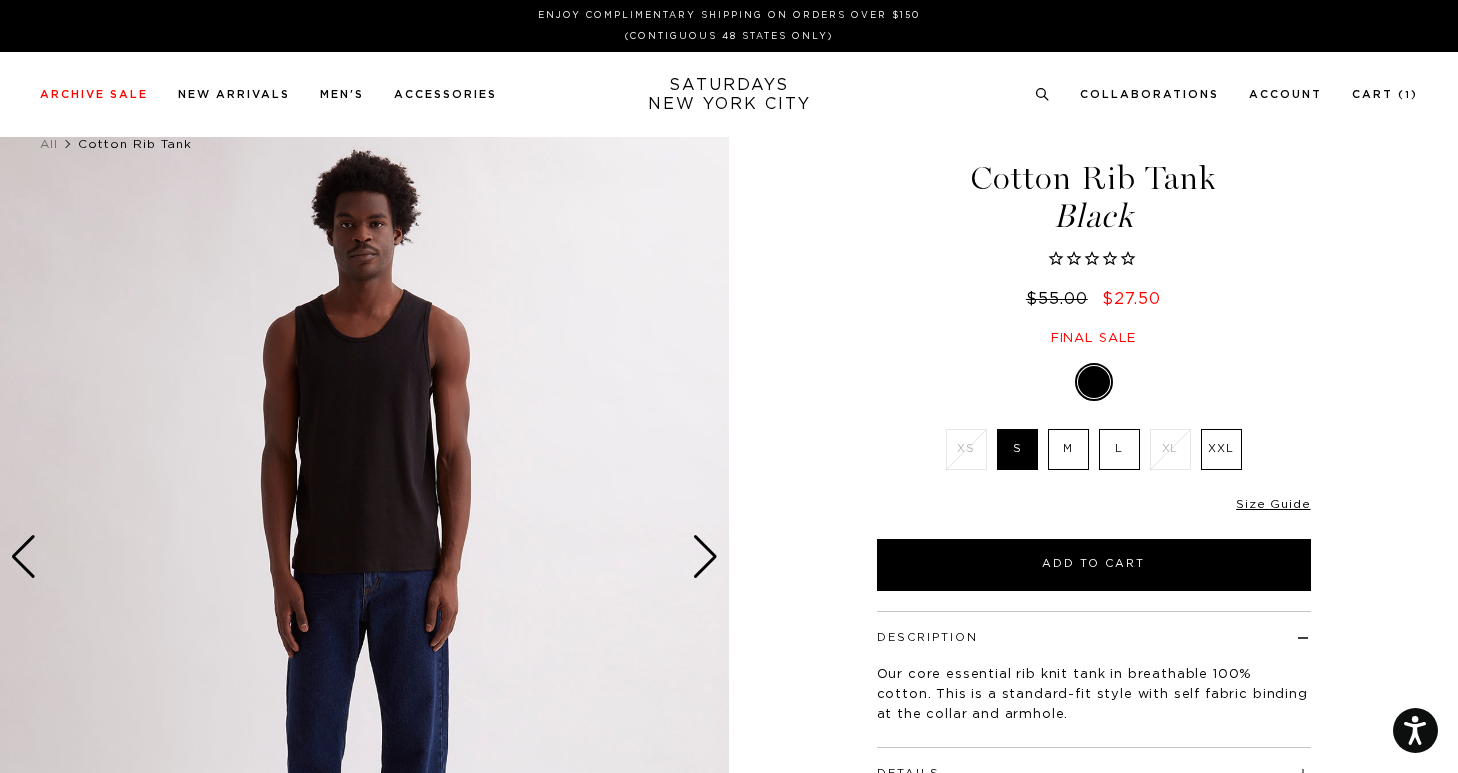 click at bounding box center [705, 557] 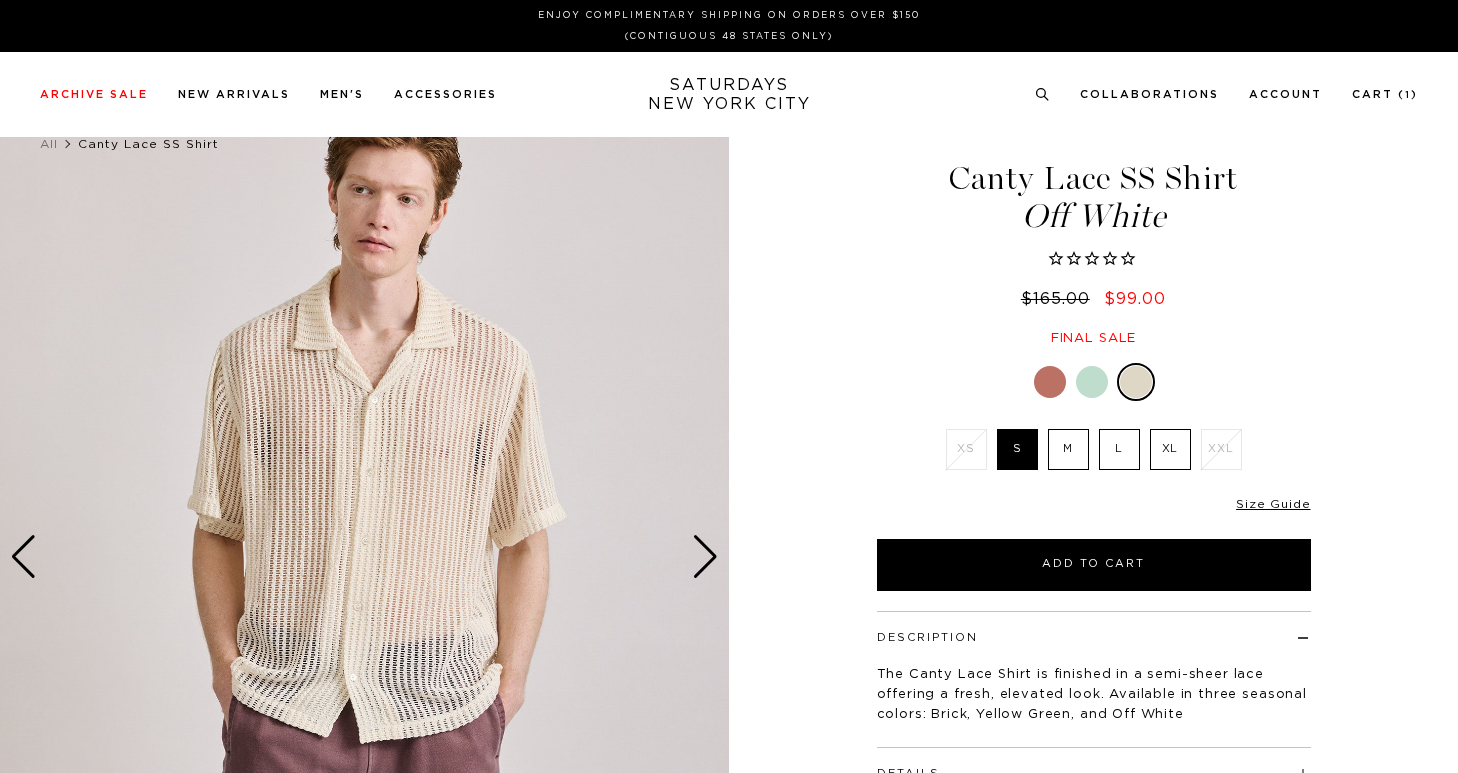 scroll, scrollTop: 0, scrollLeft: 0, axis: both 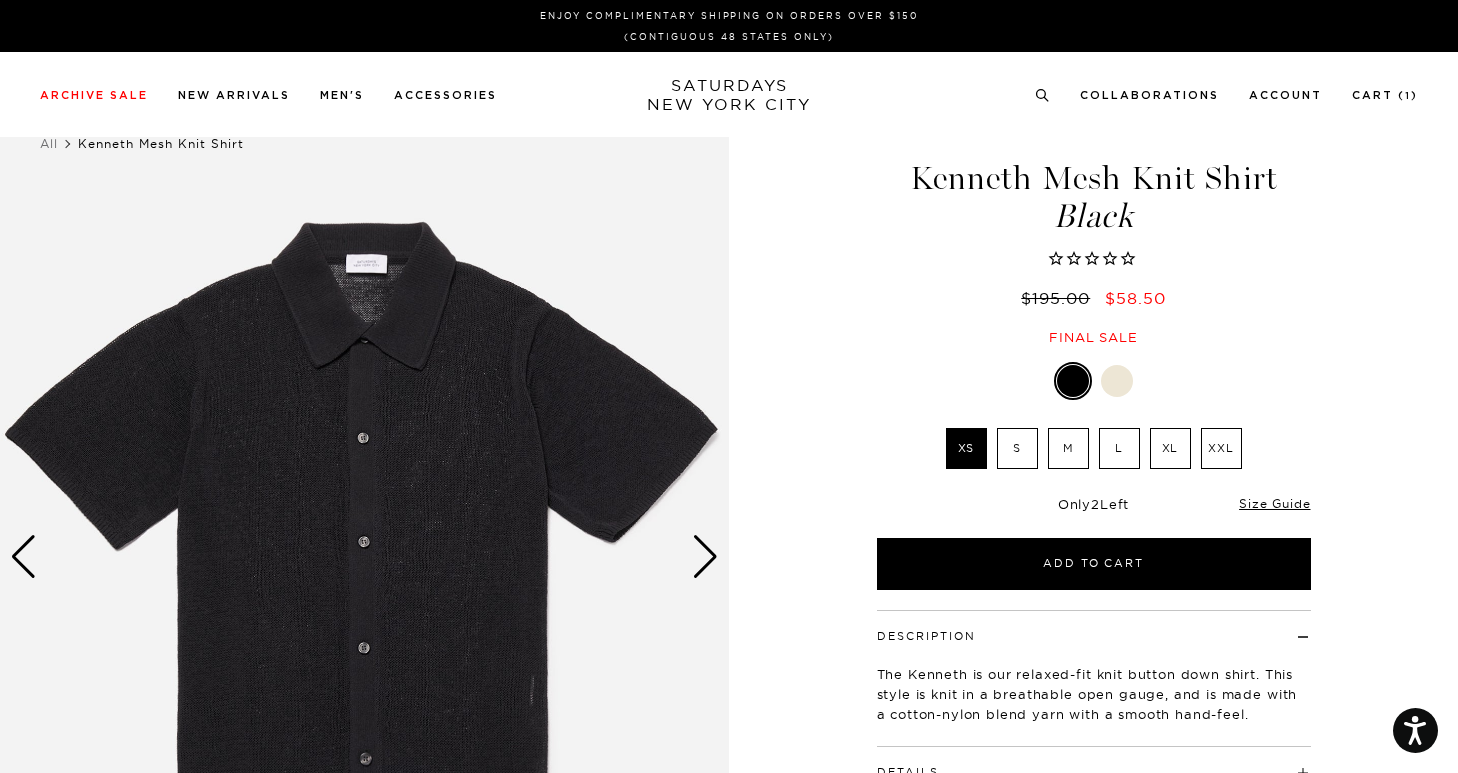 click at bounding box center (705, 557) 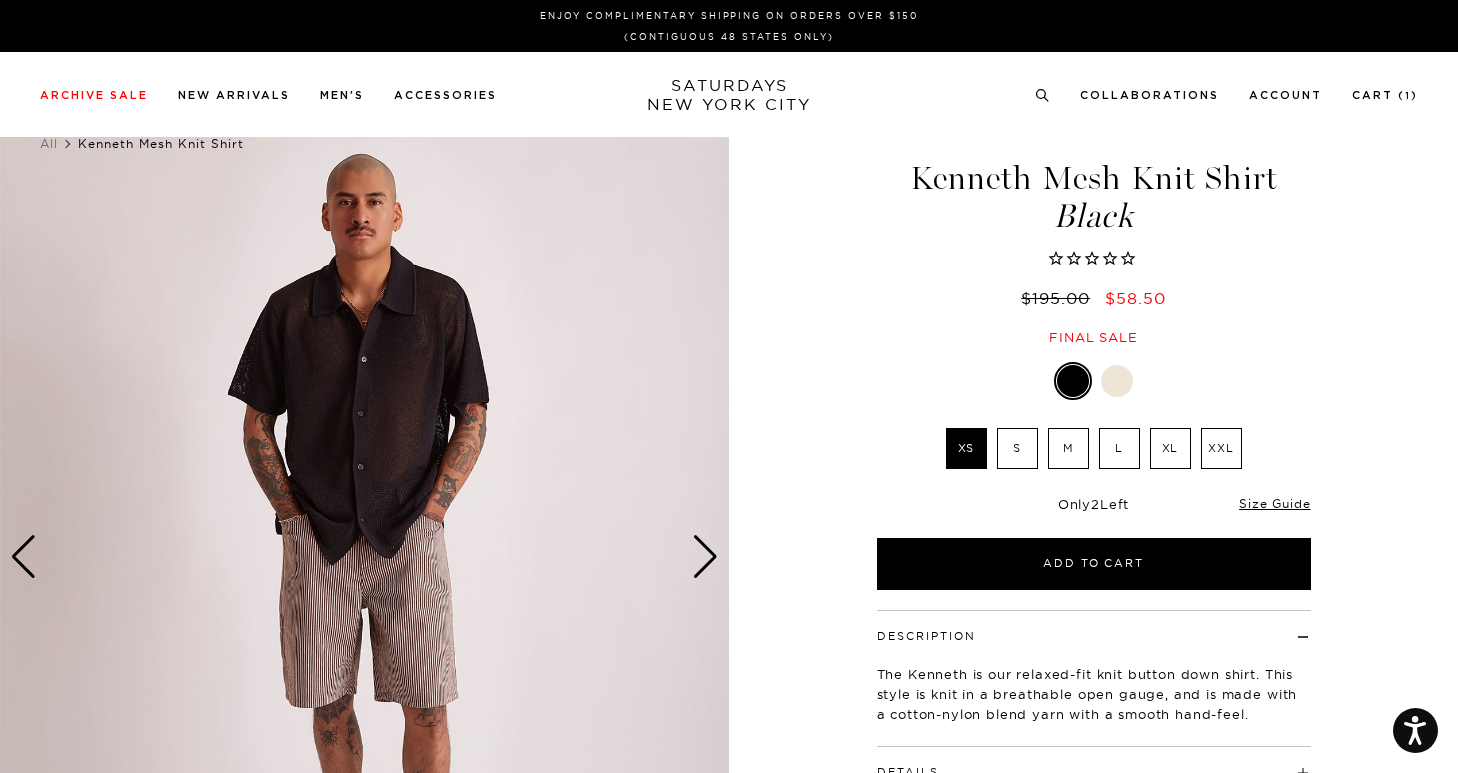 click at bounding box center (705, 557) 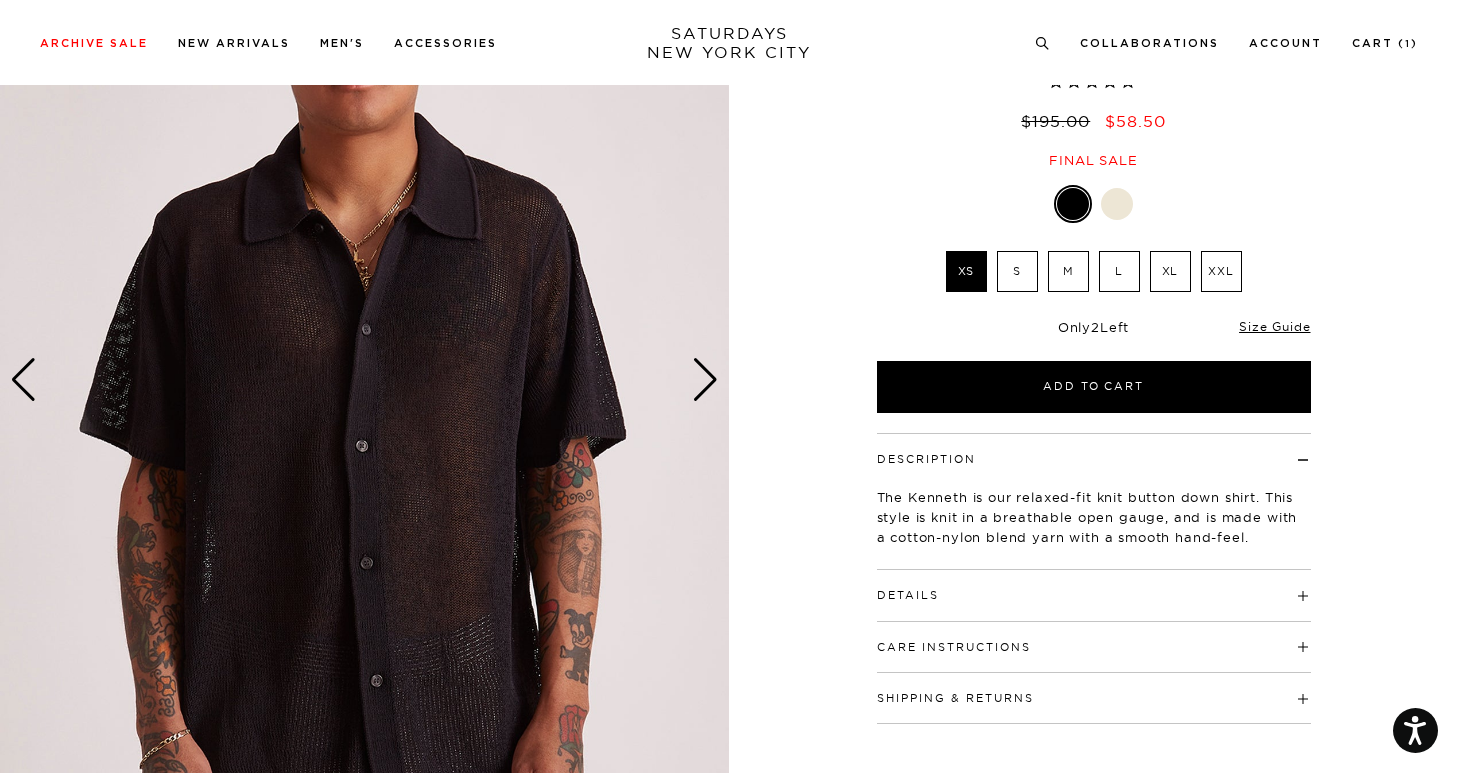 scroll, scrollTop: 192, scrollLeft: 1, axis: both 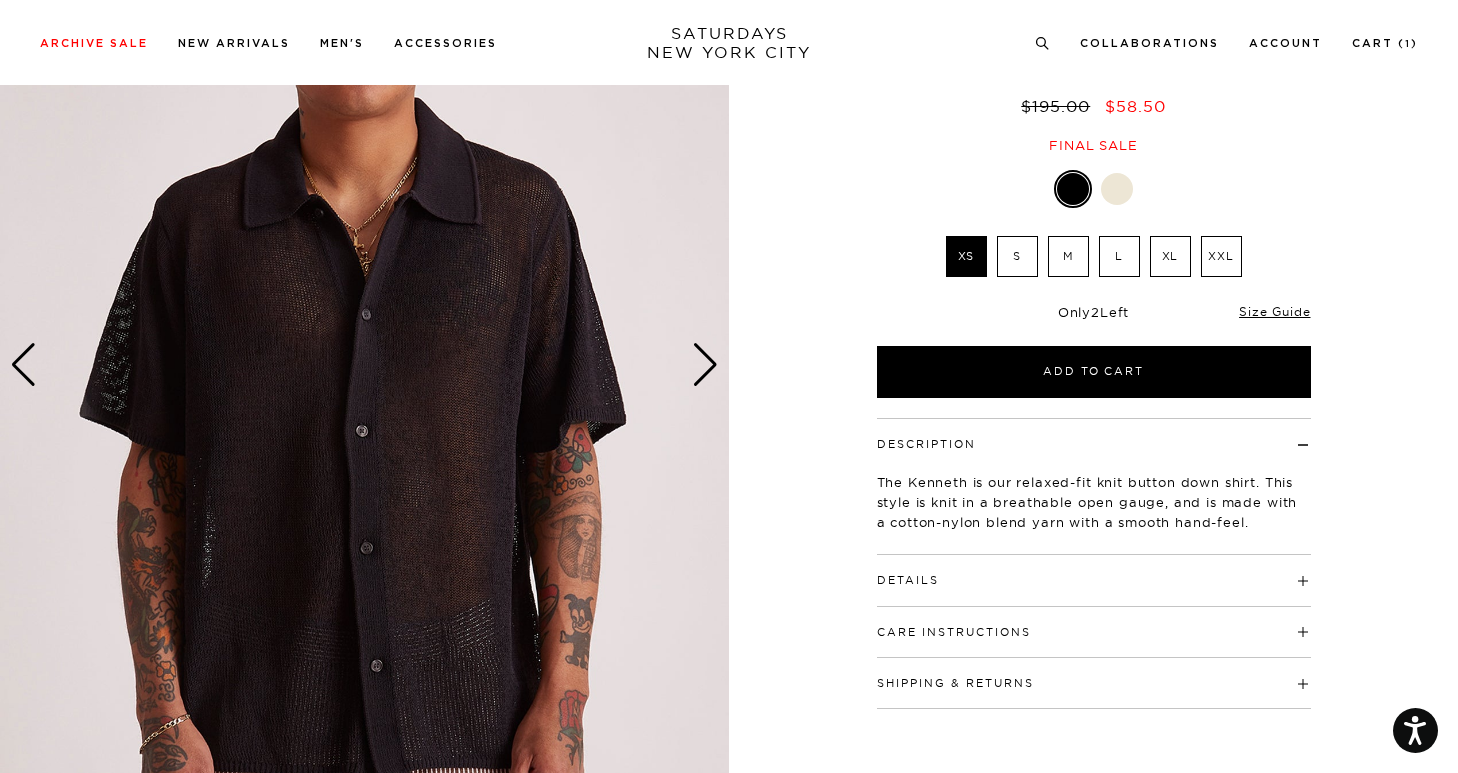 click at bounding box center [705, 365] 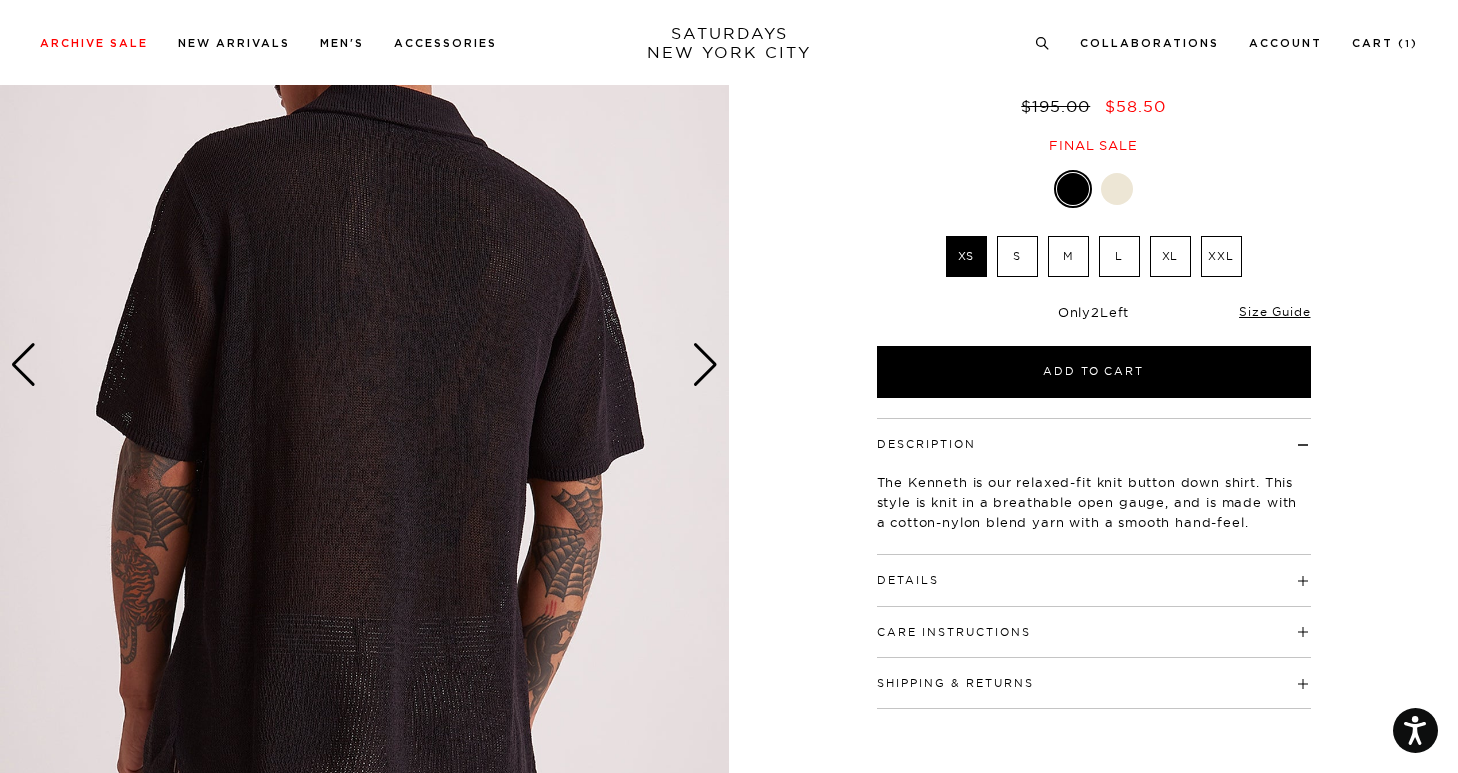 click at bounding box center [705, 365] 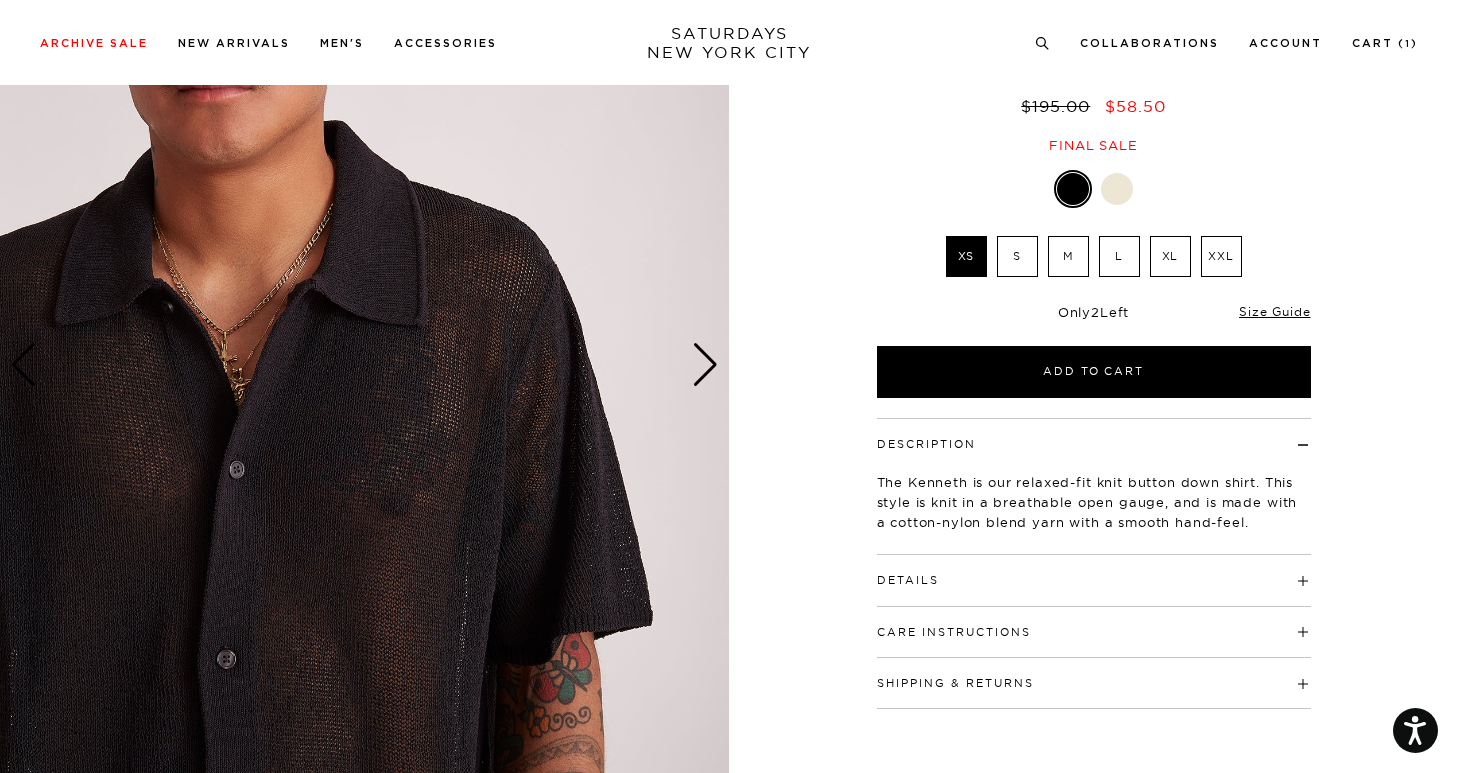 click at bounding box center [705, 365] 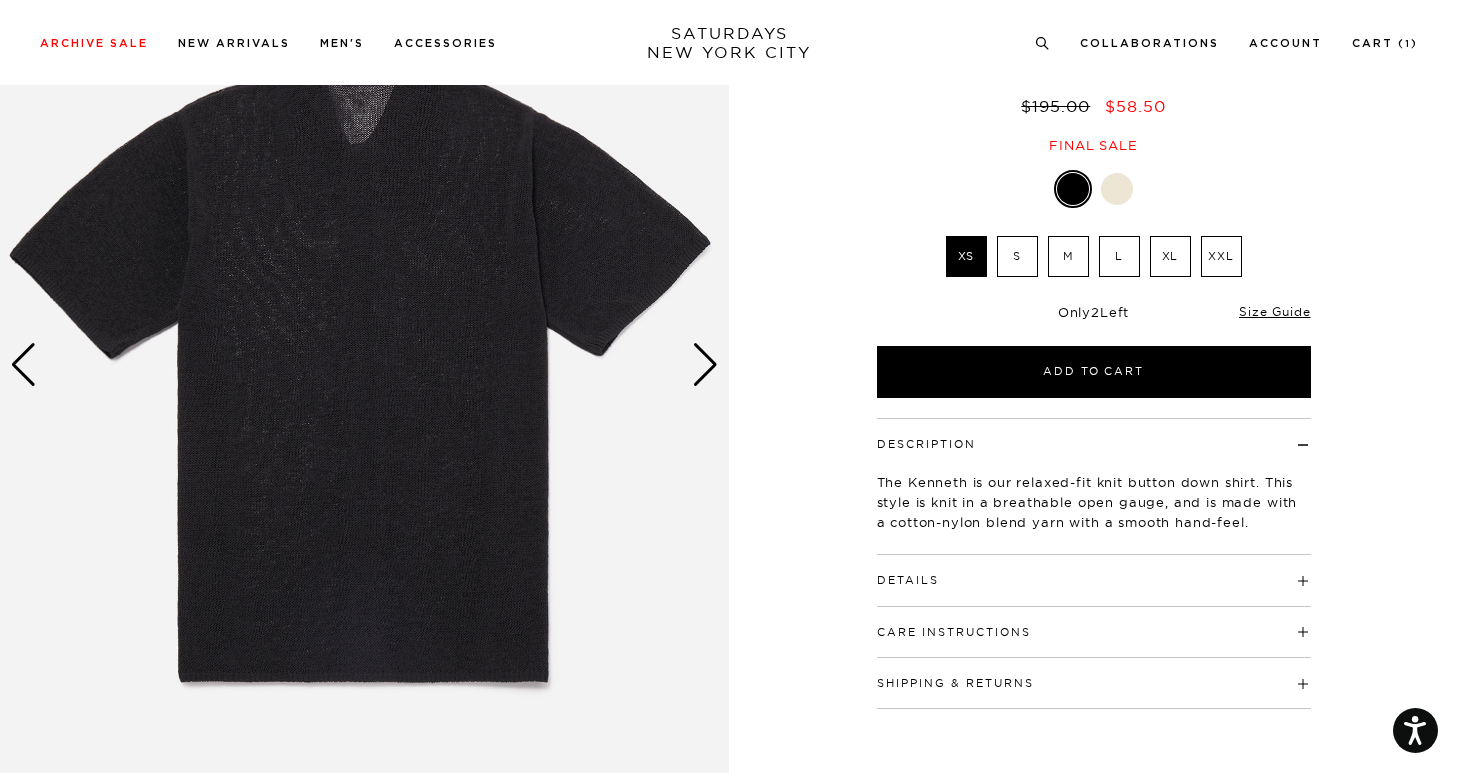 click at bounding box center (705, 365) 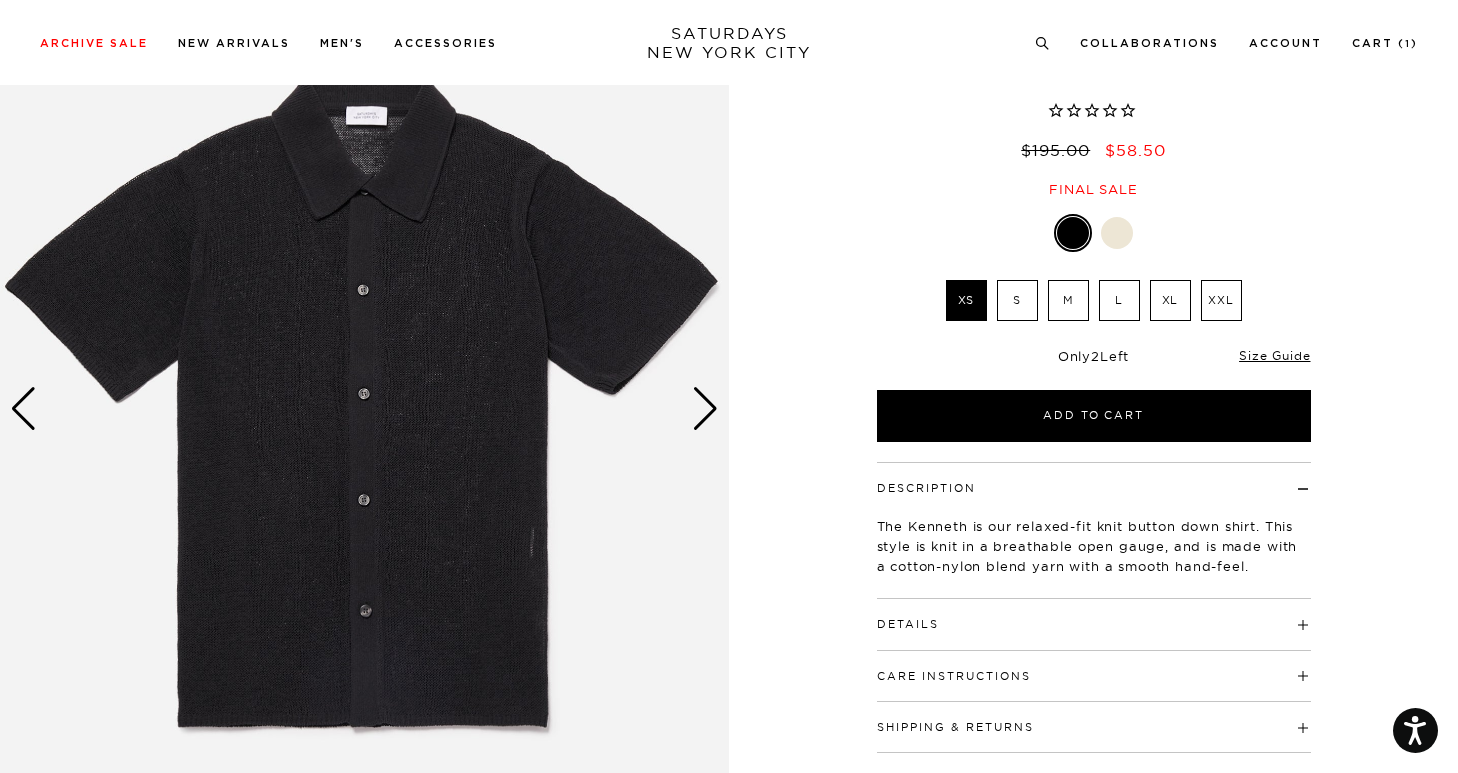 scroll, scrollTop: 131, scrollLeft: 1, axis: both 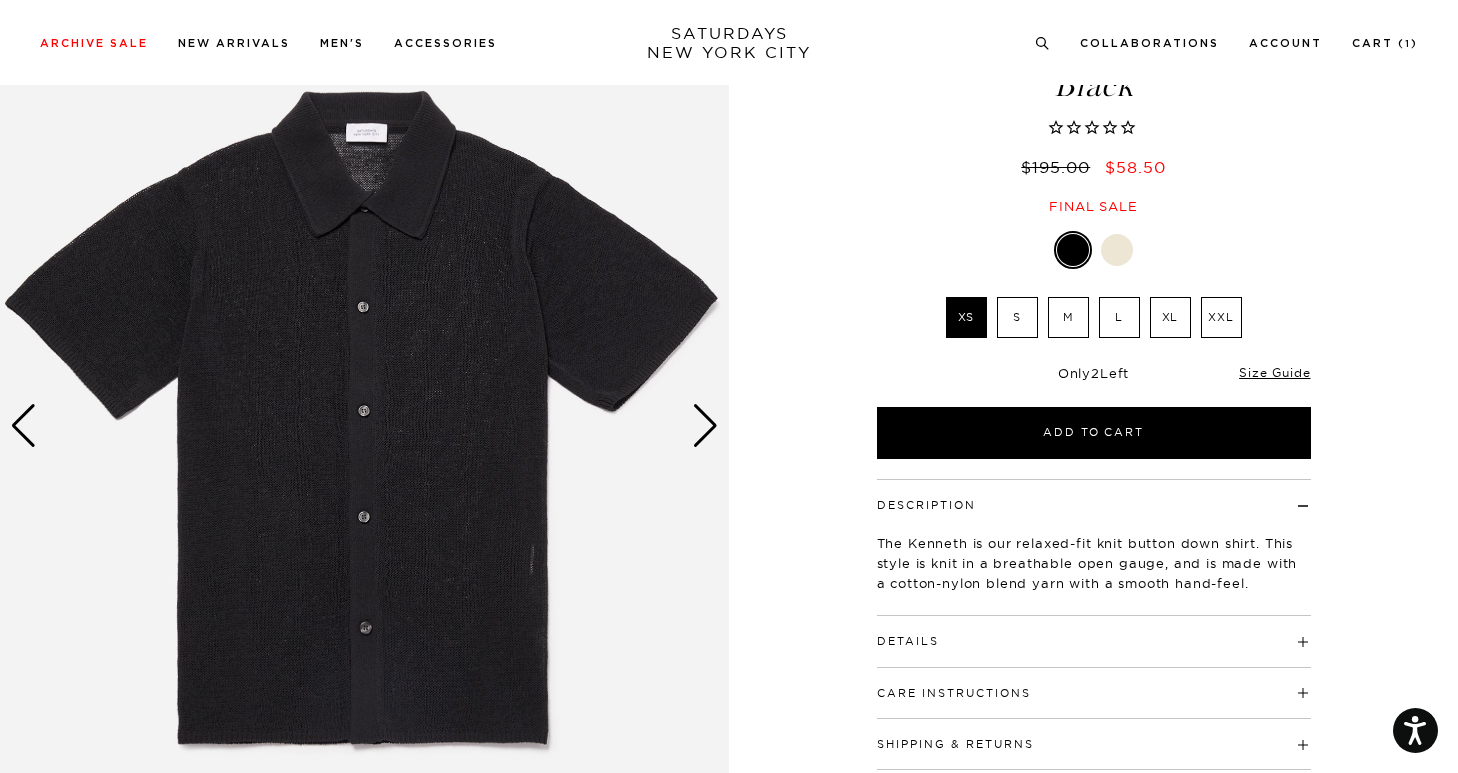 click at bounding box center [705, 426] 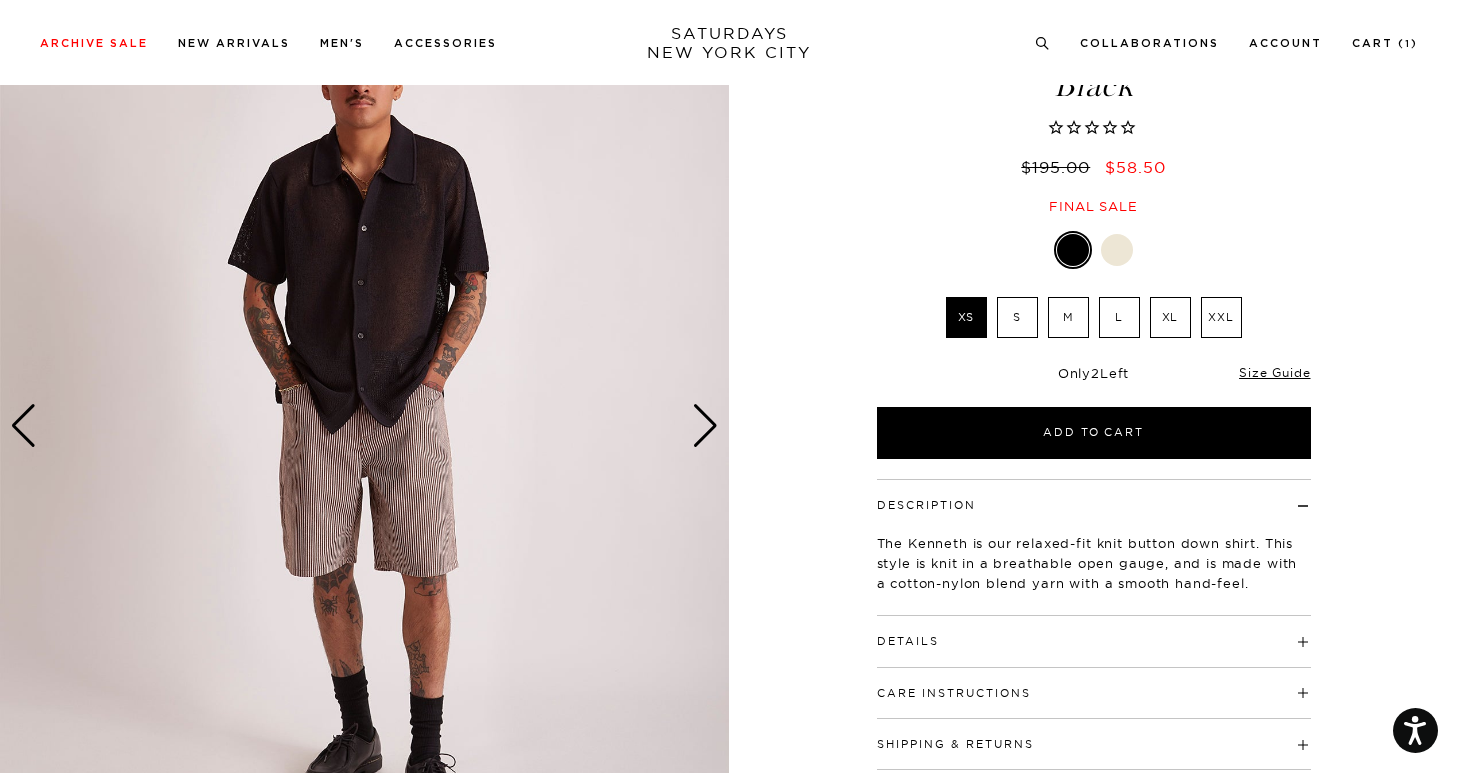click at bounding box center (705, 426) 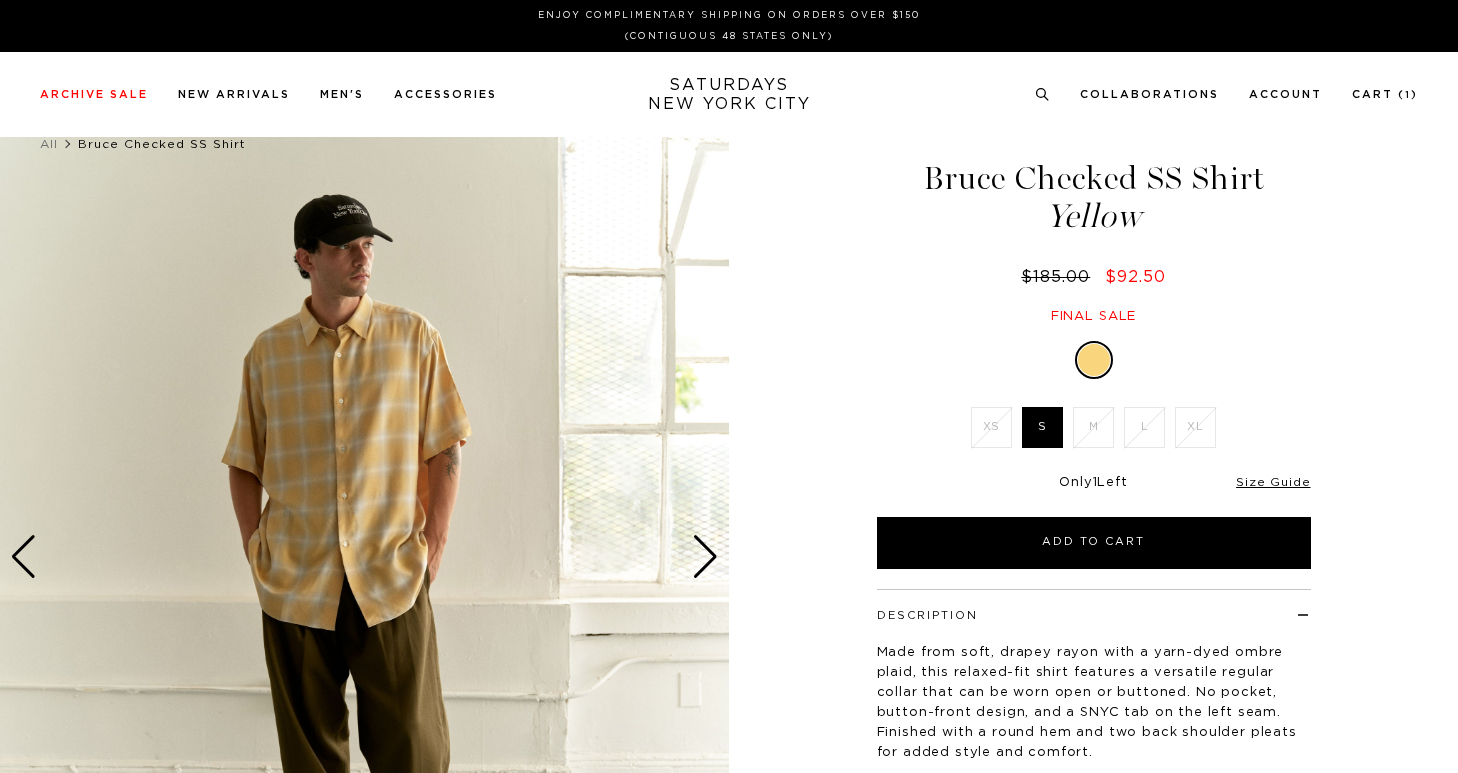 scroll, scrollTop: 0, scrollLeft: 0, axis: both 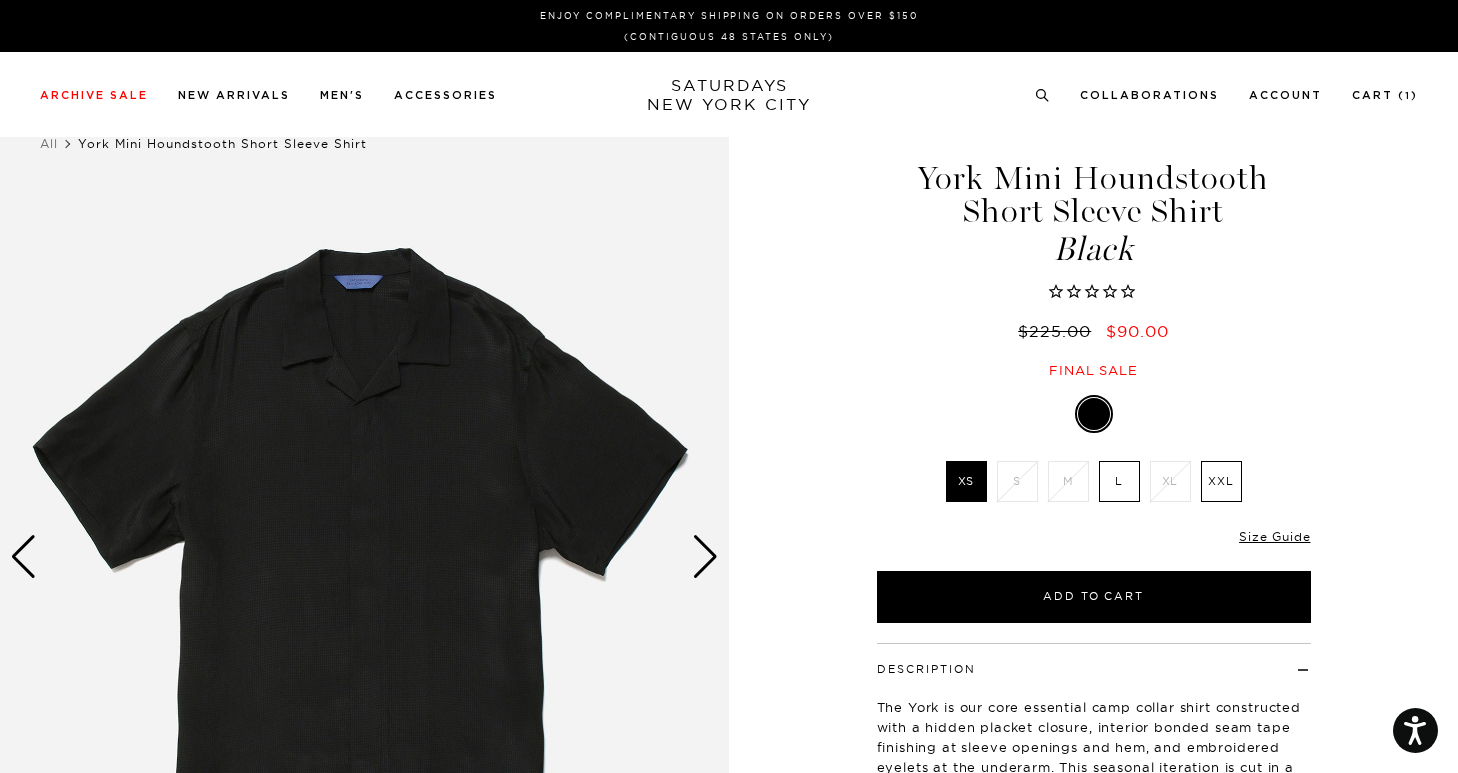 click at bounding box center [705, 557] 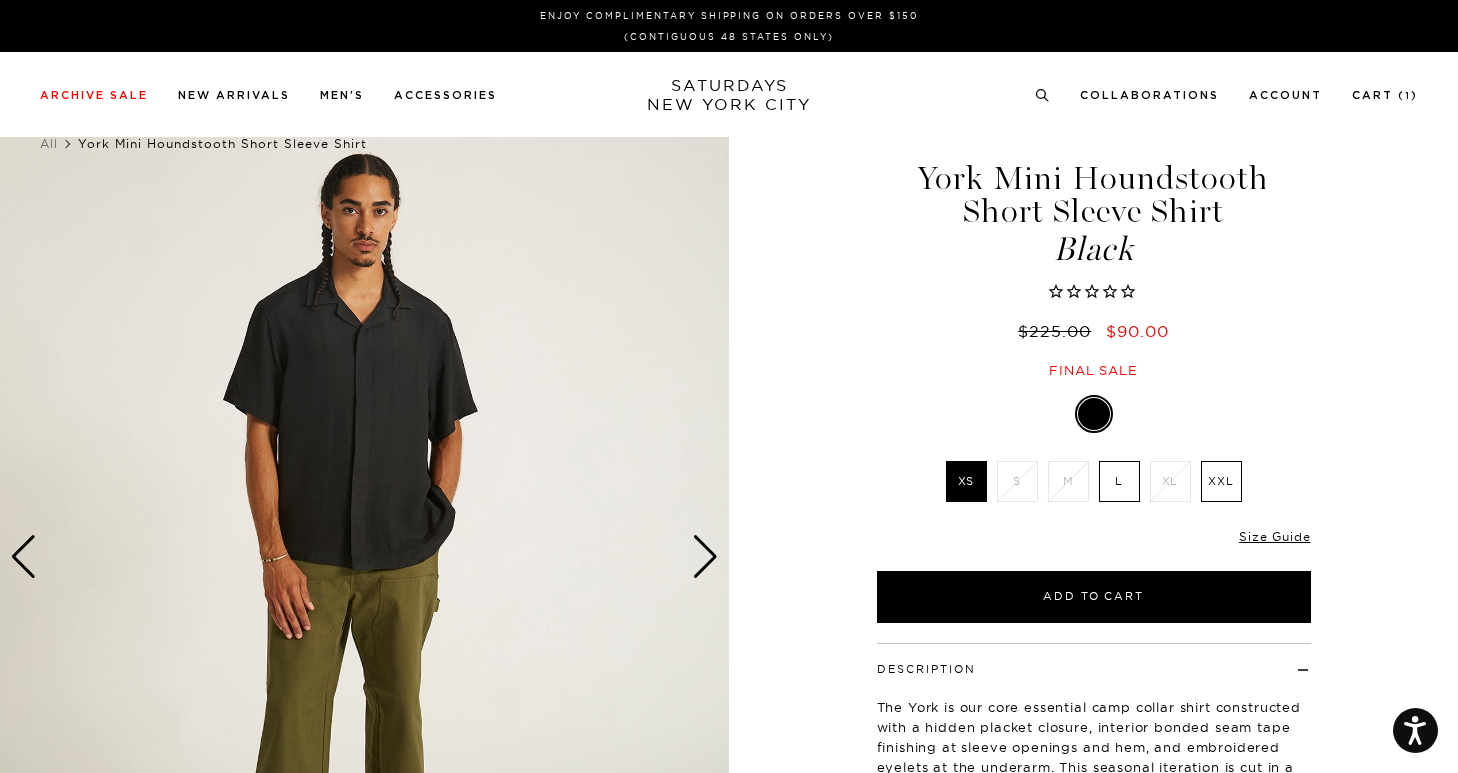 click at bounding box center (705, 557) 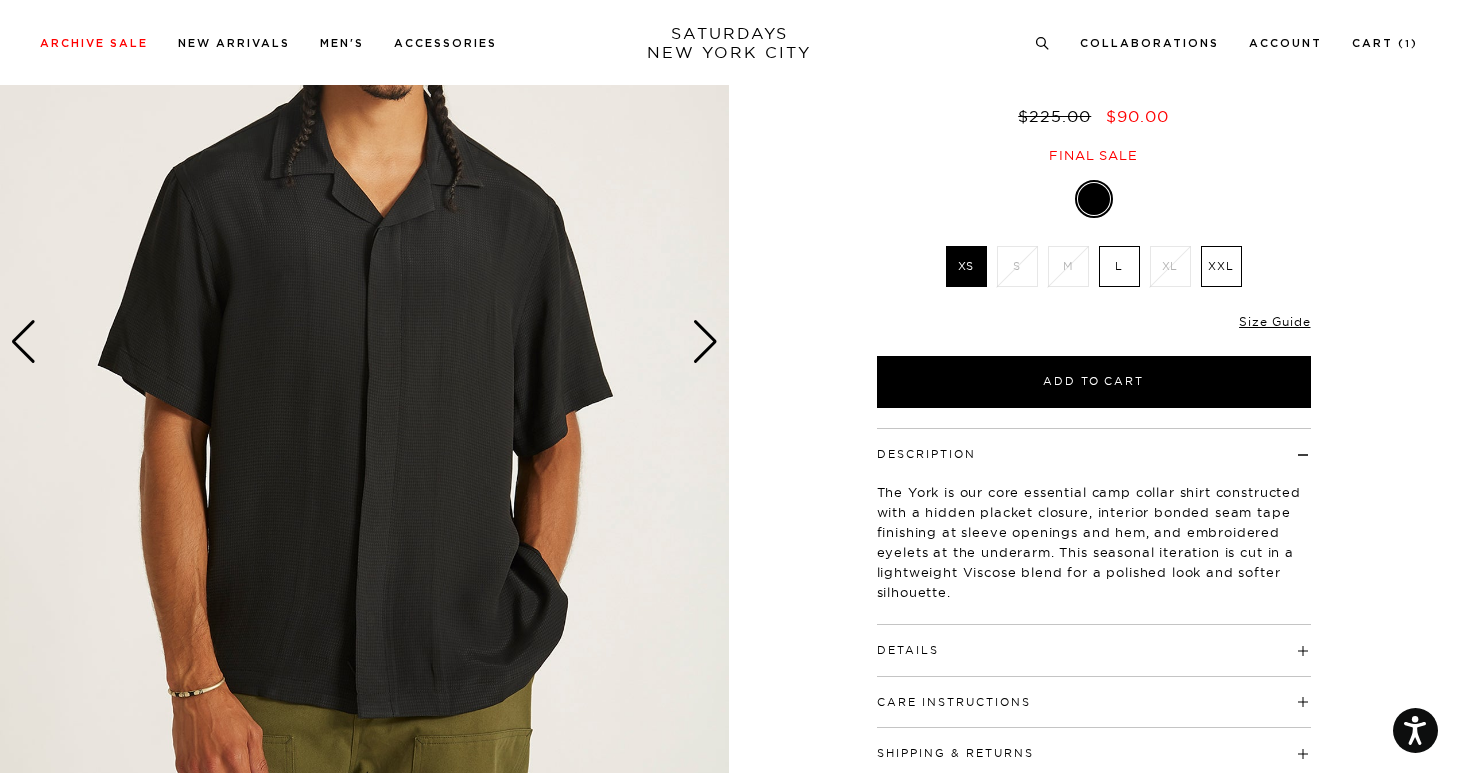 scroll, scrollTop: 212, scrollLeft: 0, axis: vertical 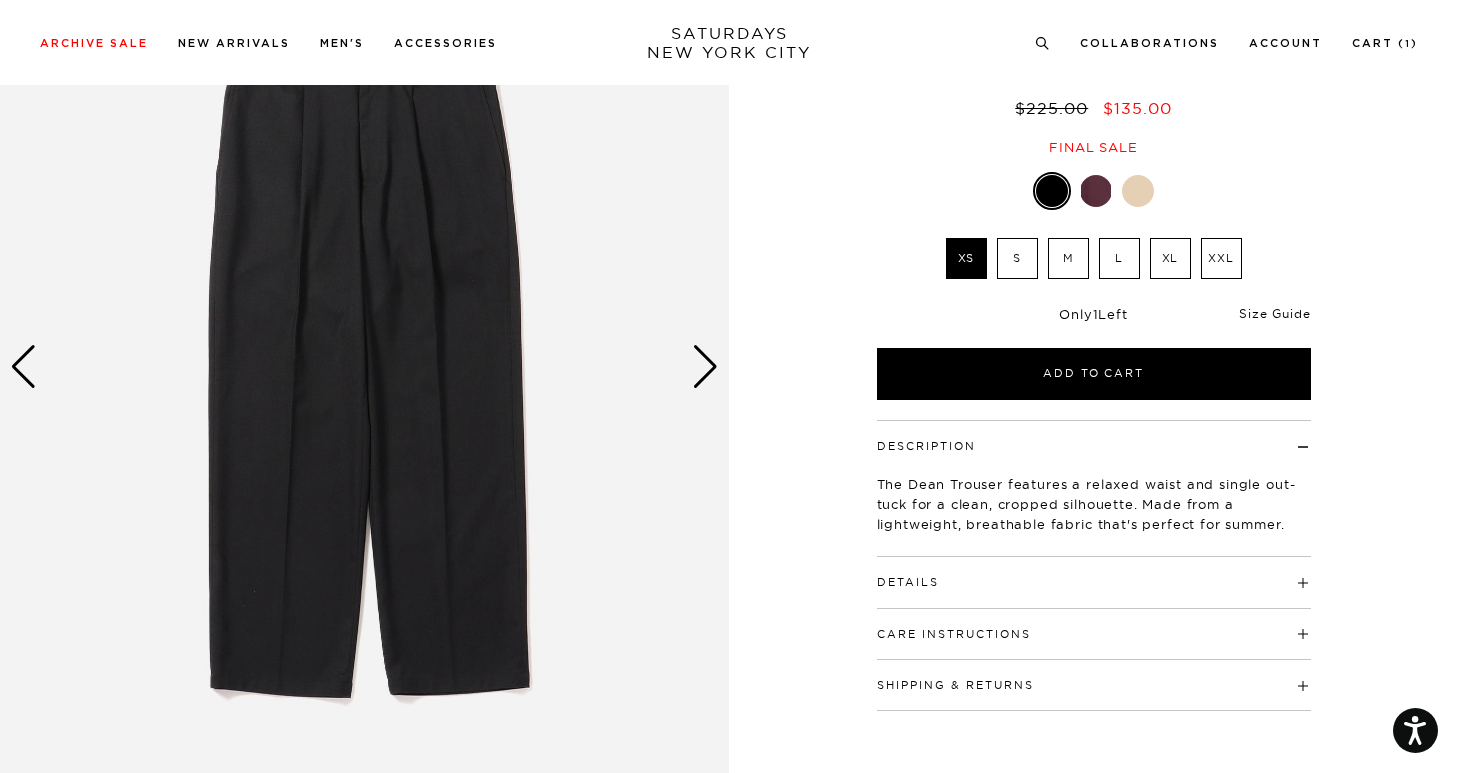 click on "Size Guide" at bounding box center [1274, 313] 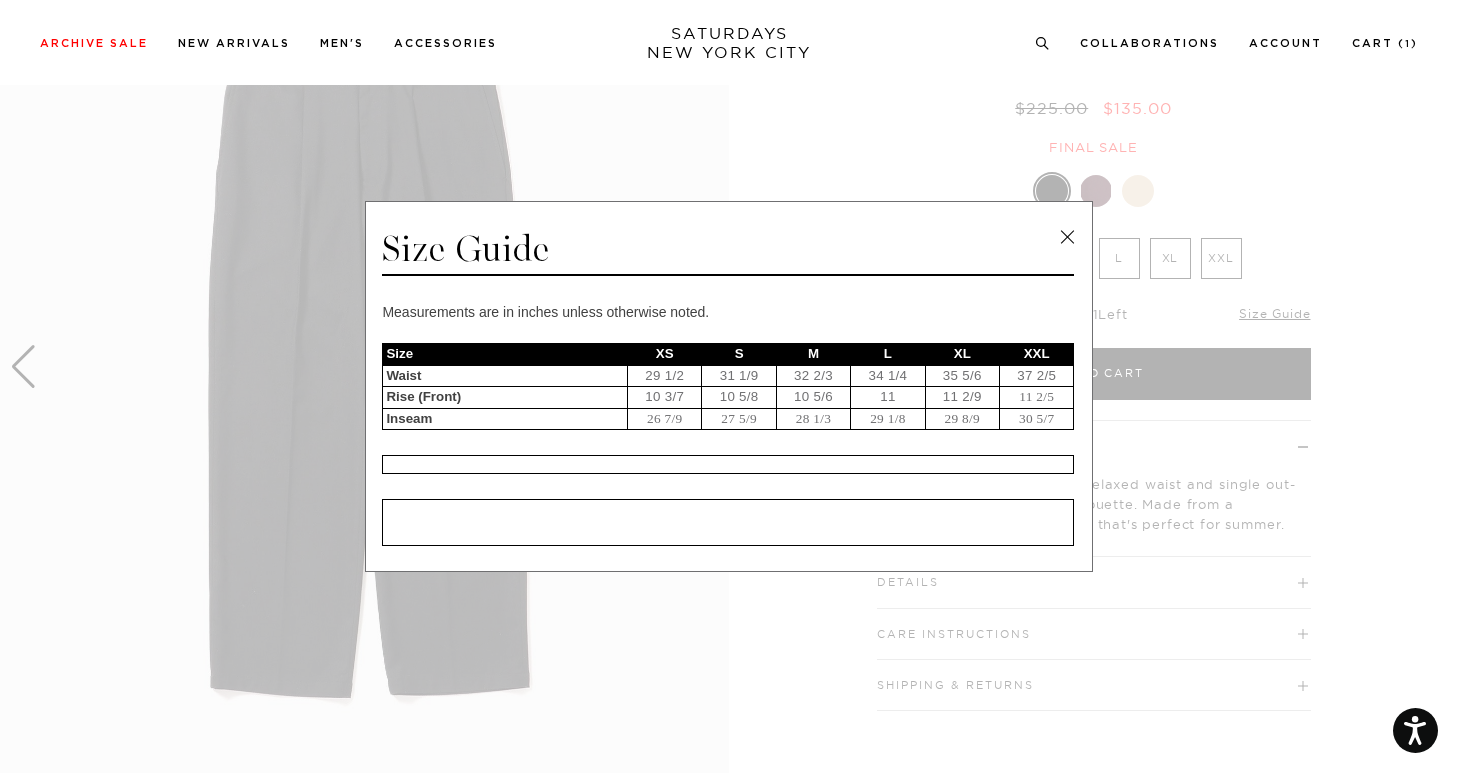 click at bounding box center (1067, 237) 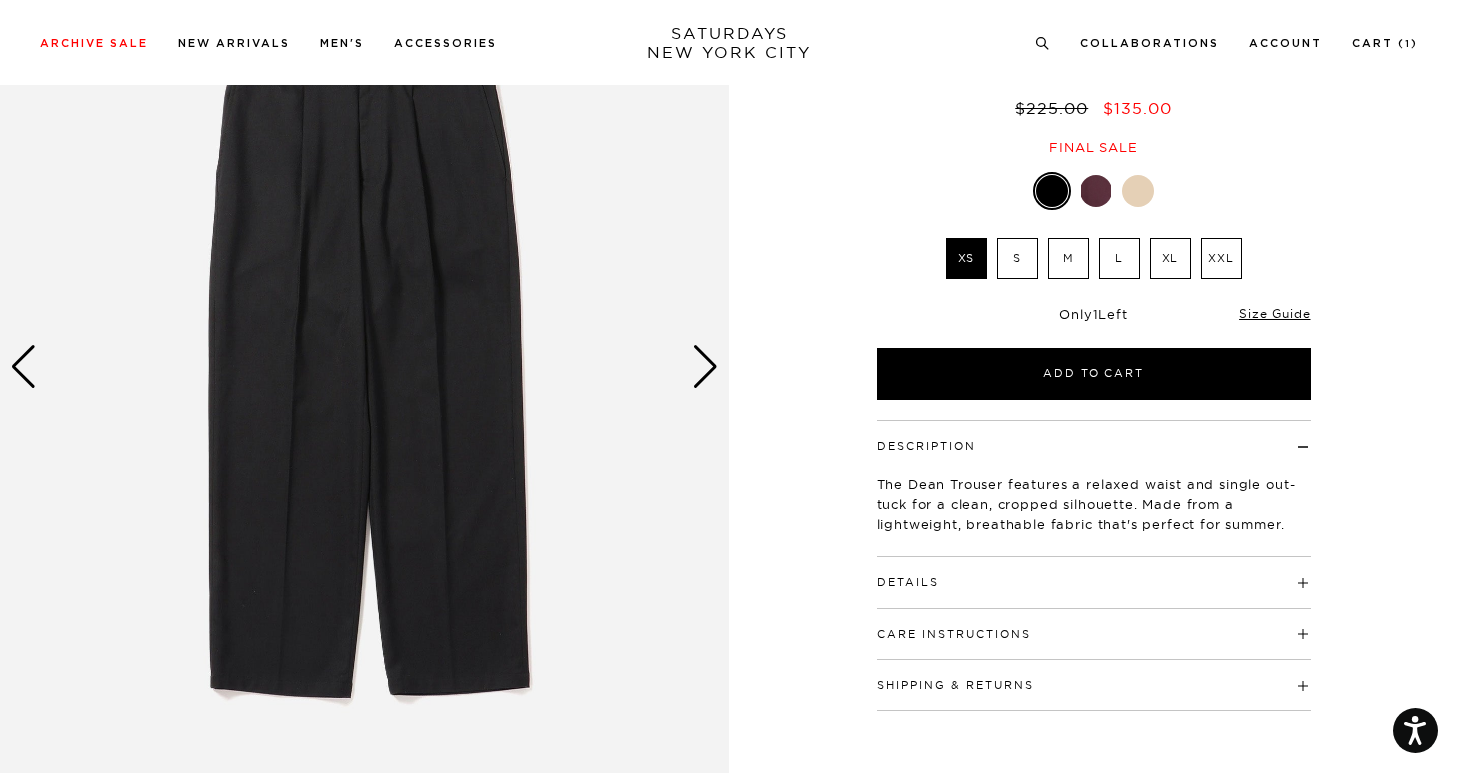 click on "S" at bounding box center (1017, 258) 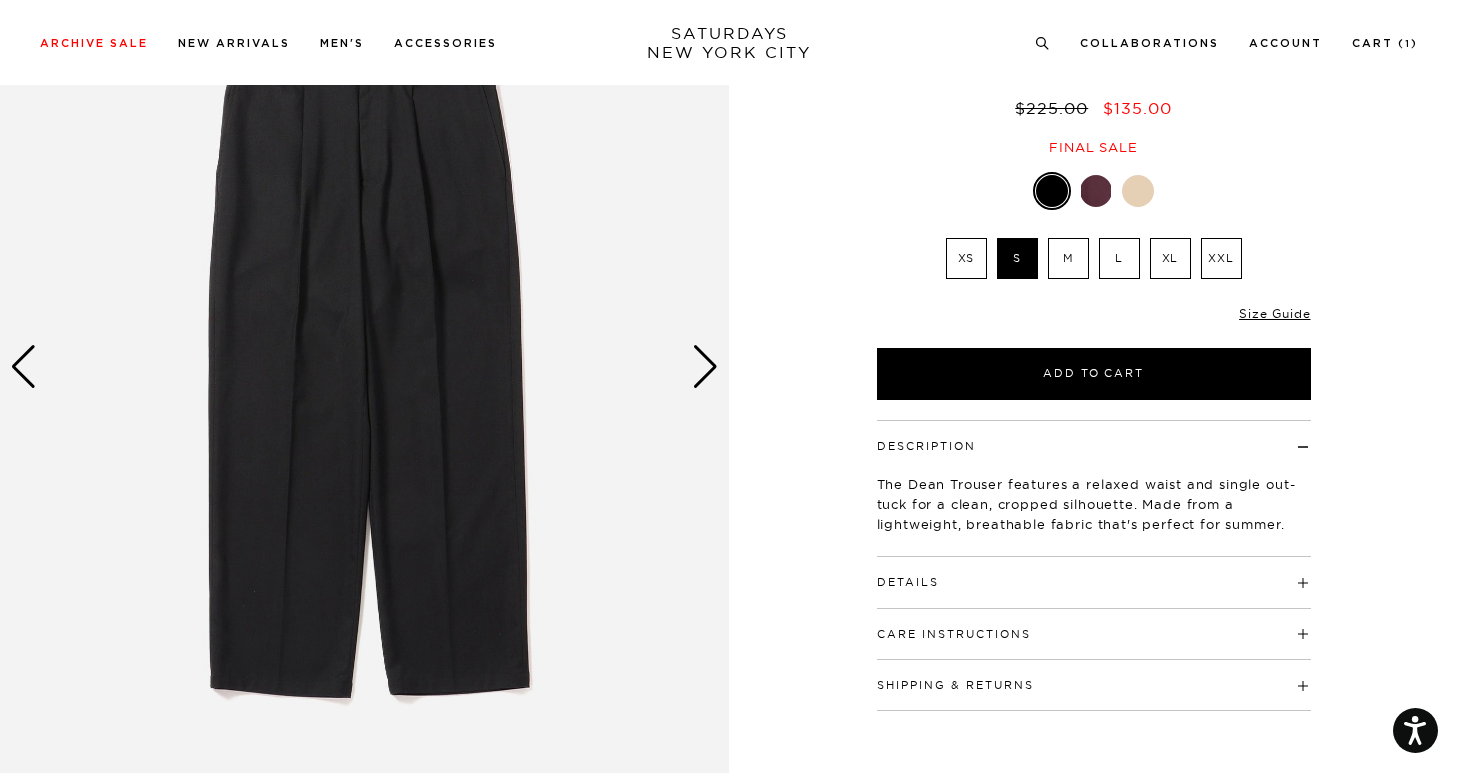 click at bounding box center [705, 367] 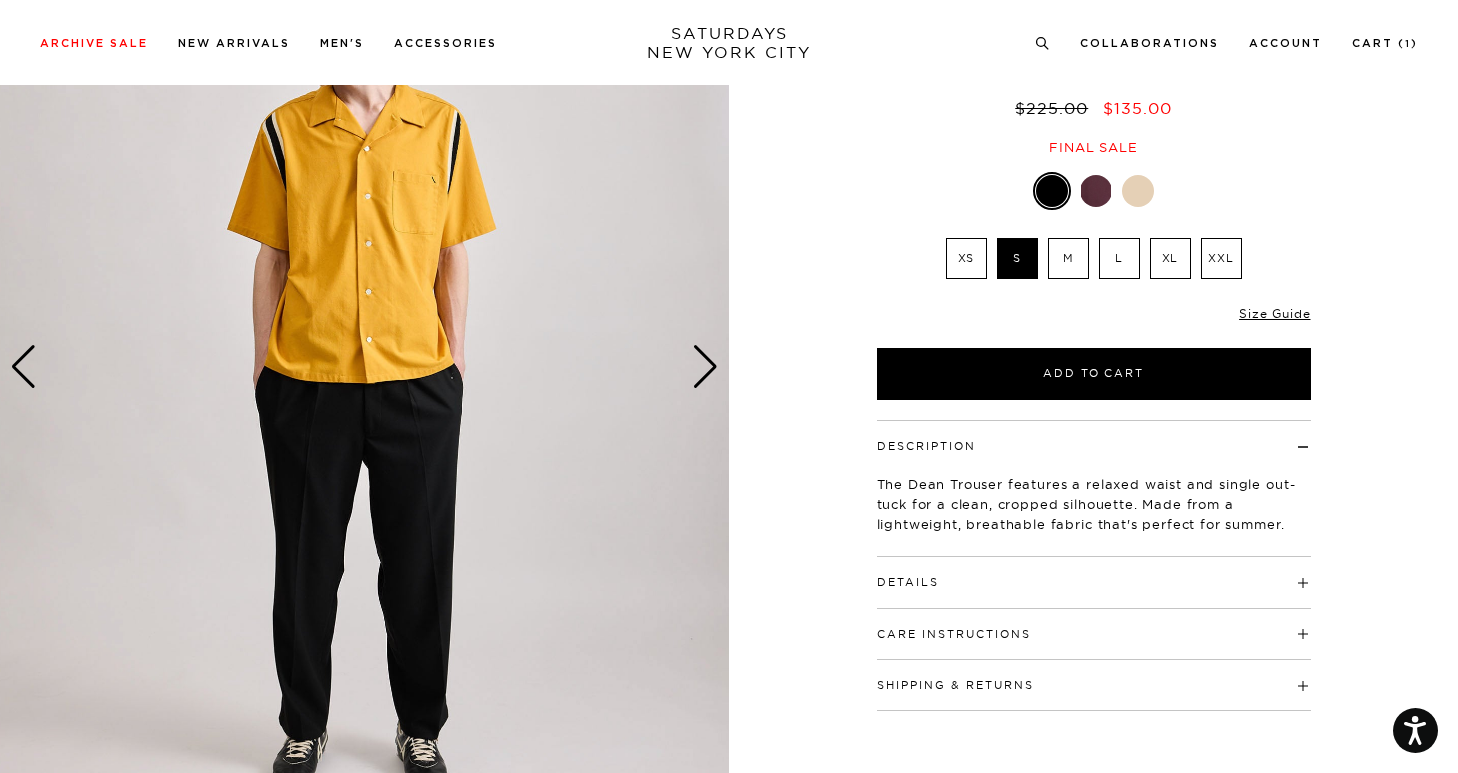 click at bounding box center [705, 367] 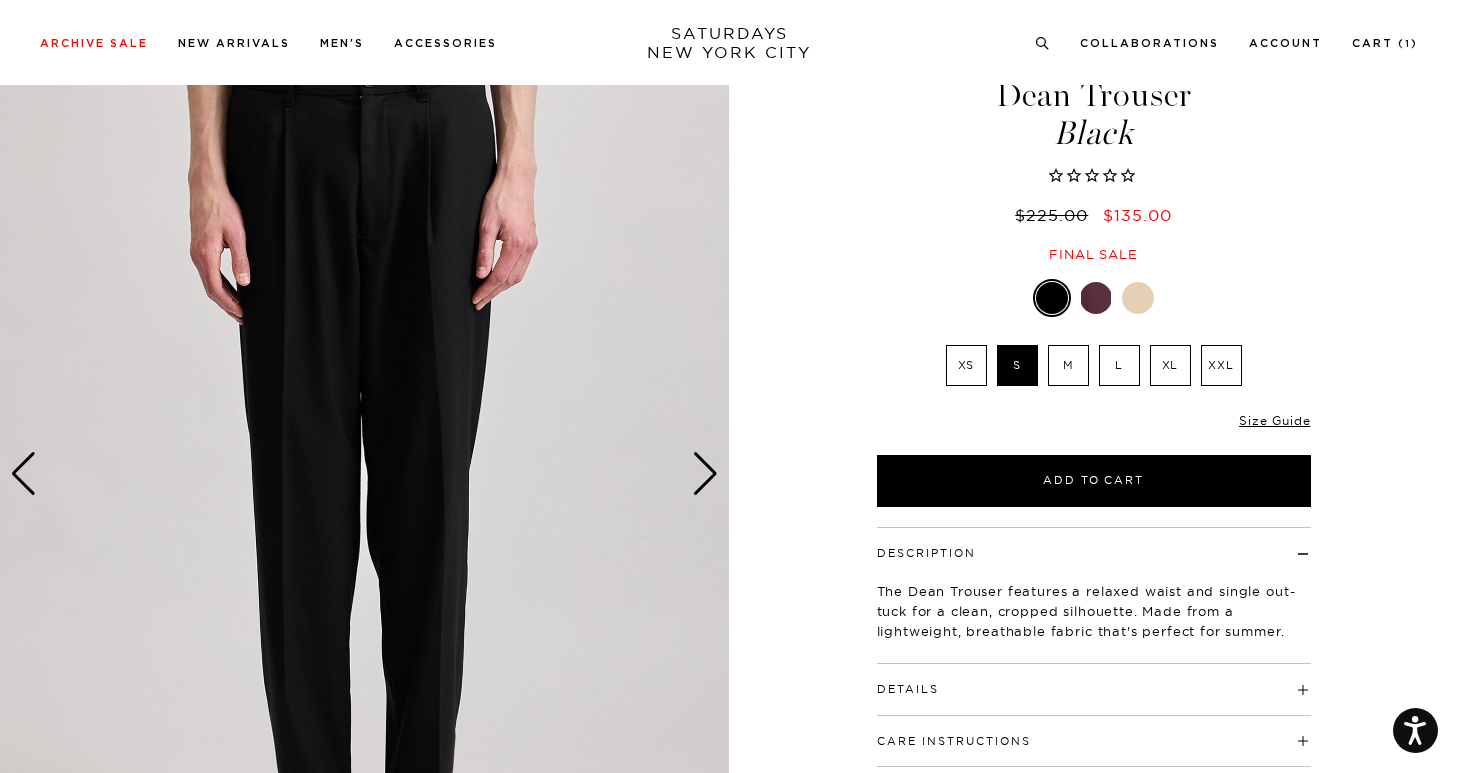 scroll, scrollTop: 81, scrollLeft: 0, axis: vertical 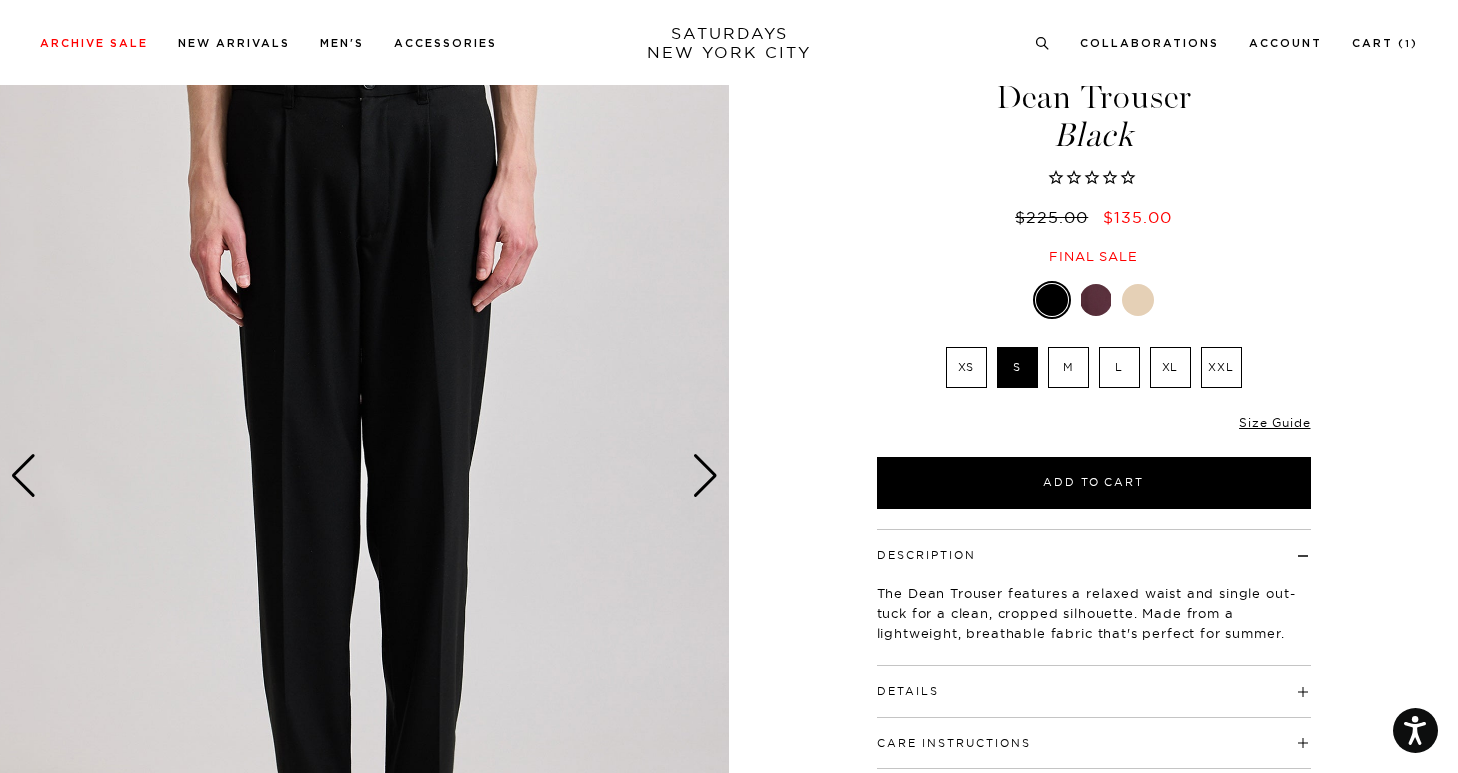 click at bounding box center [705, 476] 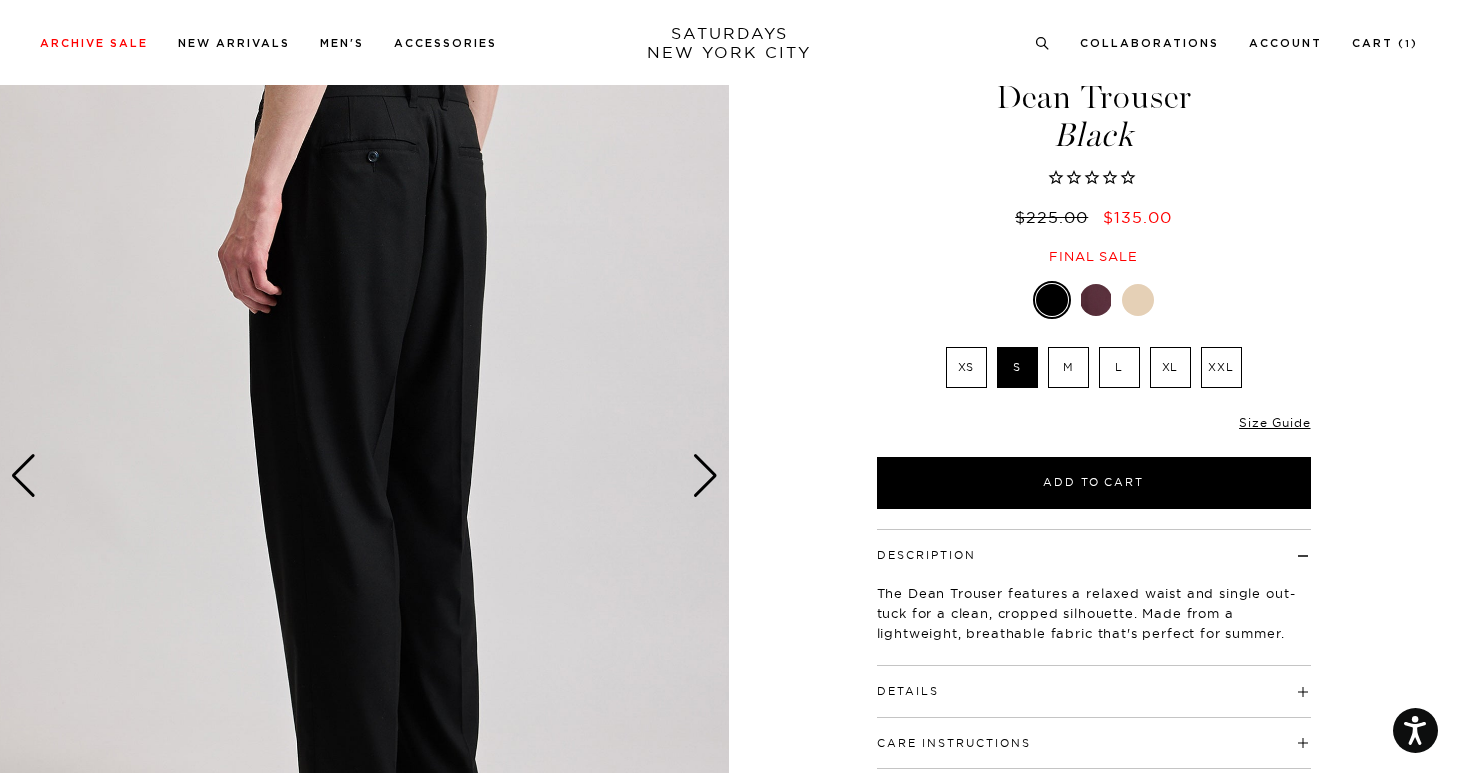 click at bounding box center (1138, 300) 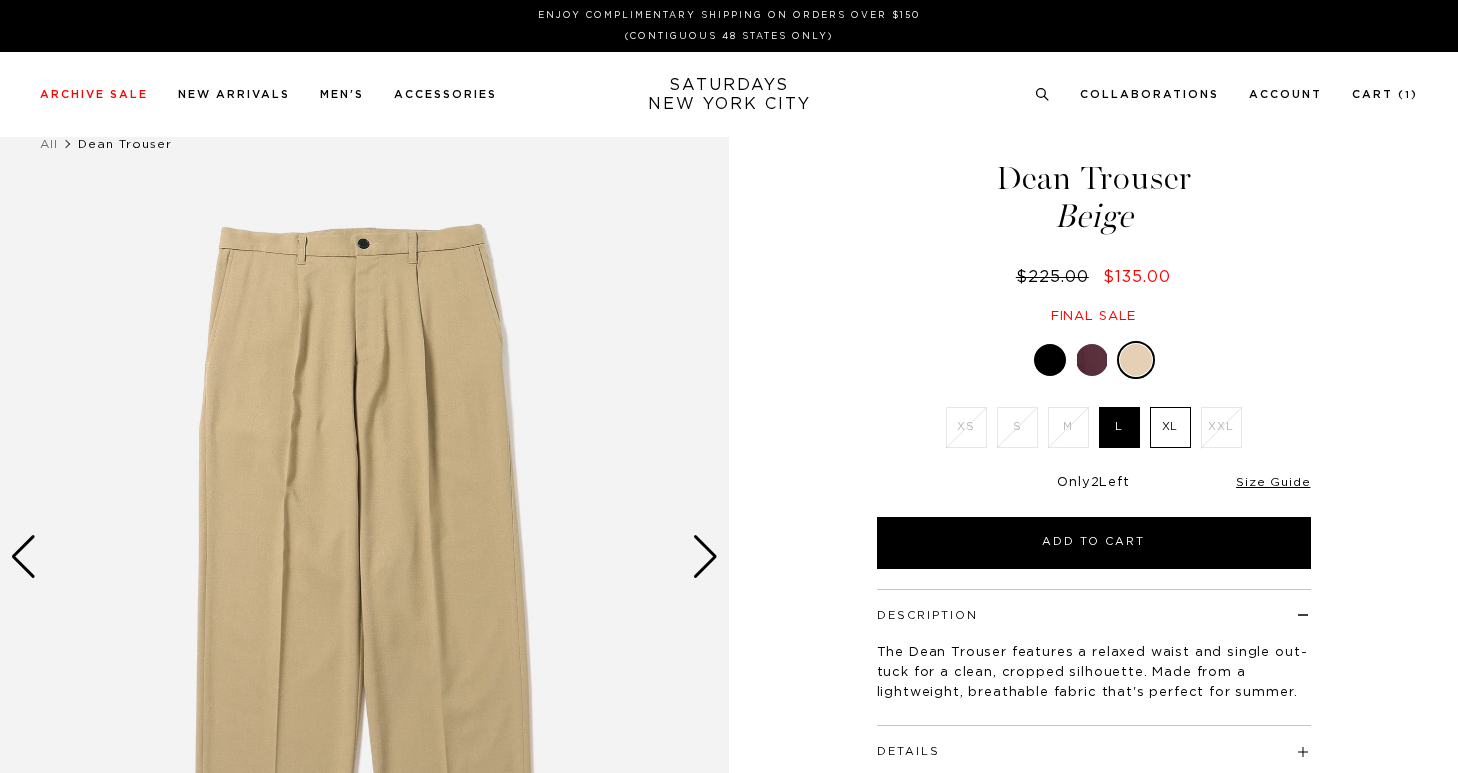 scroll, scrollTop: 0, scrollLeft: 0, axis: both 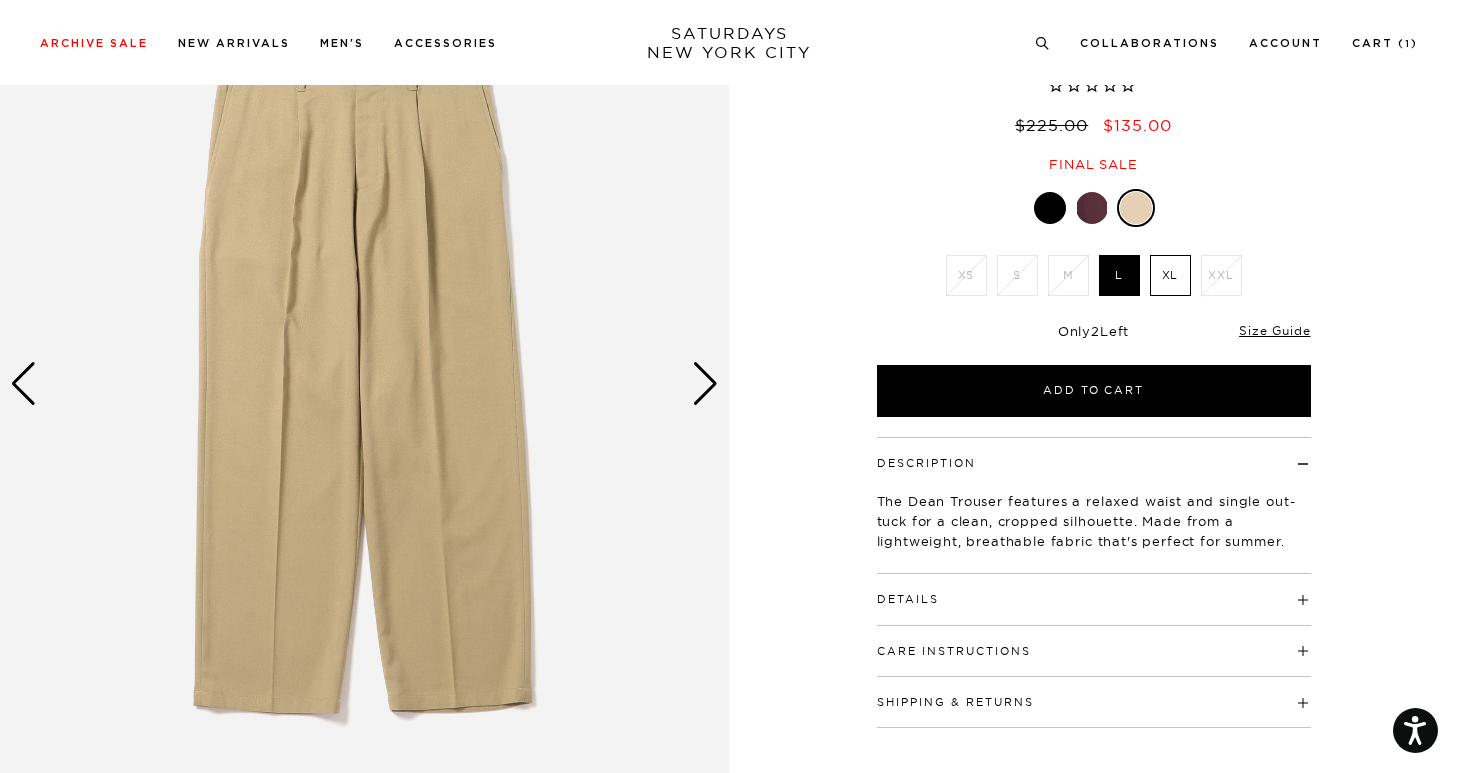 click at bounding box center [364, 383] 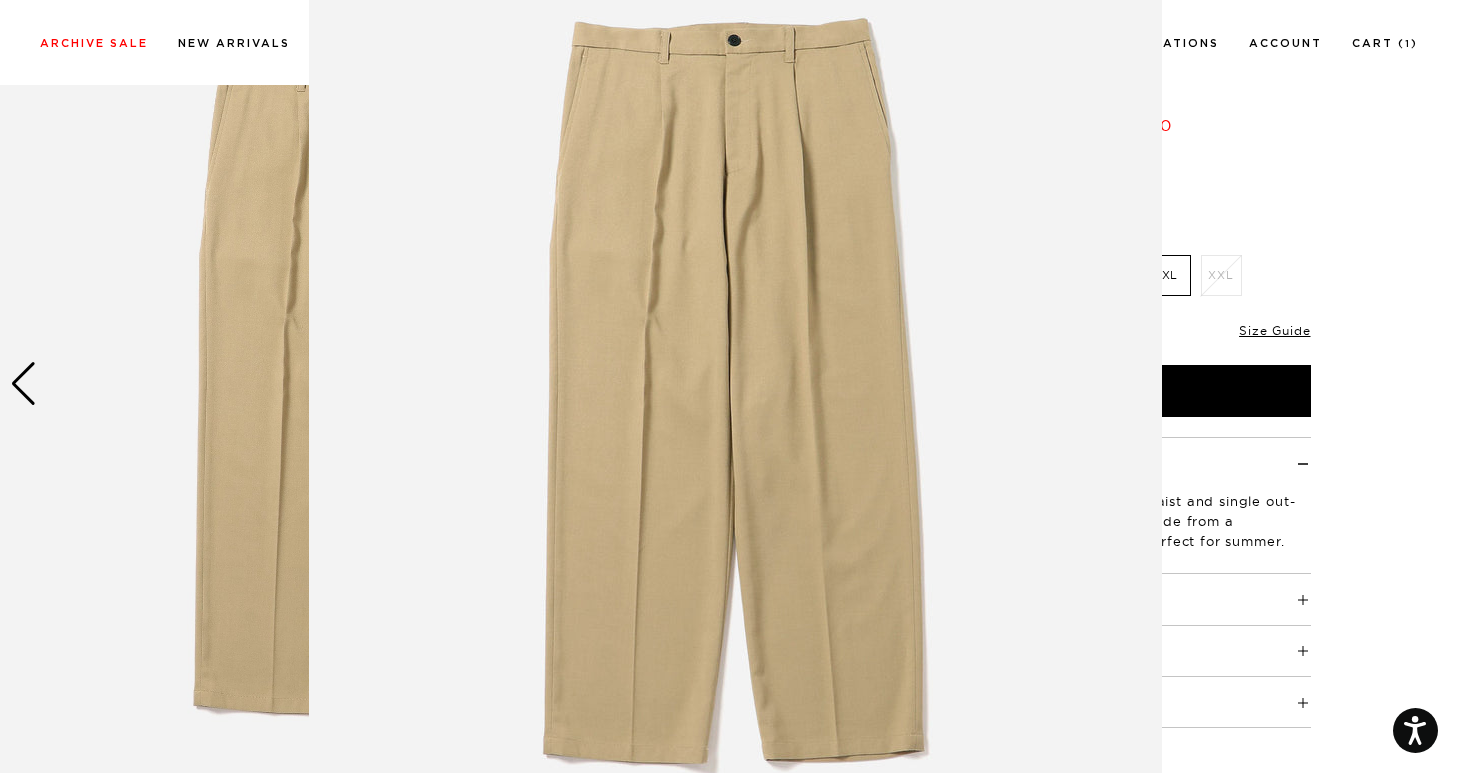 scroll, scrollTop: 119, scrollLeft: 0, axis: vertical 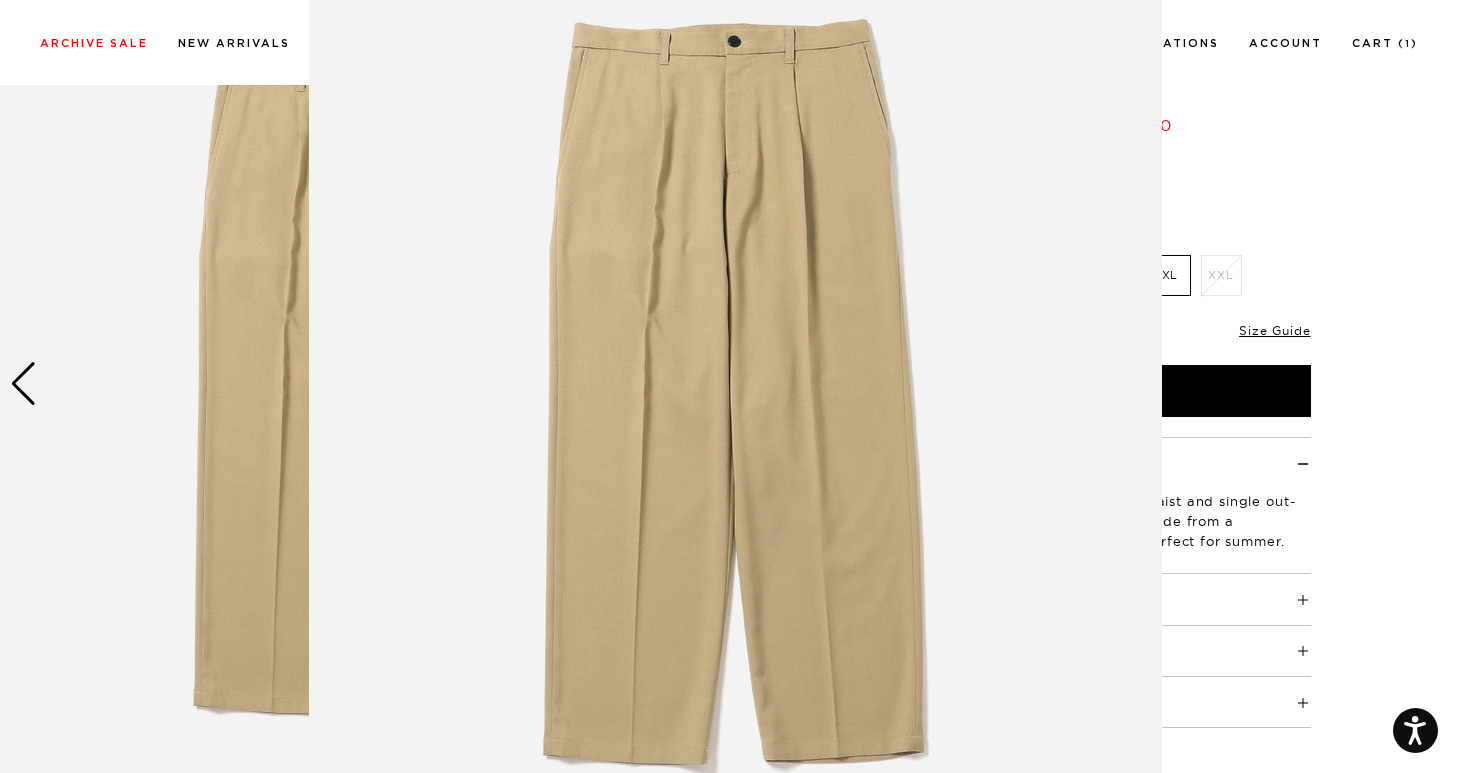 click at bounding box center [735, 393] 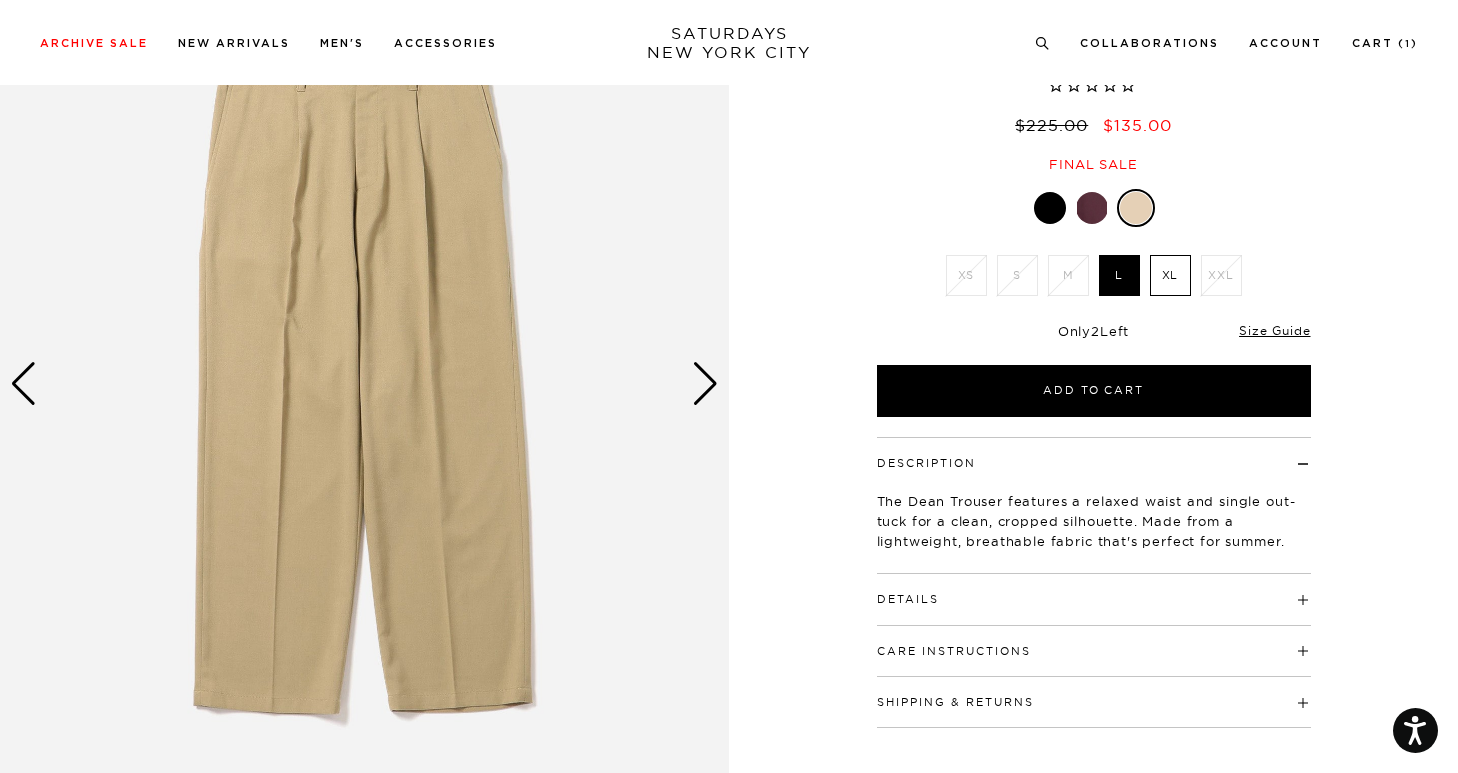 scroll, scrollTop: 0, scrollLeft: 0, axis: both 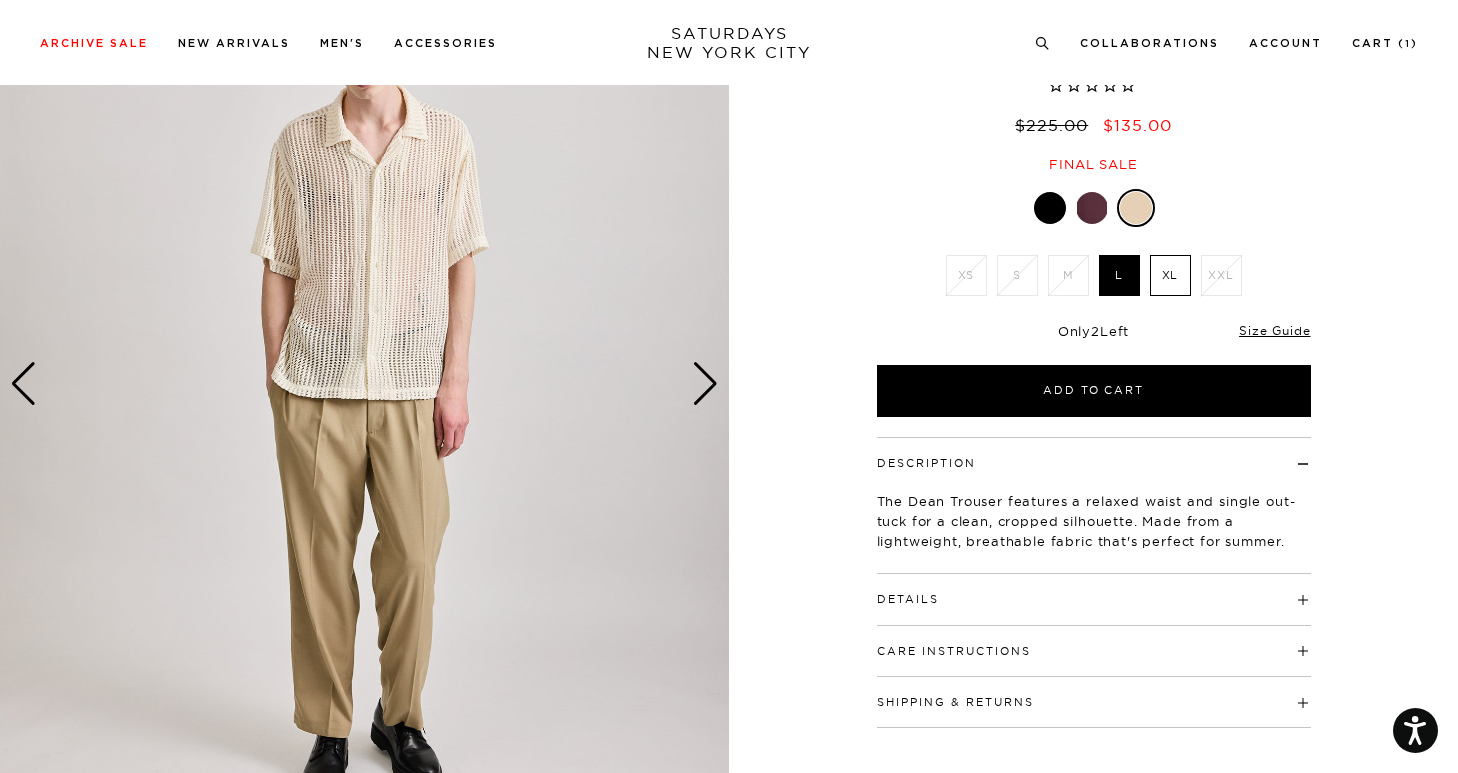 click at bounding box center (705, 384) 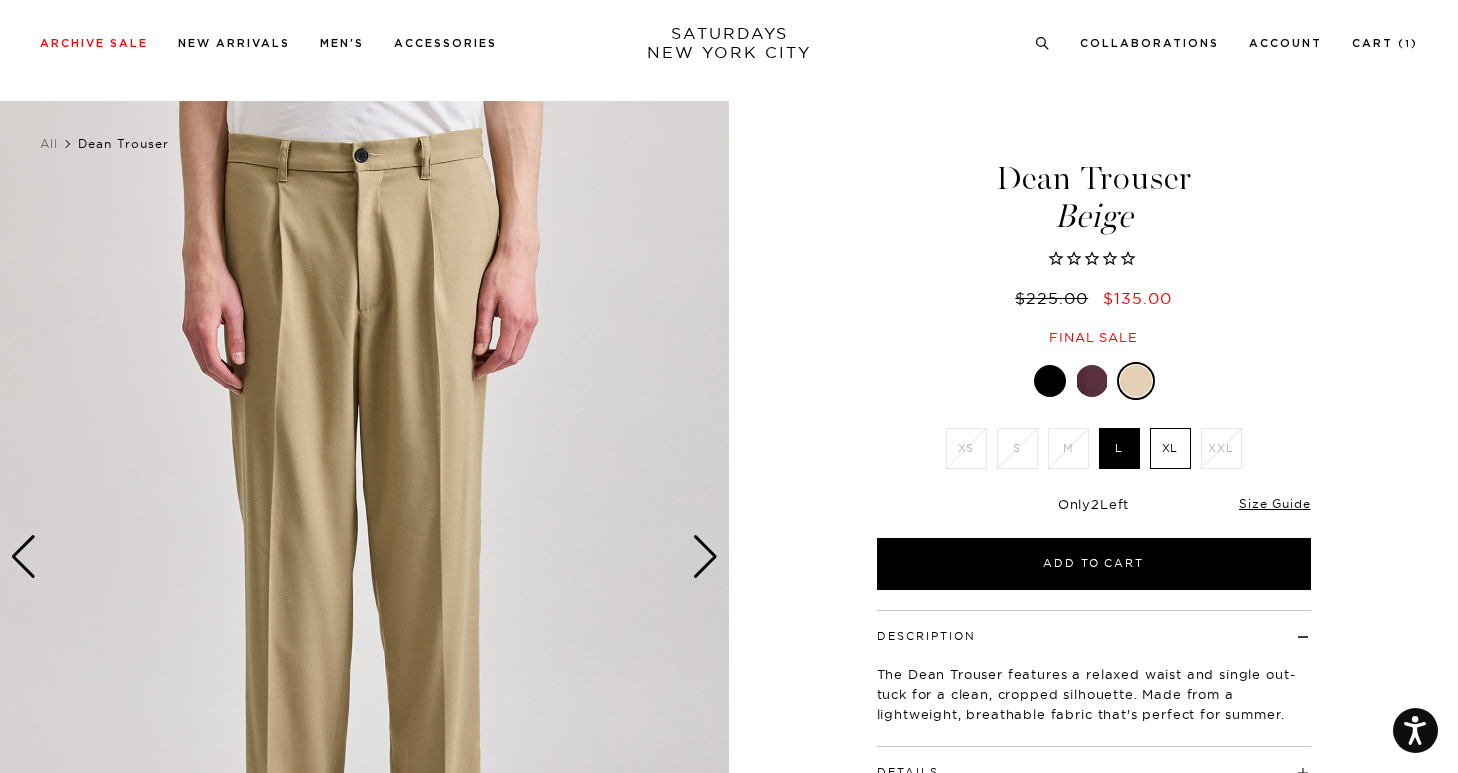 scroll, scrollTop: 0, scrollLeft: 4, axis: horizontal 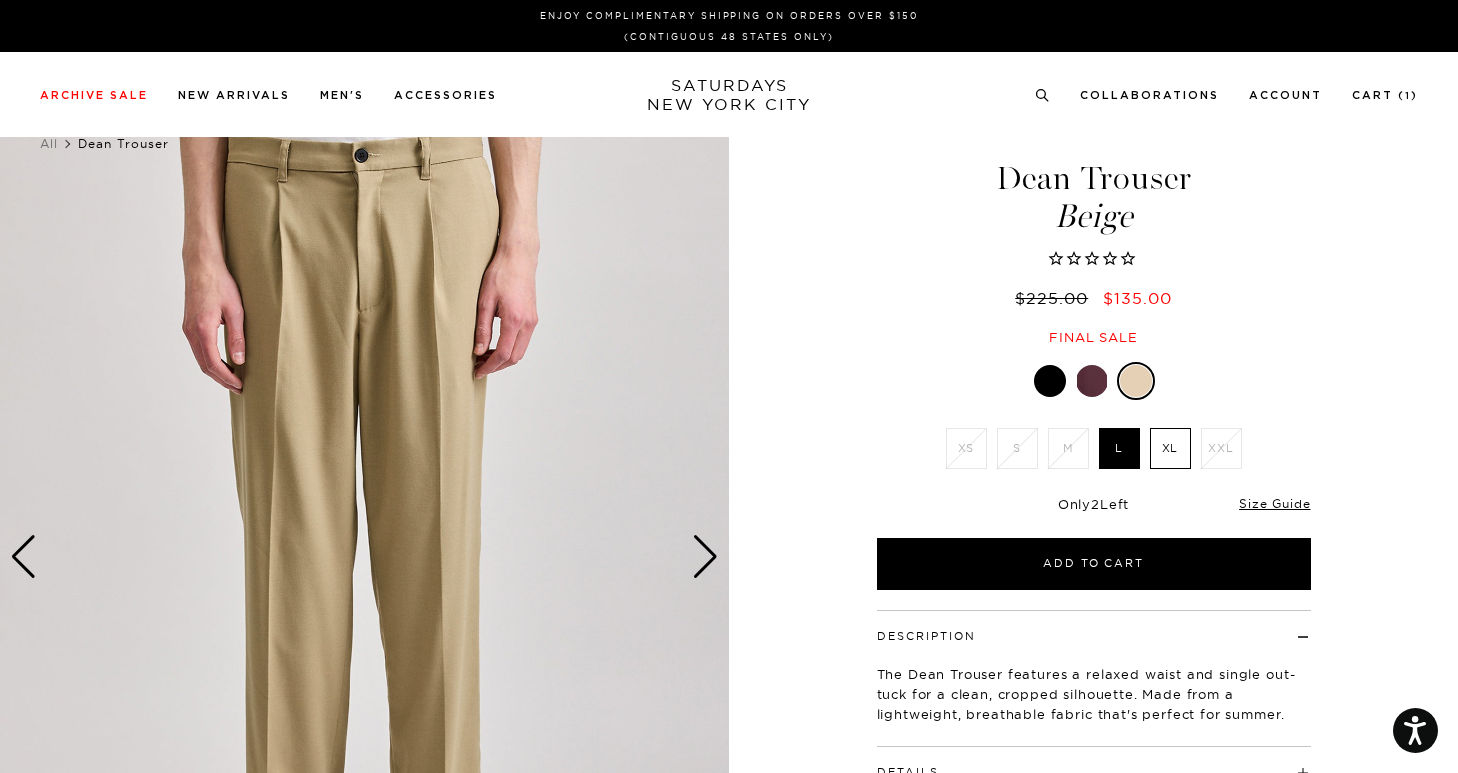 click at bounding box center (1050, 381) 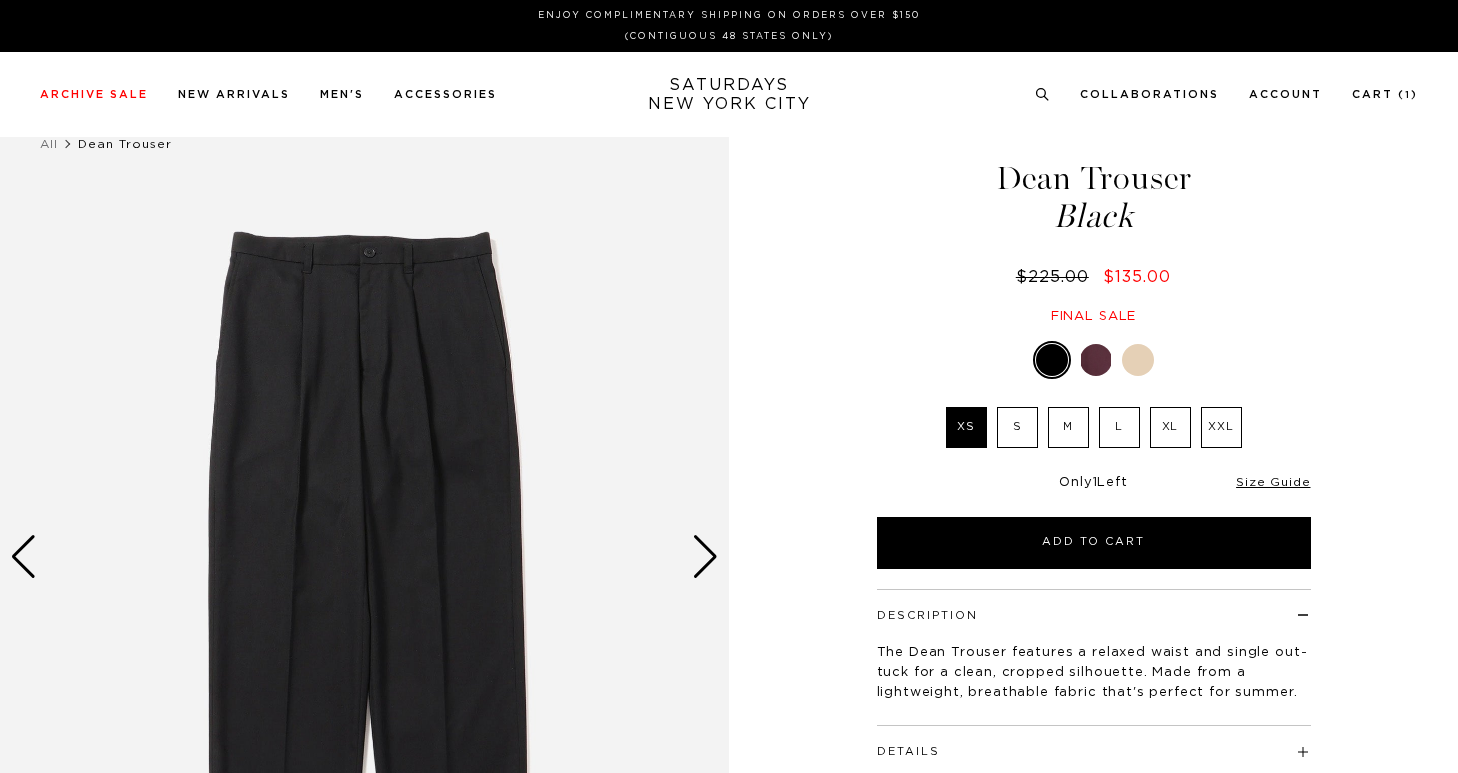 scroll, scrollTop: 0, scrollLeft: 0, axis: both 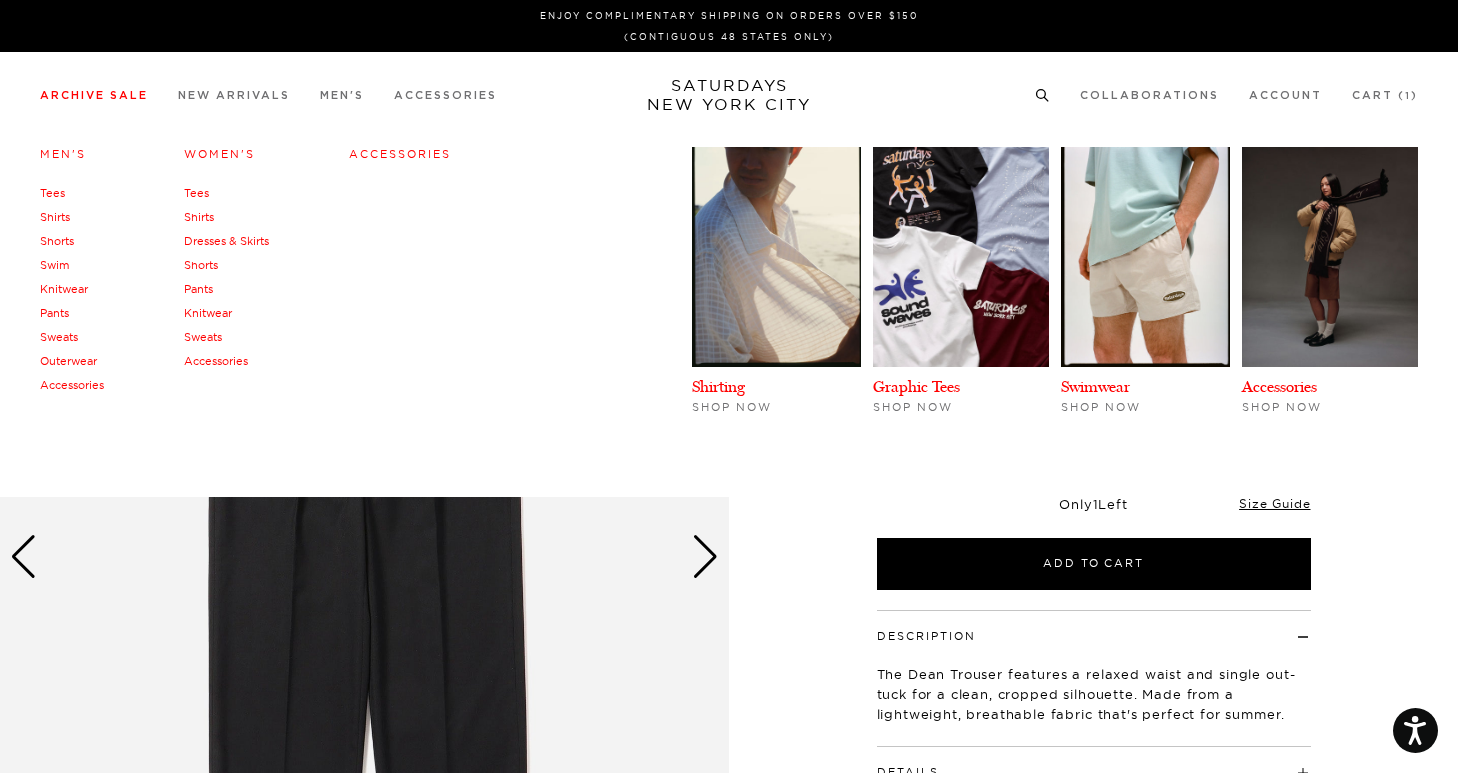 click on "Accessories" at bounding box center (400, 154) 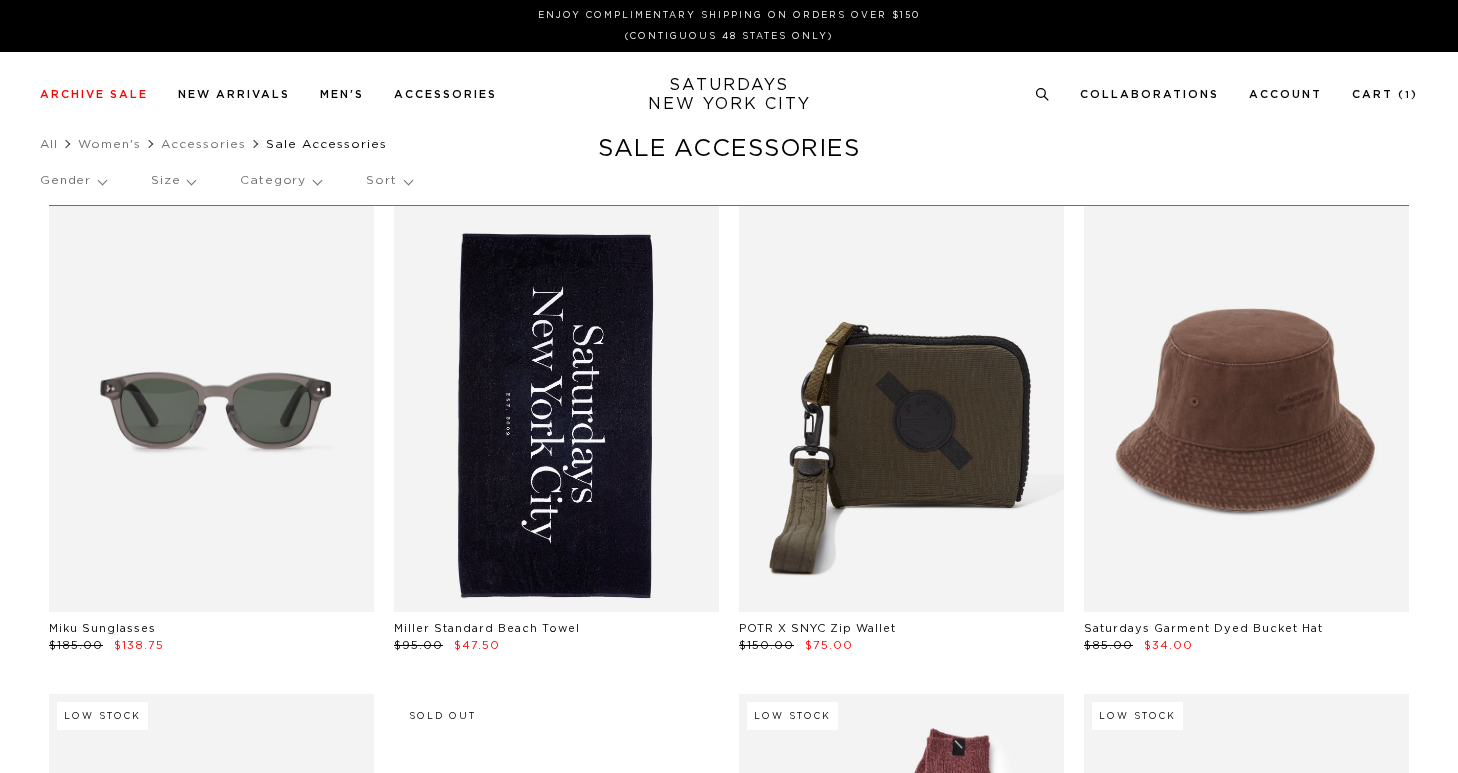 scroll, scrollTop: 0, scrollLeft: 0, axis: both 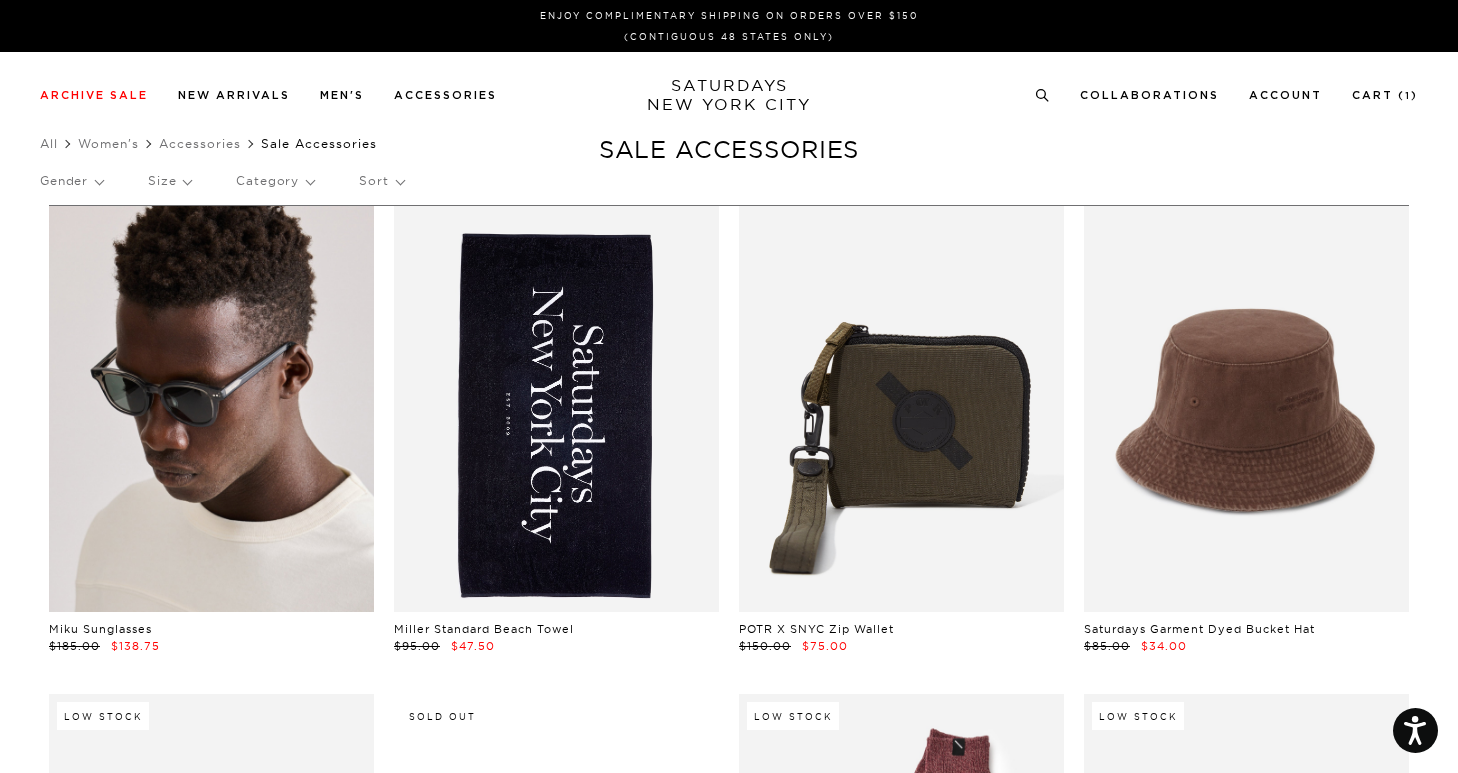 click at bounding box center [211, 409] 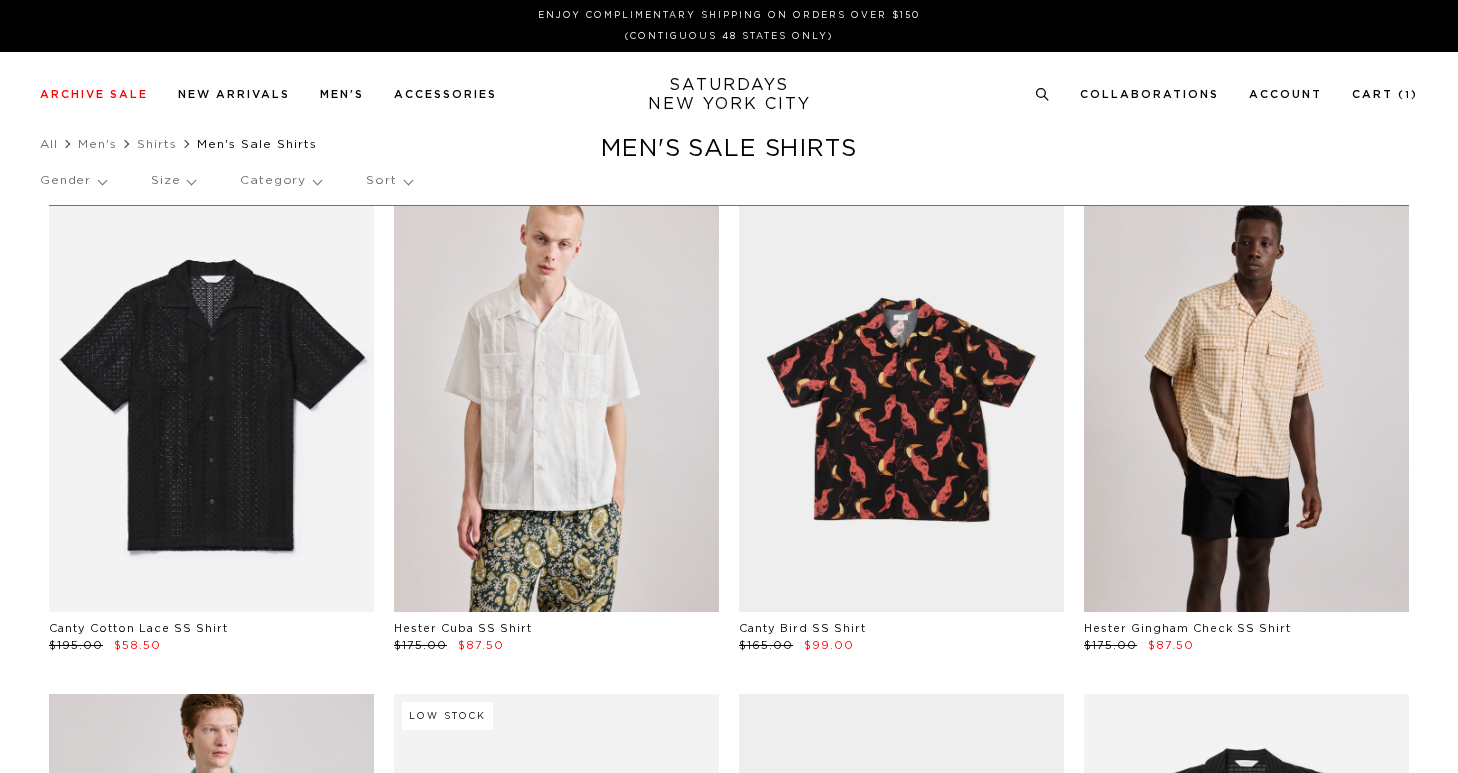scroll, scrollTop: 0, scrollLeft: 0, axis: both 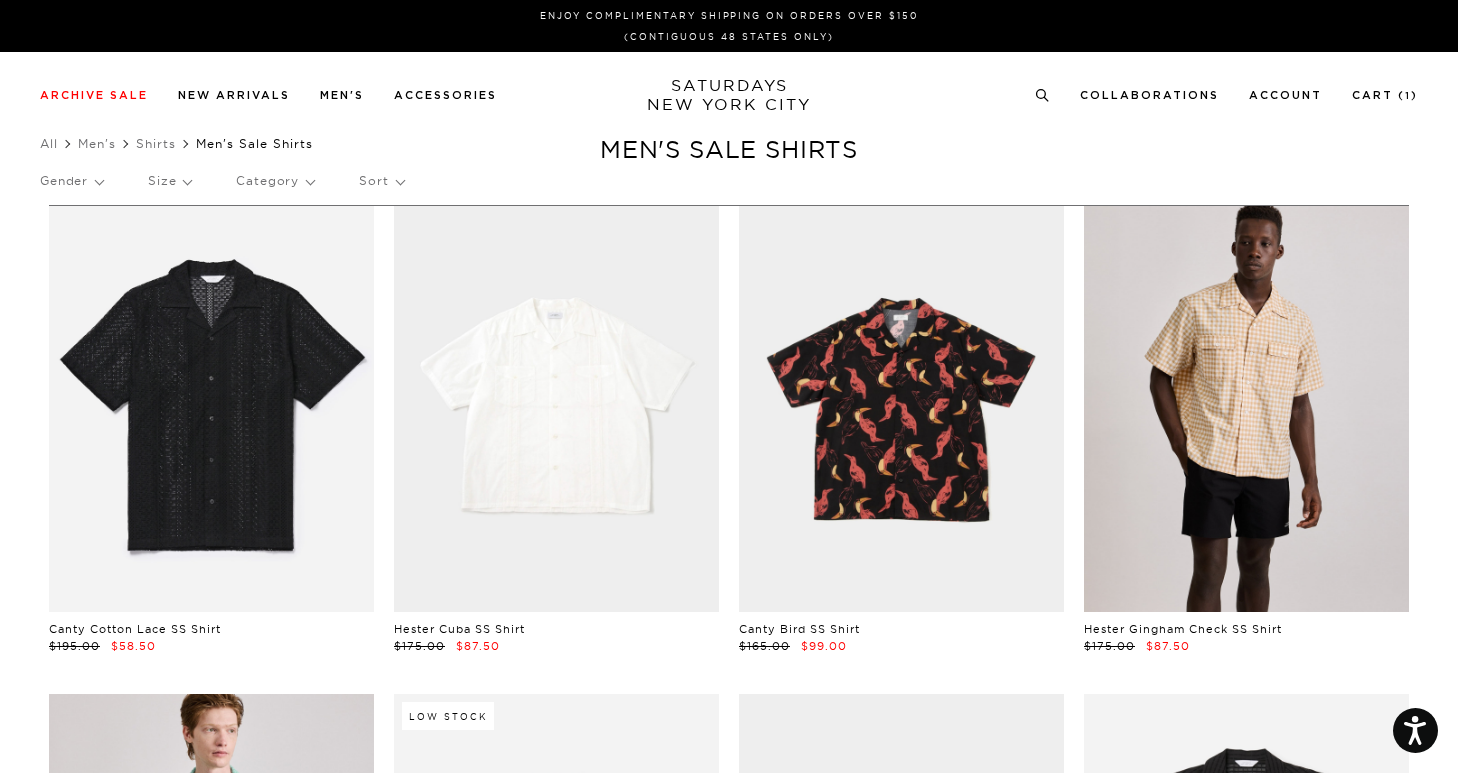 click at bounding box center (556, 409) 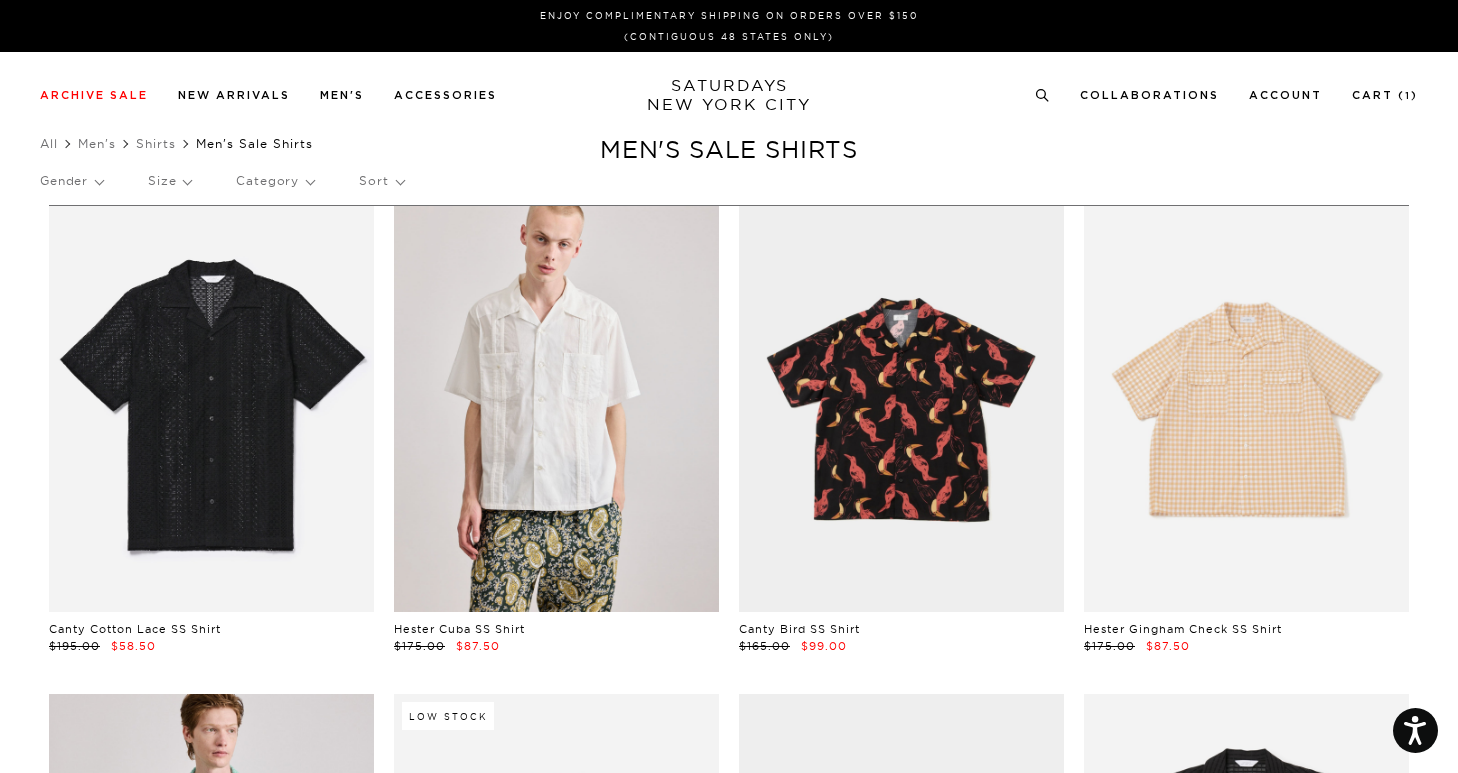 click at bounding box center (1246, 409) 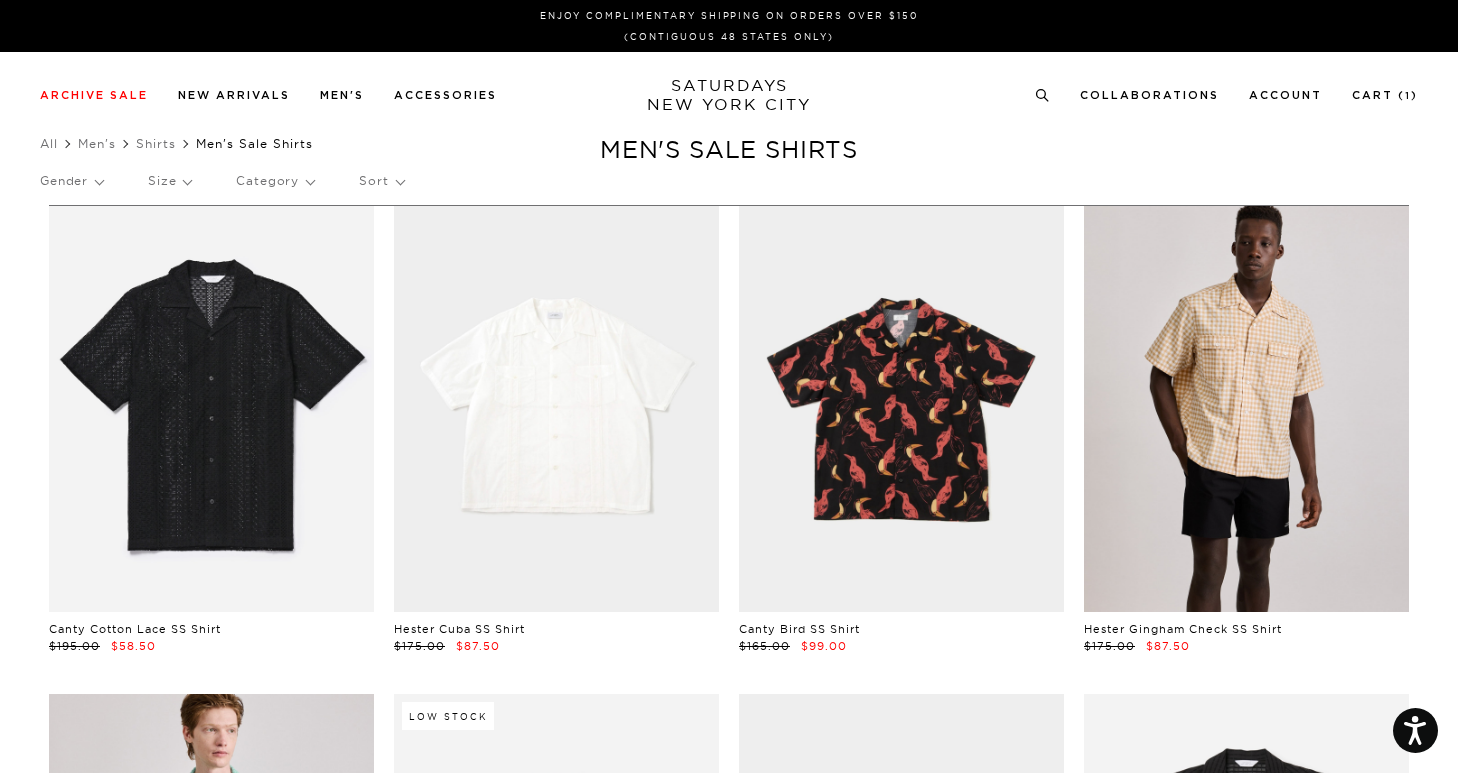 click at bounding box center [556, 409] 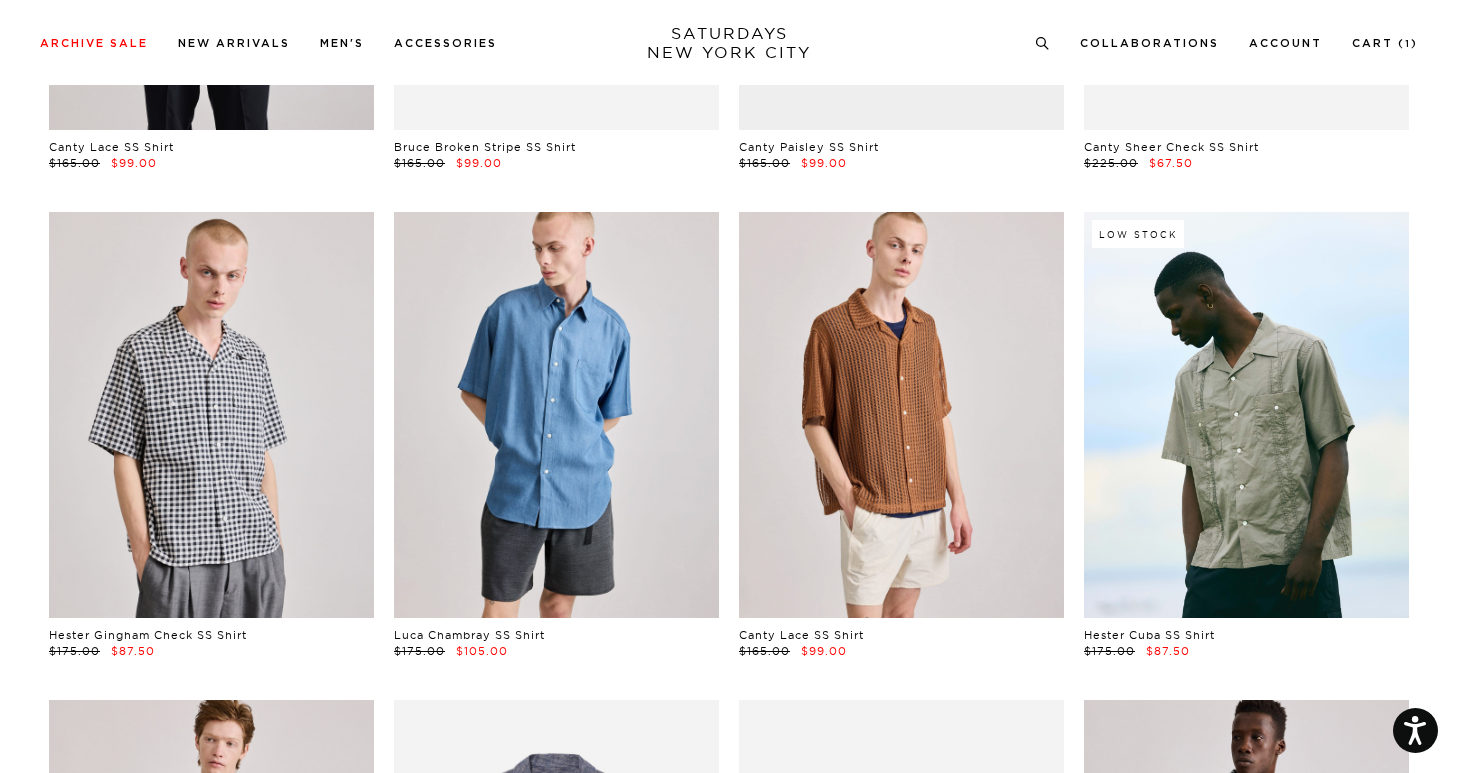 scroll, scrollTop: 979, scrollLeft: 0, axis: vertical 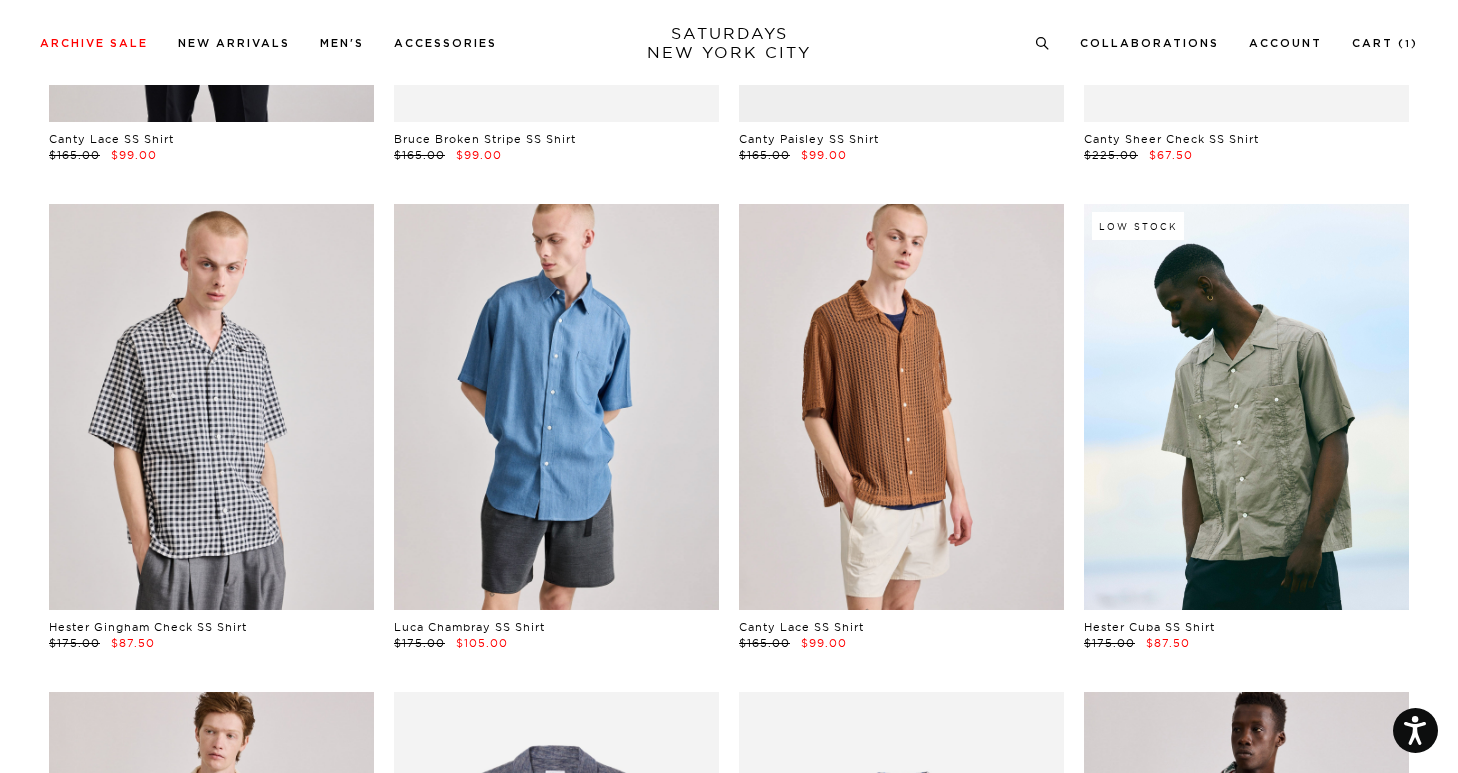 click at bounding box center (1246, 407) 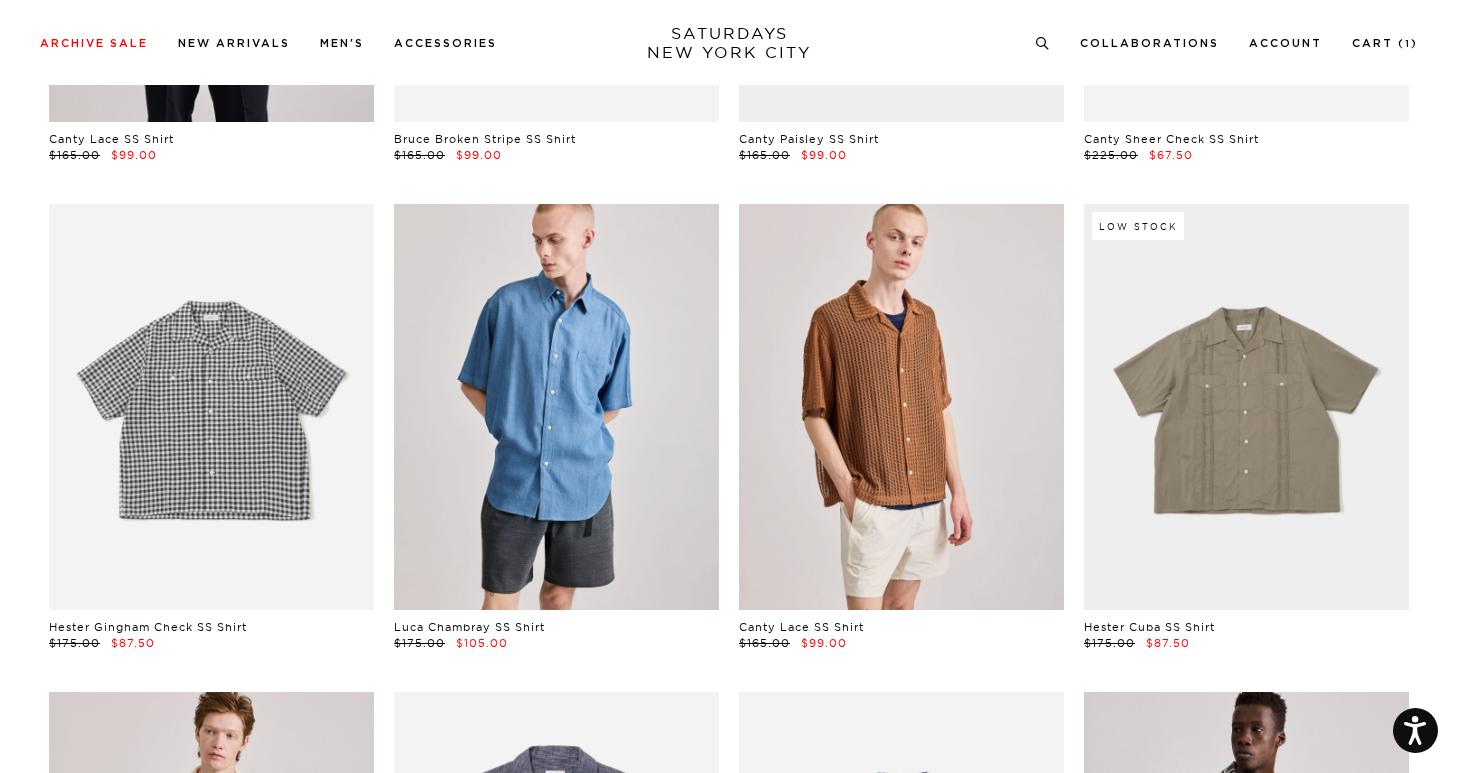 click at bounding box center [211, 407] 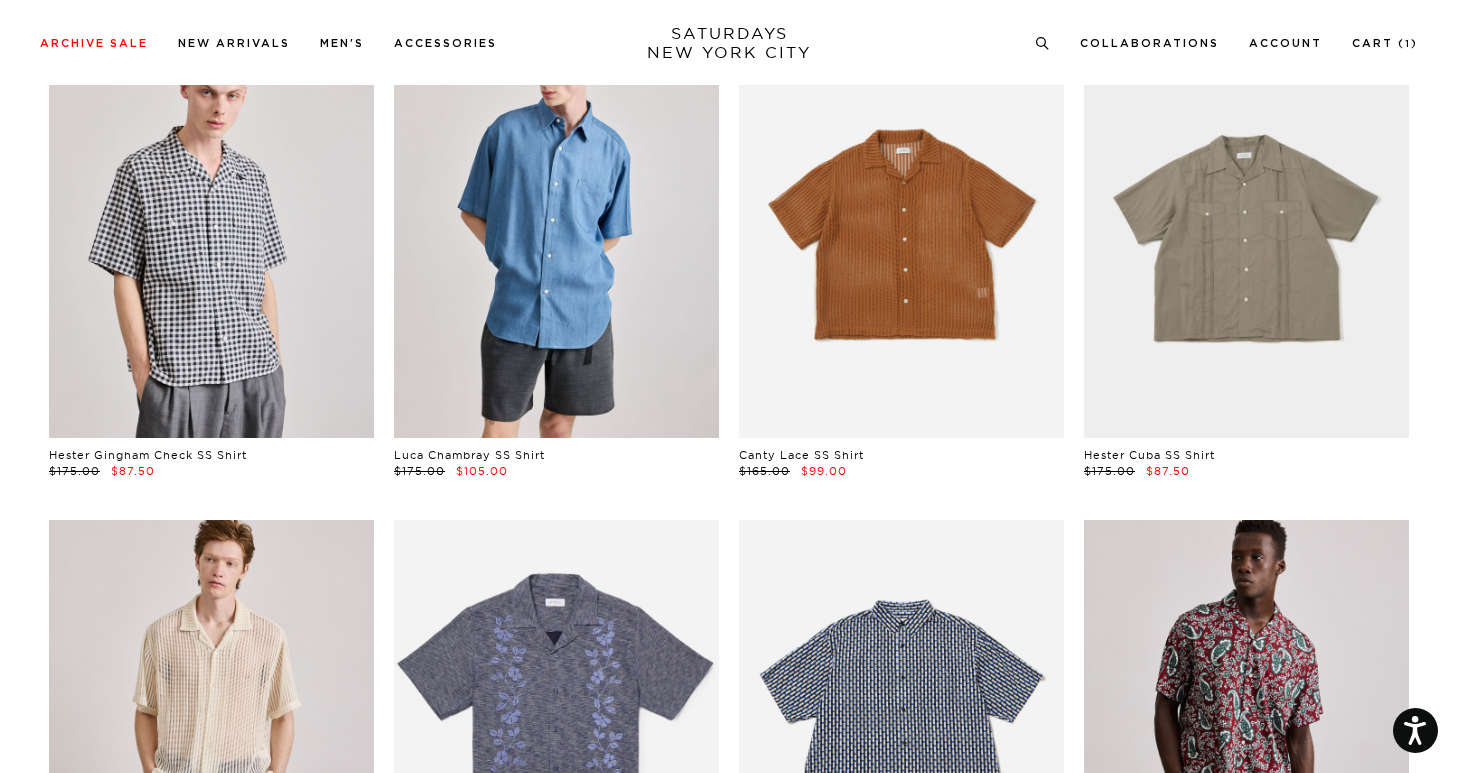 scroll, scrollTop: 1153, scrollLeft: 1, axis: both 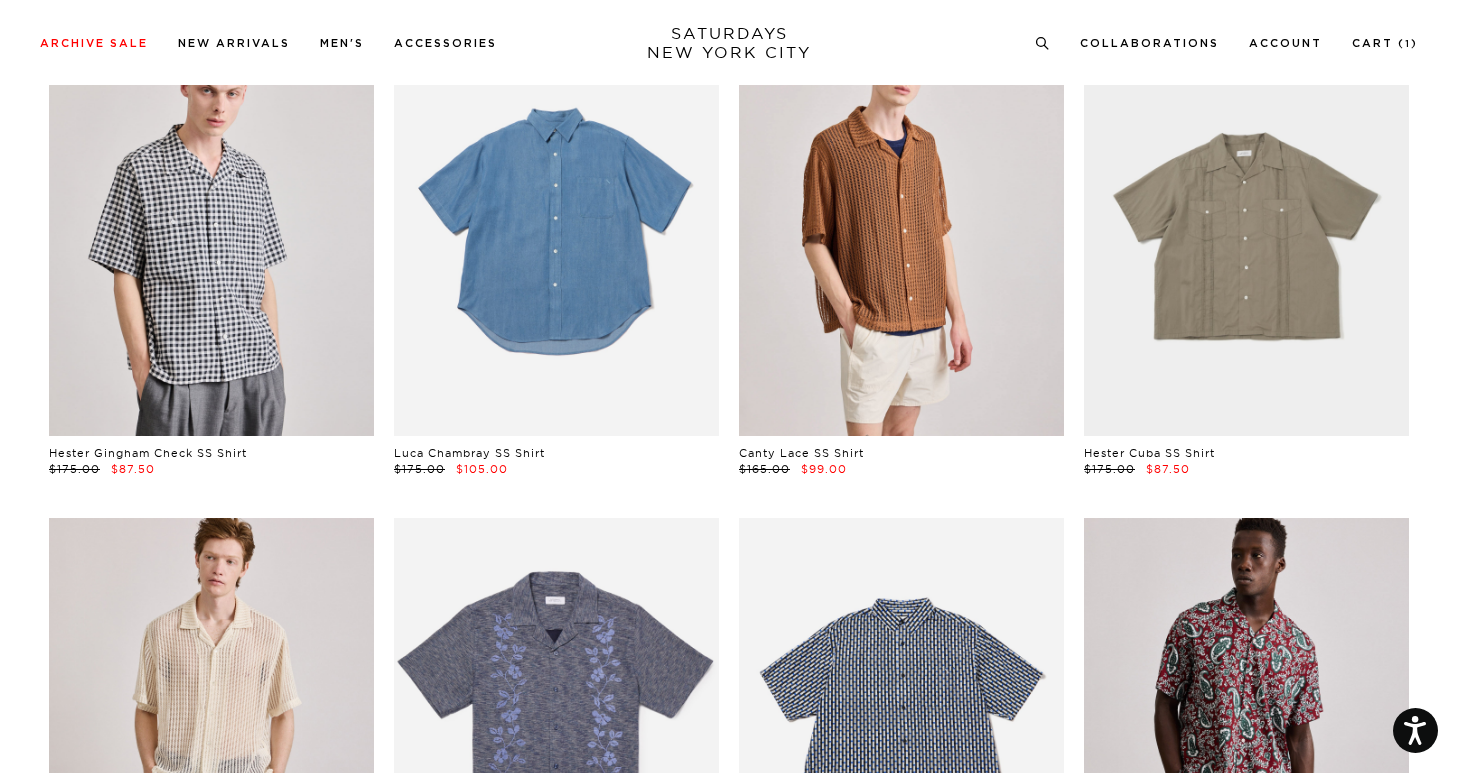 click at bounding box center (556, 233) 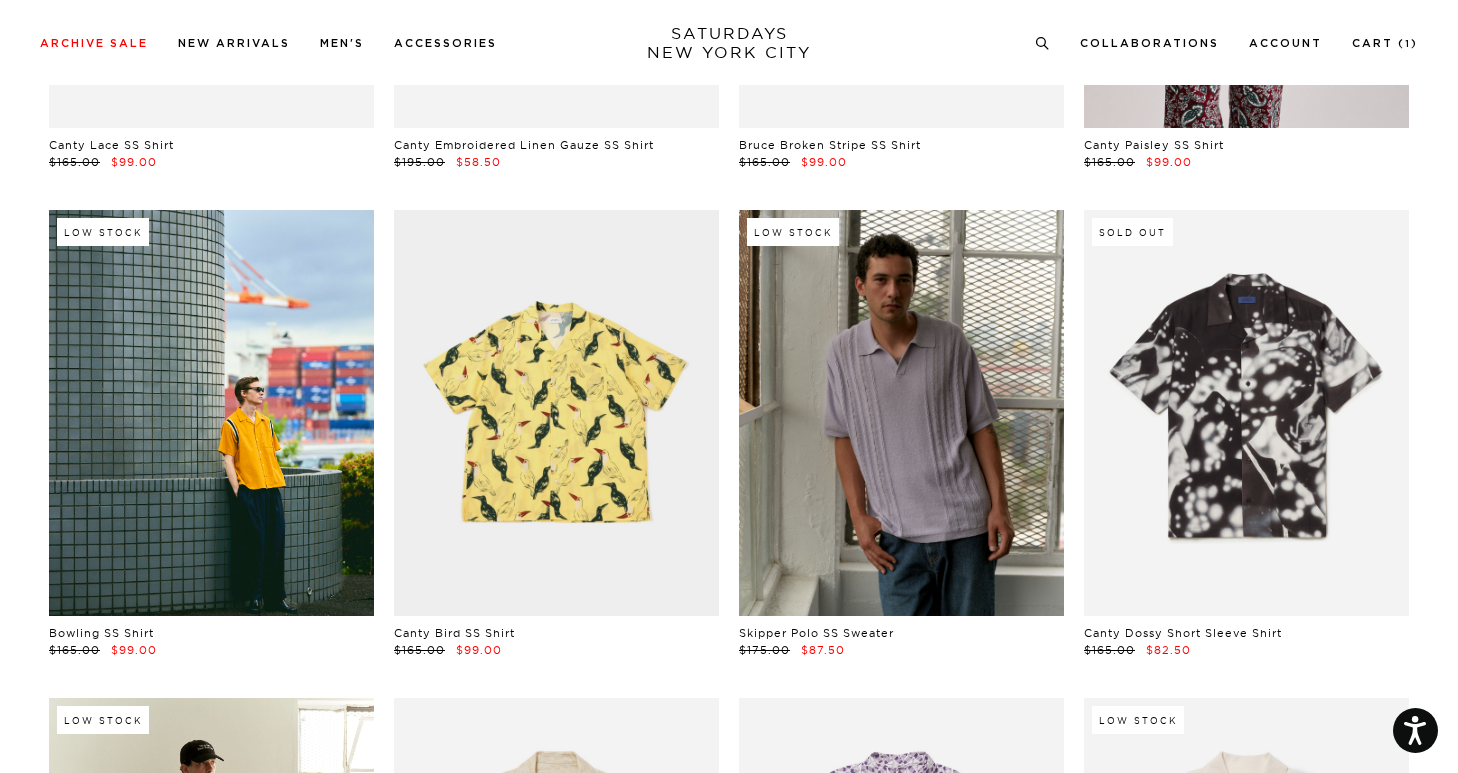 scroll, scrollTop: 1980, scrollLeft: 1, axis: both 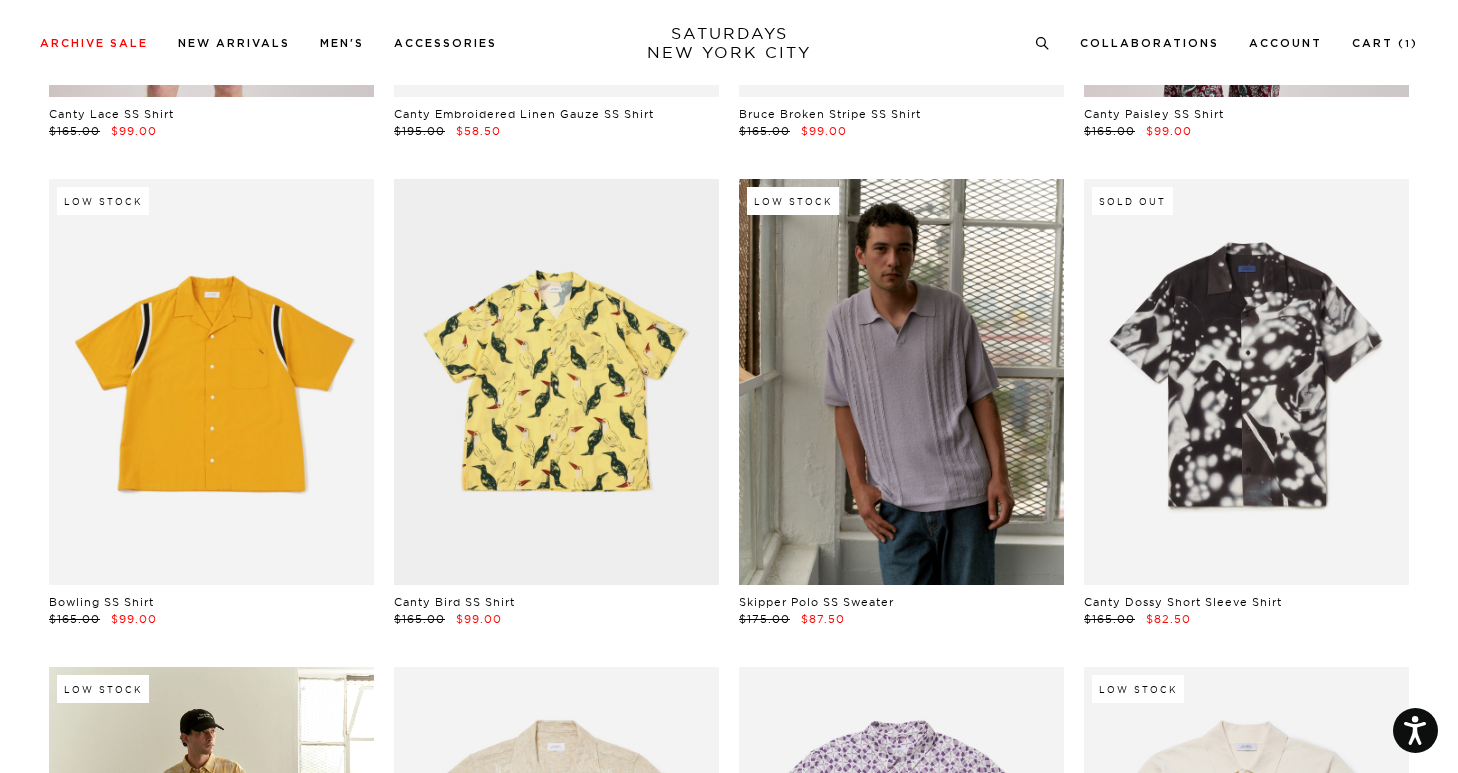 click at bounding box center [211, 382] 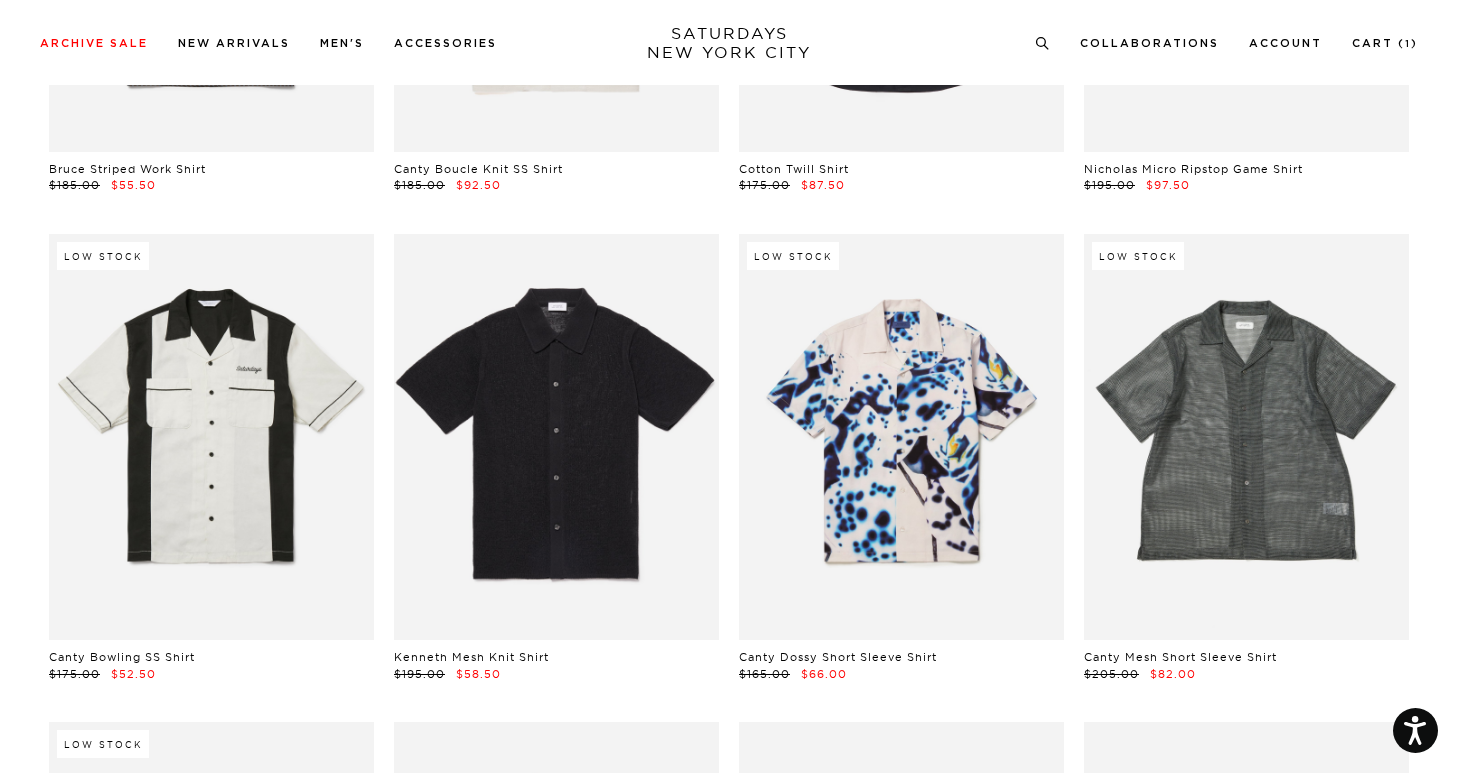 scroll, scrollTop: 3541, scrollLeft: 1, axis: both 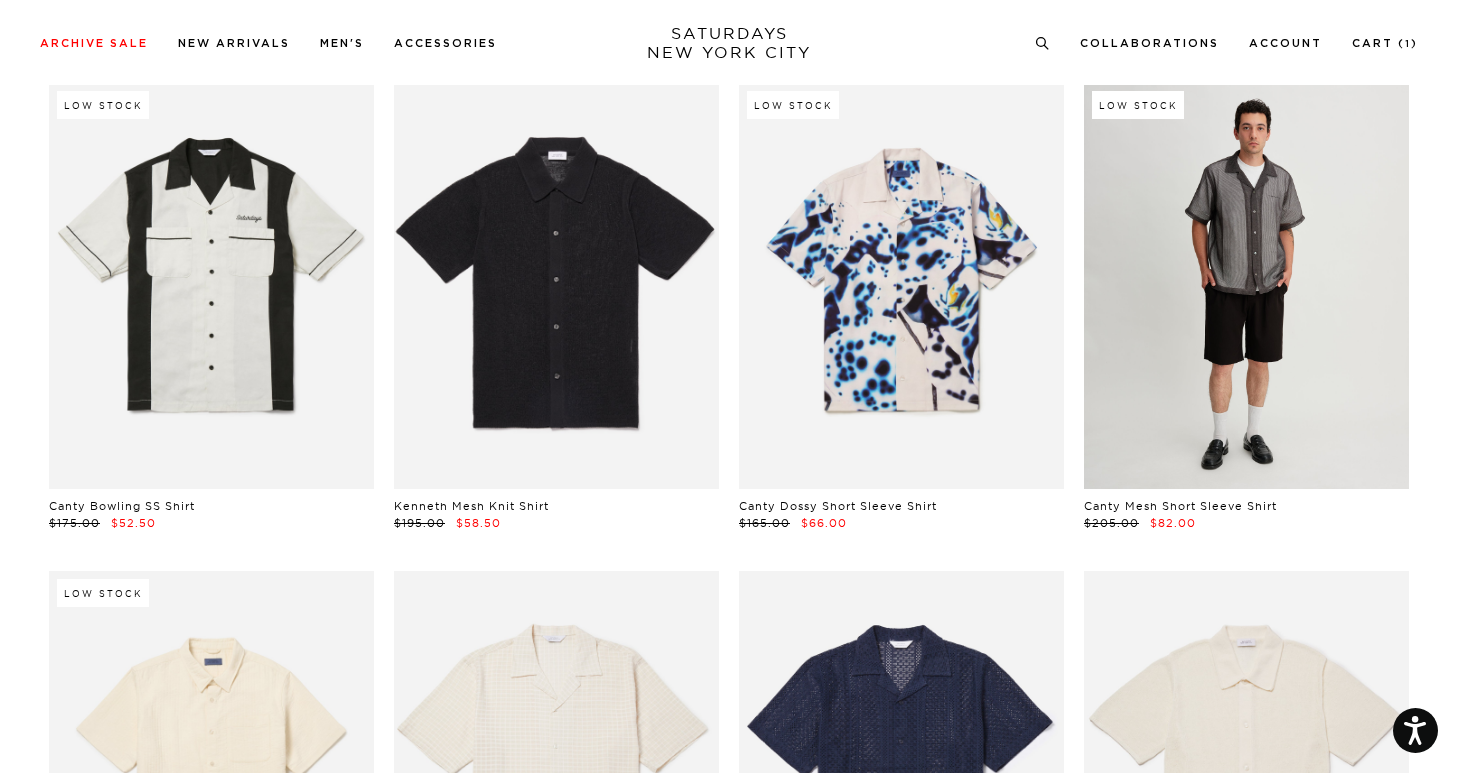 click at bounding box center [1246, 286] 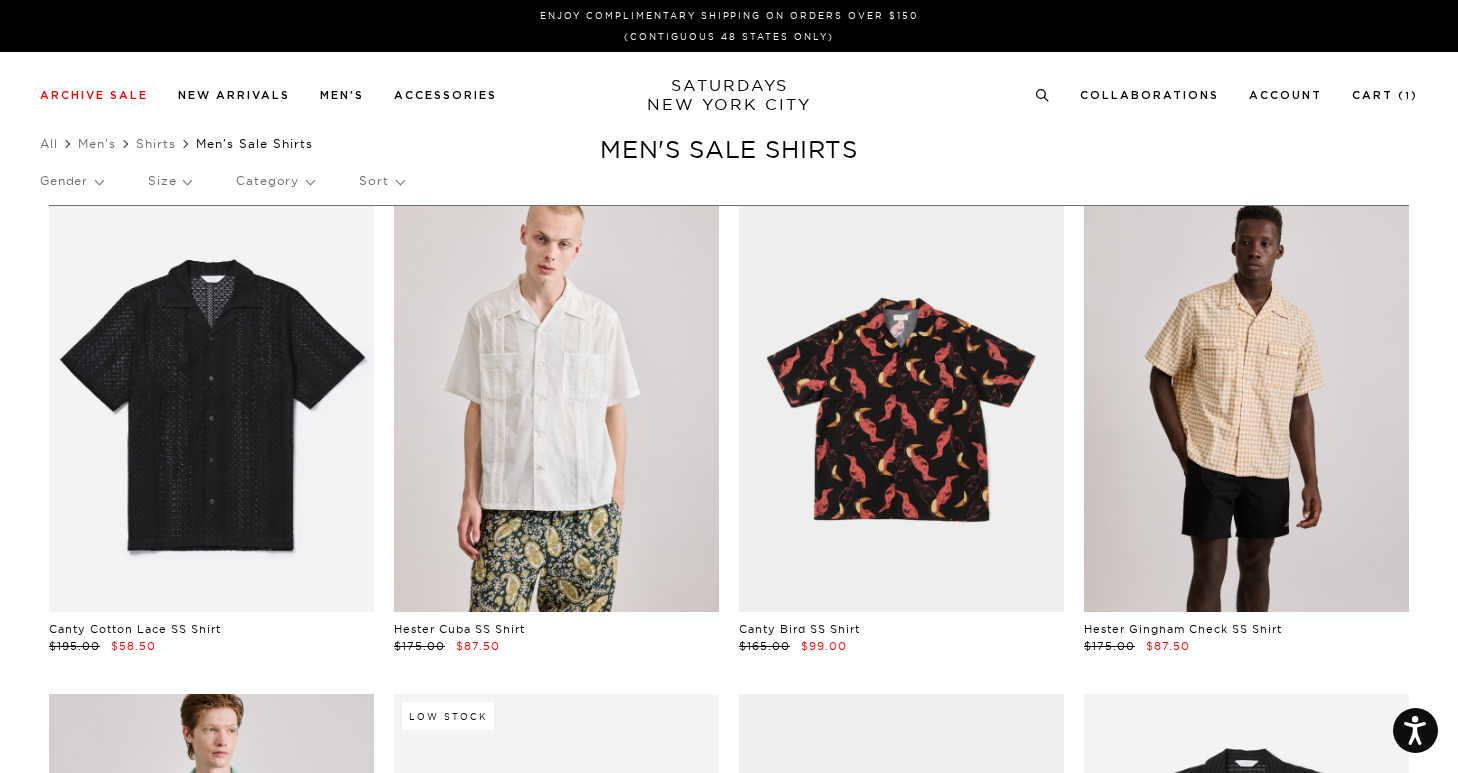 scroll, scrollTop: 0, scrollLeft: 1, axis: horizontal 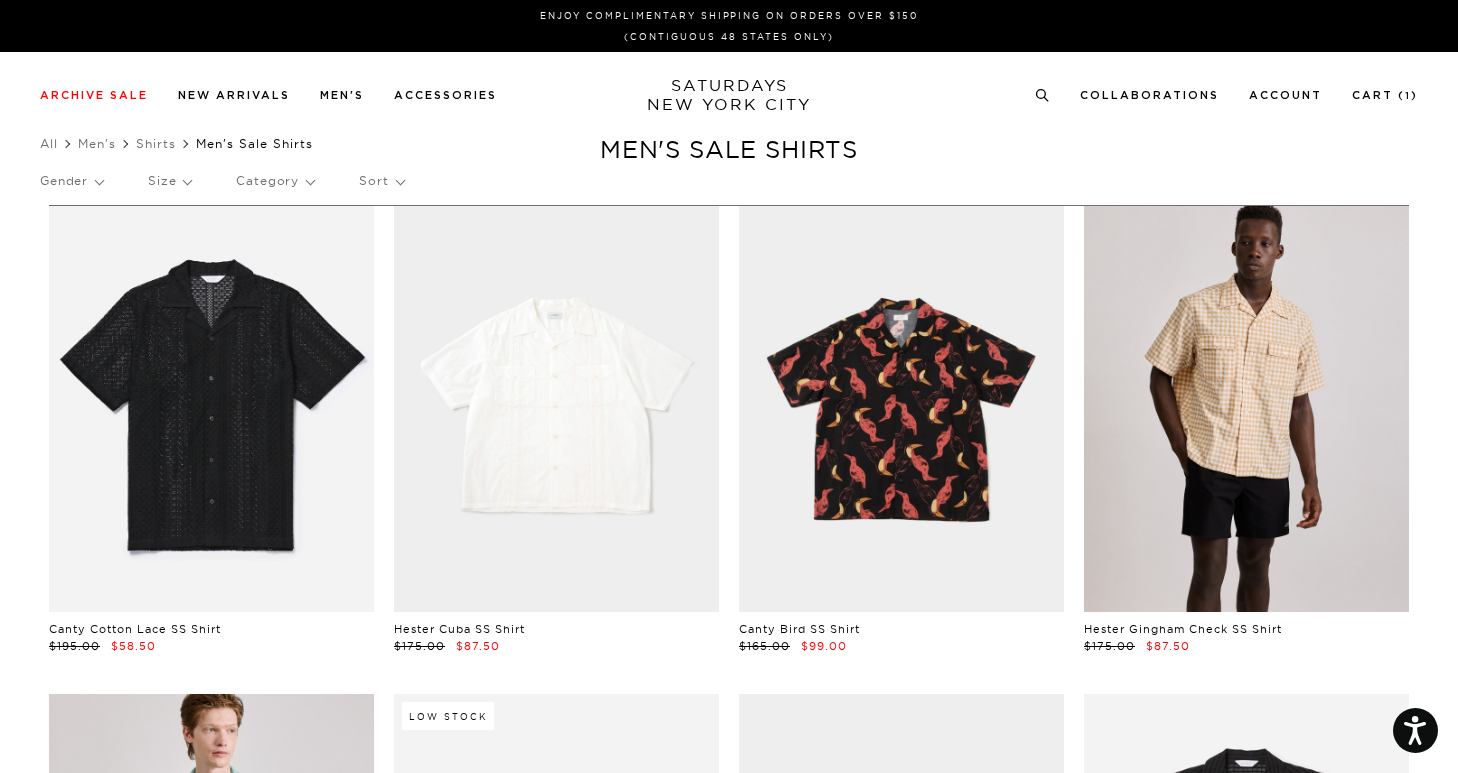 click at bounding box center (556, 409) 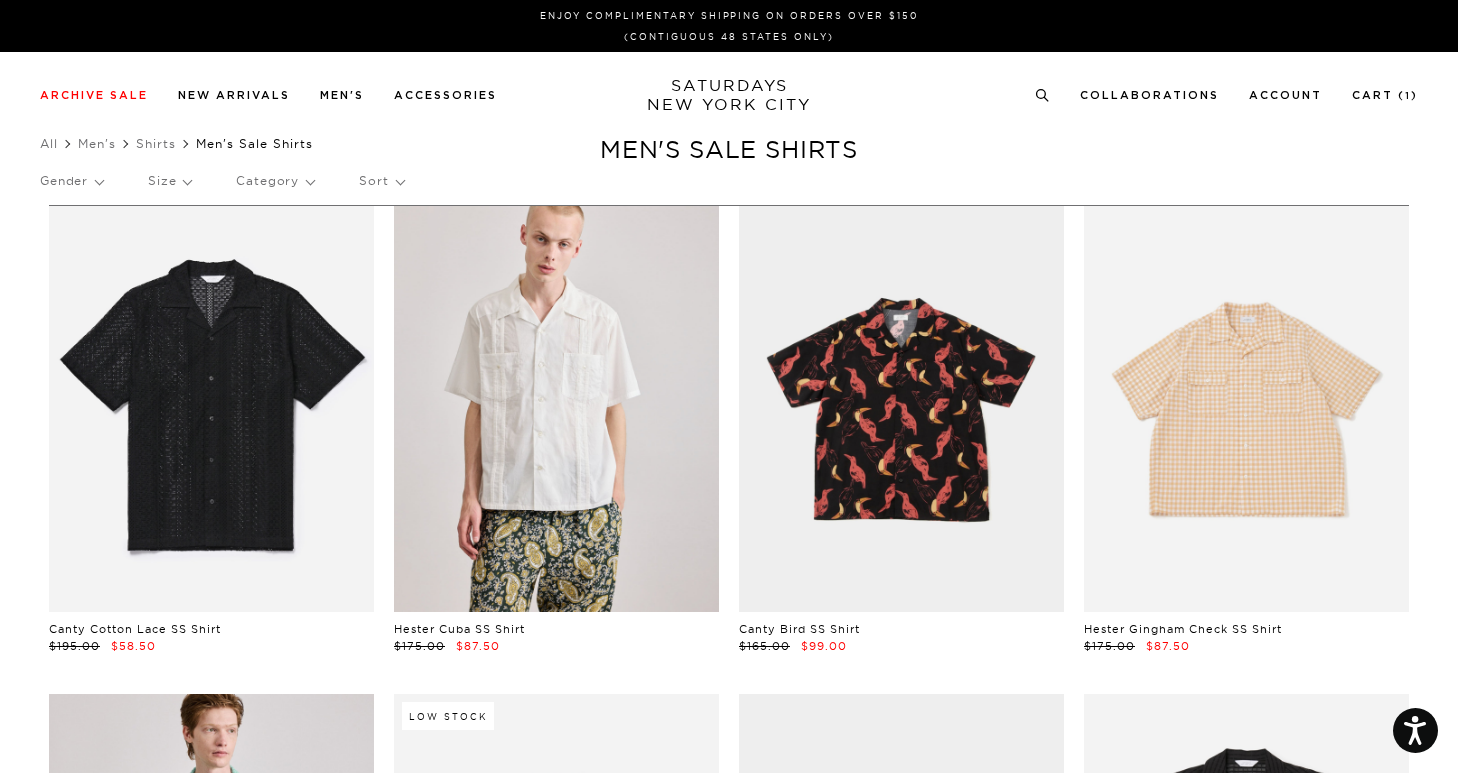 click at bounding box center (1246, 409) 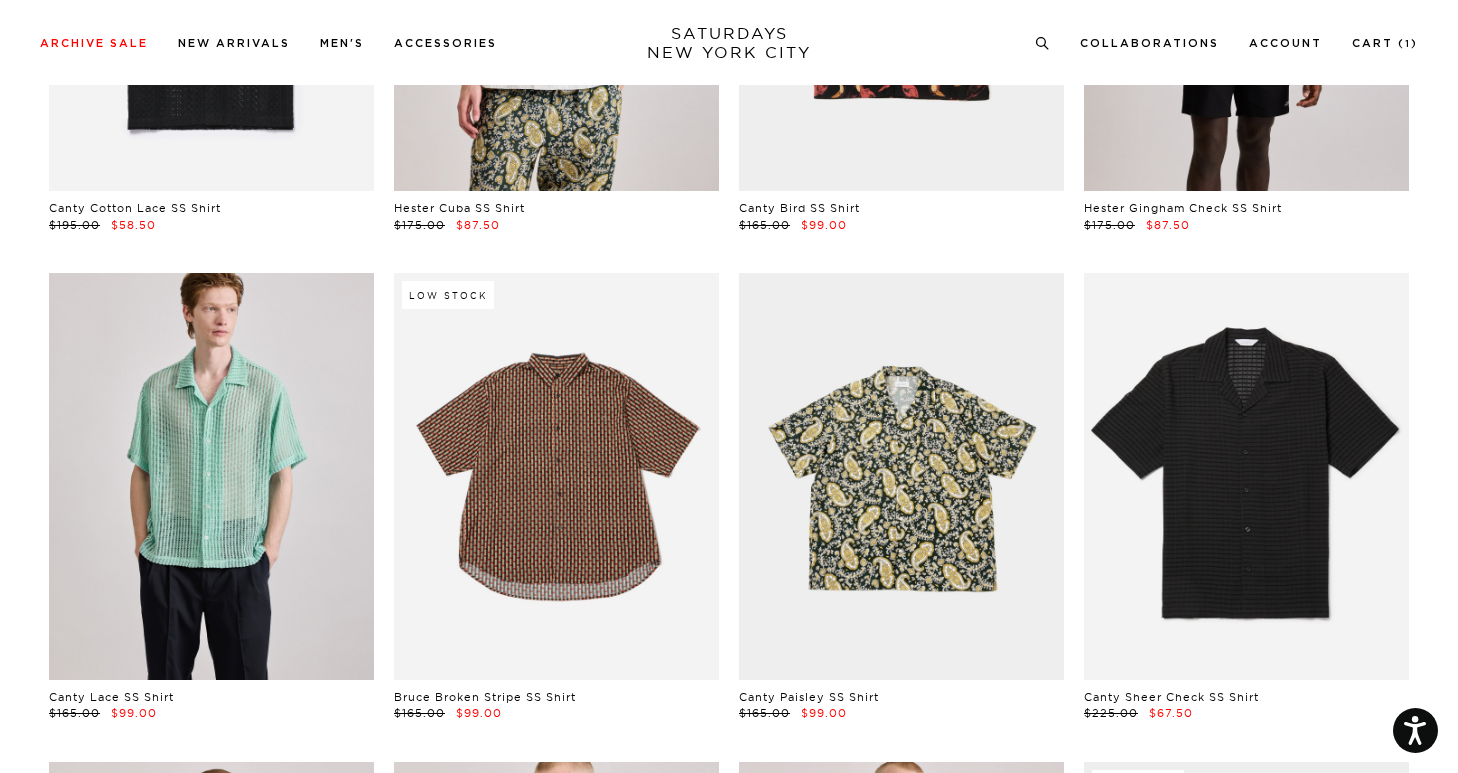 scroll, scrollTop: 323, scrollLeft: 1, axis: both 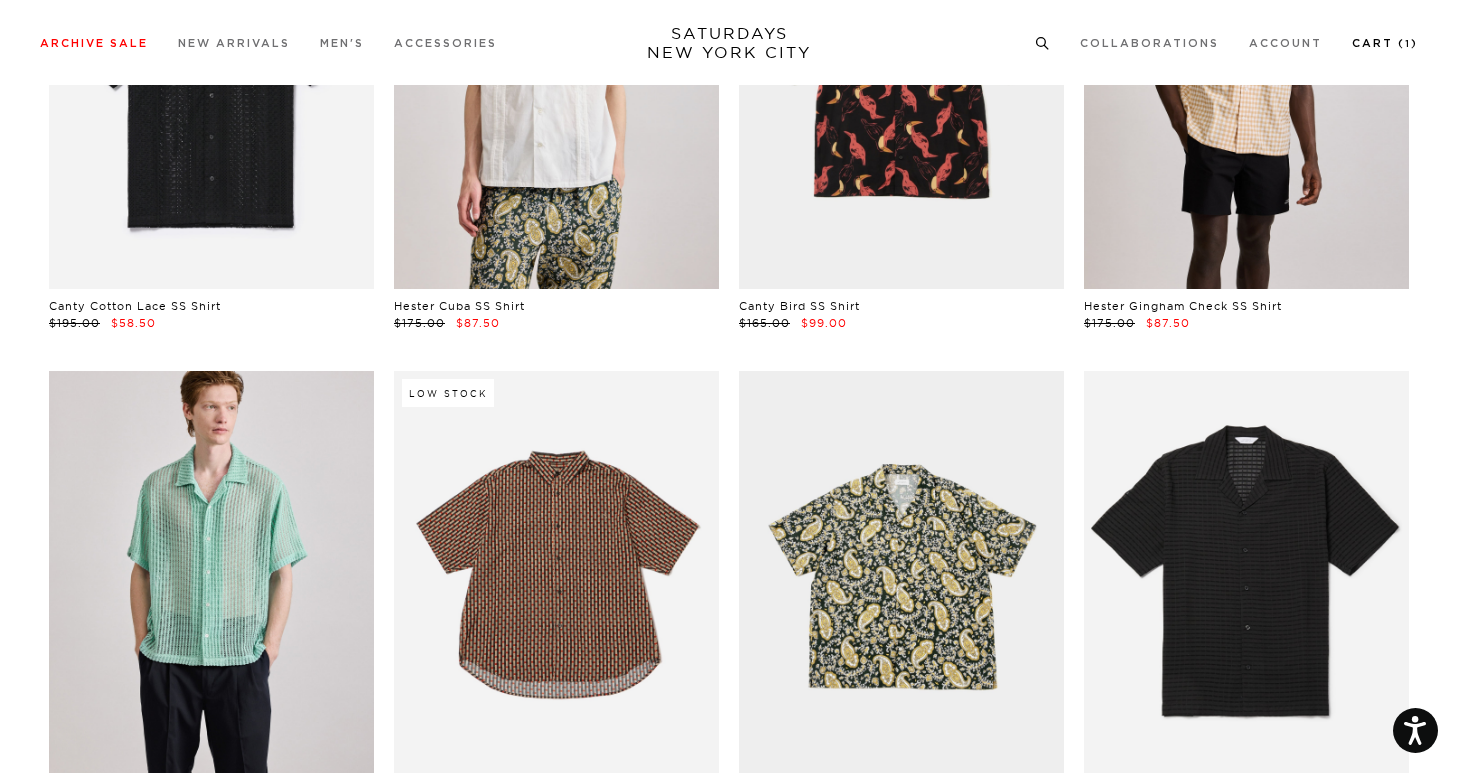 click on "Cart ( 1 )" at bounding box center (1385, 43) 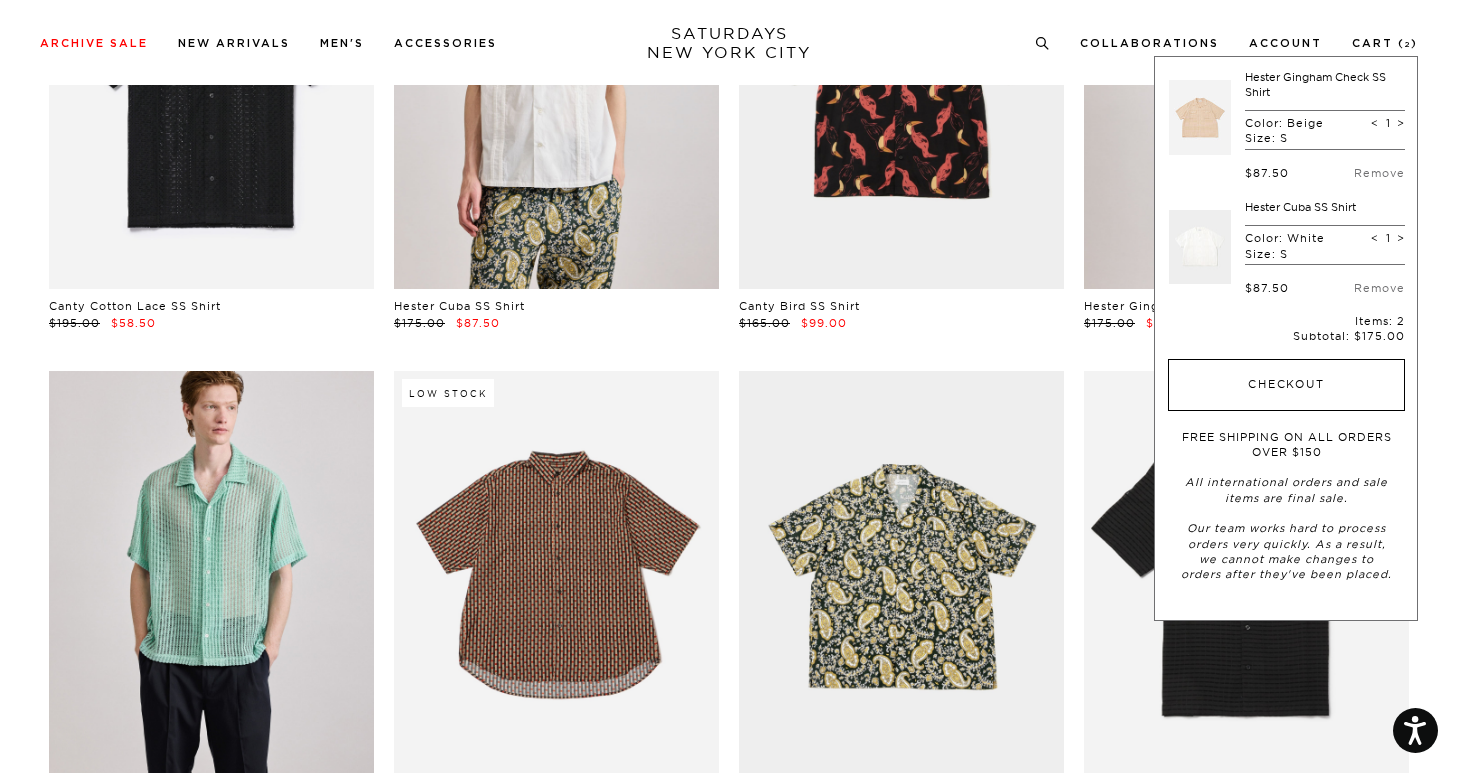 click on "Checkout" at bounding box center [1286, 385] 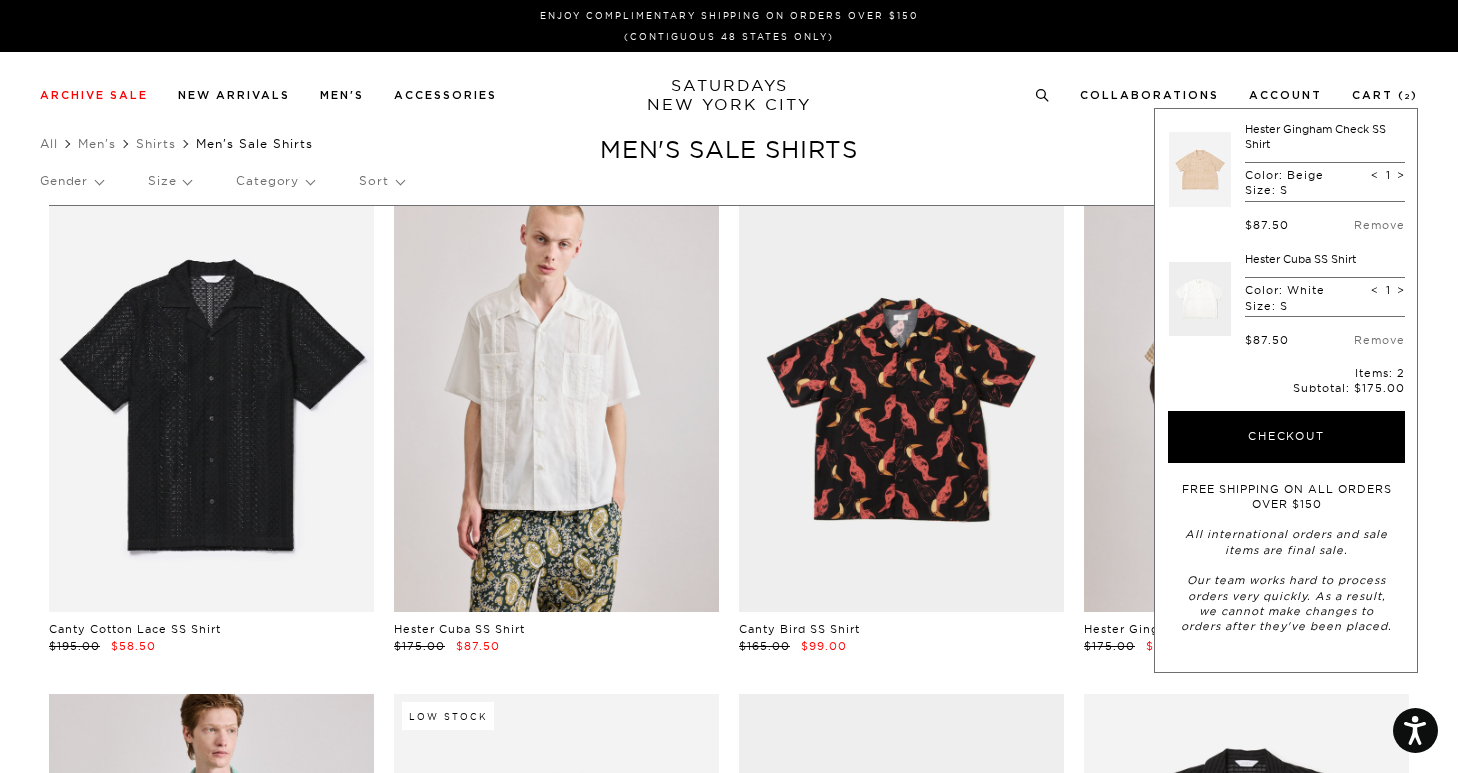 click on "Archive Sale
Men's
Tees
Shirts
Shorts
Swim
Knitwear
Pants
Sweats
Women's" at bounding box center (729, 94) 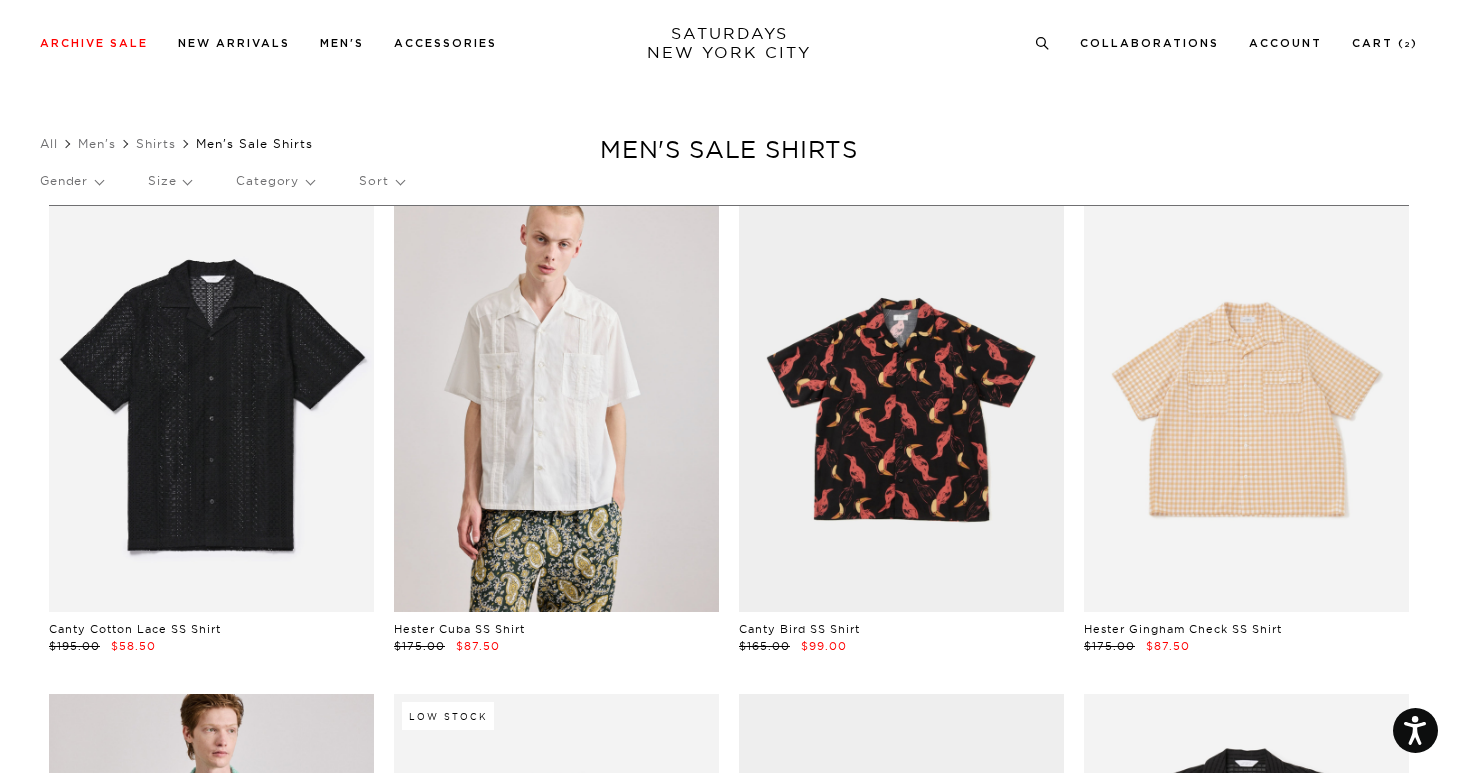scroll, scrollTop: 0, scrollLeft: 2, axis: horizontal 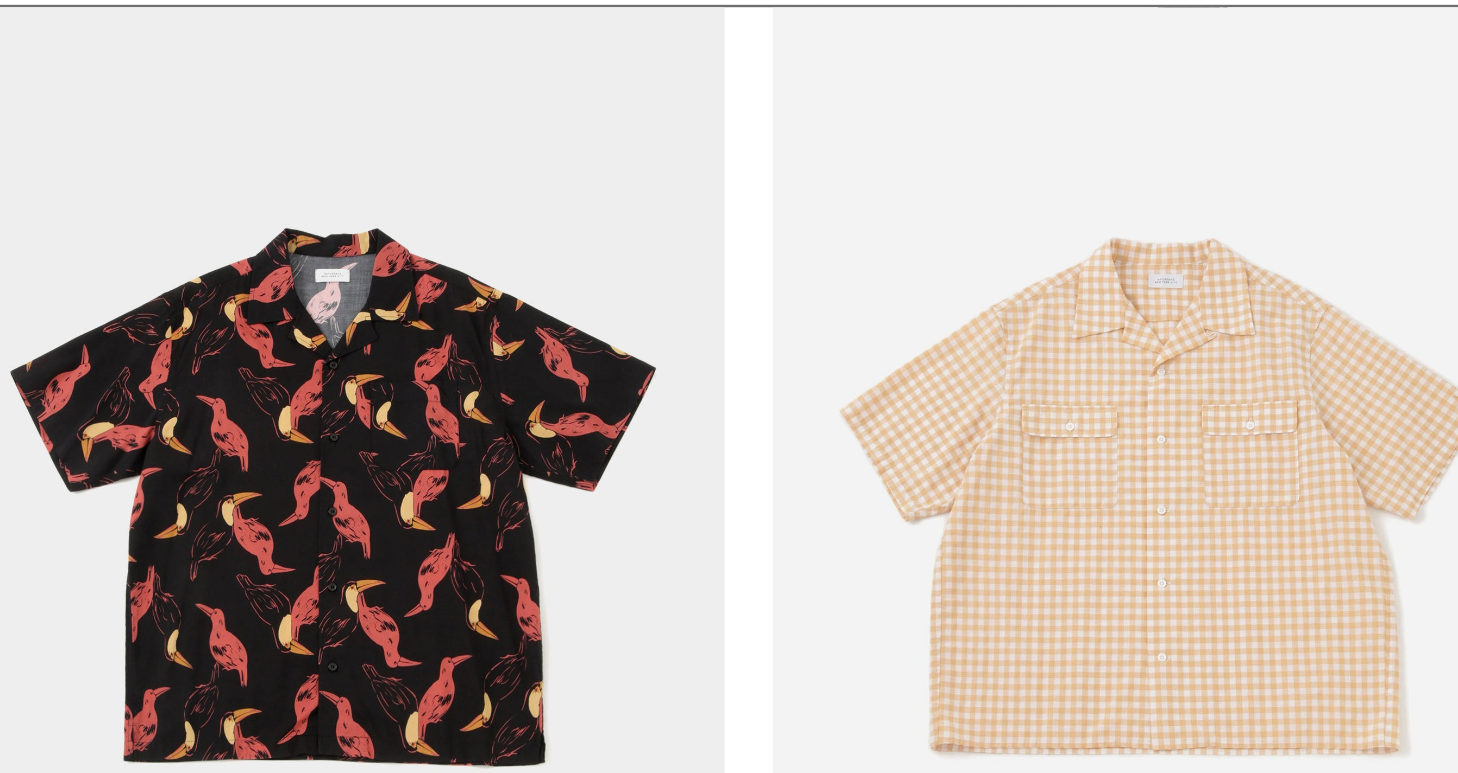 click at bounding box center (1246, 409) 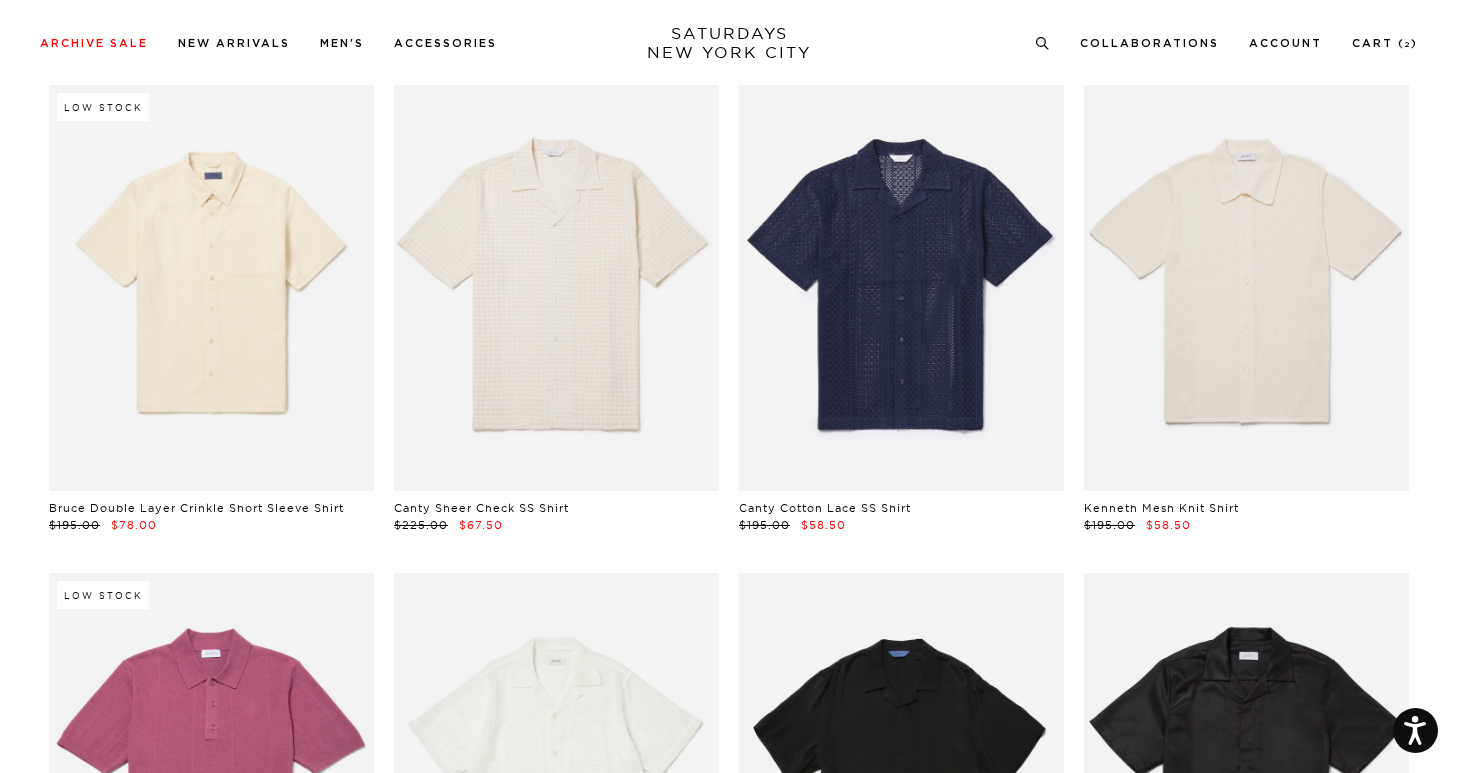 scroll, scrollTop: 3426, scrollLeft: 3, axis: both 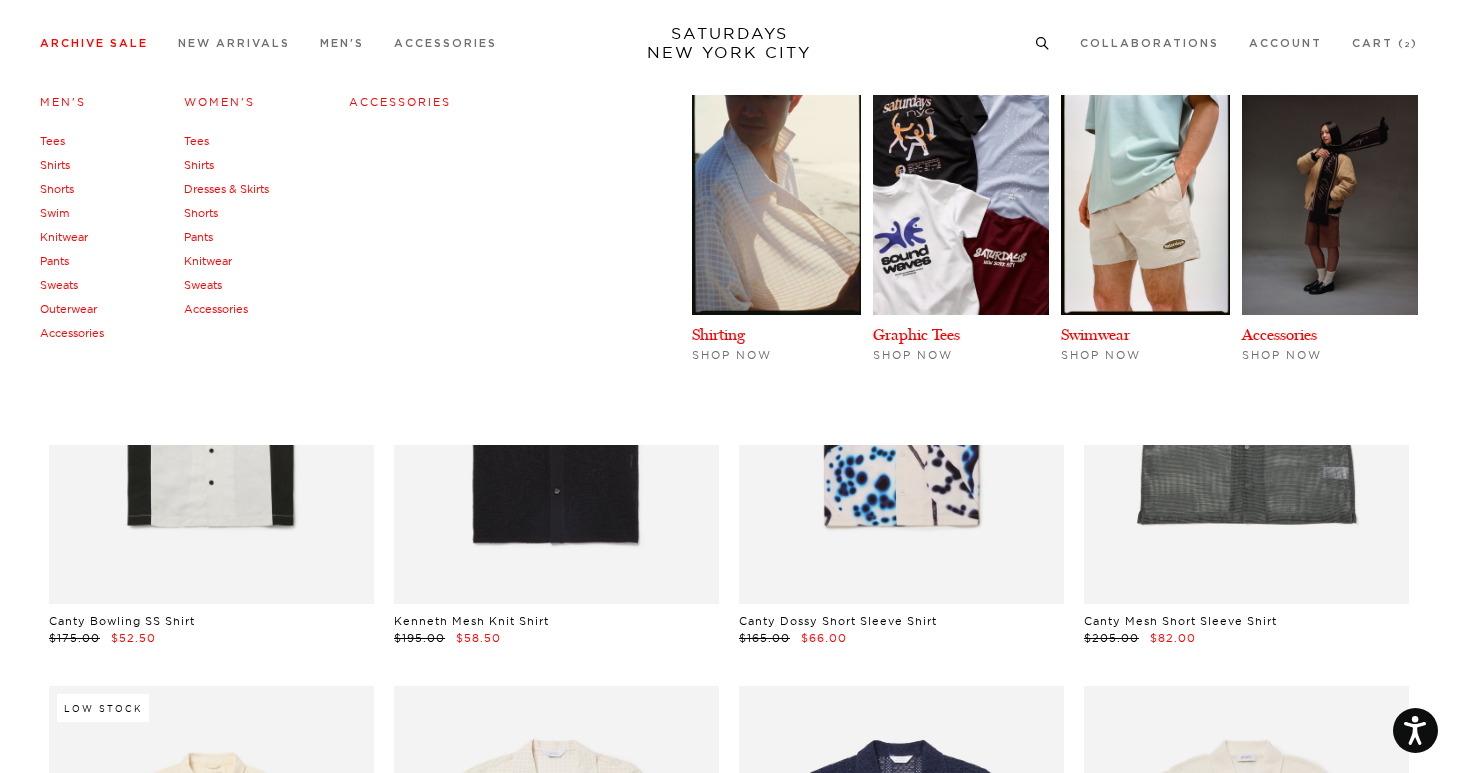 click on "Pants" at bounding box center (54, 261) 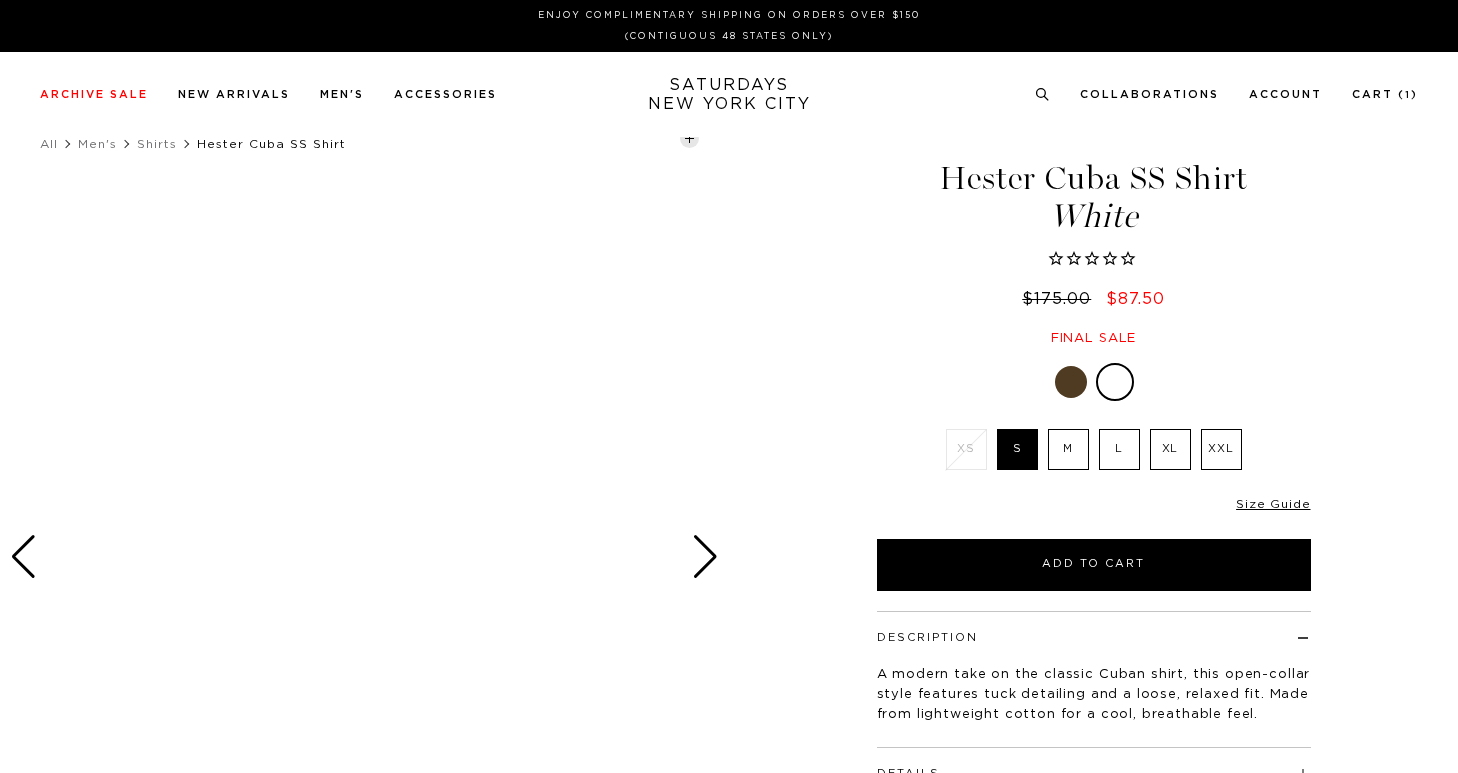 scroll, scrollTop: 0, scrollLeft: 0, axis: both 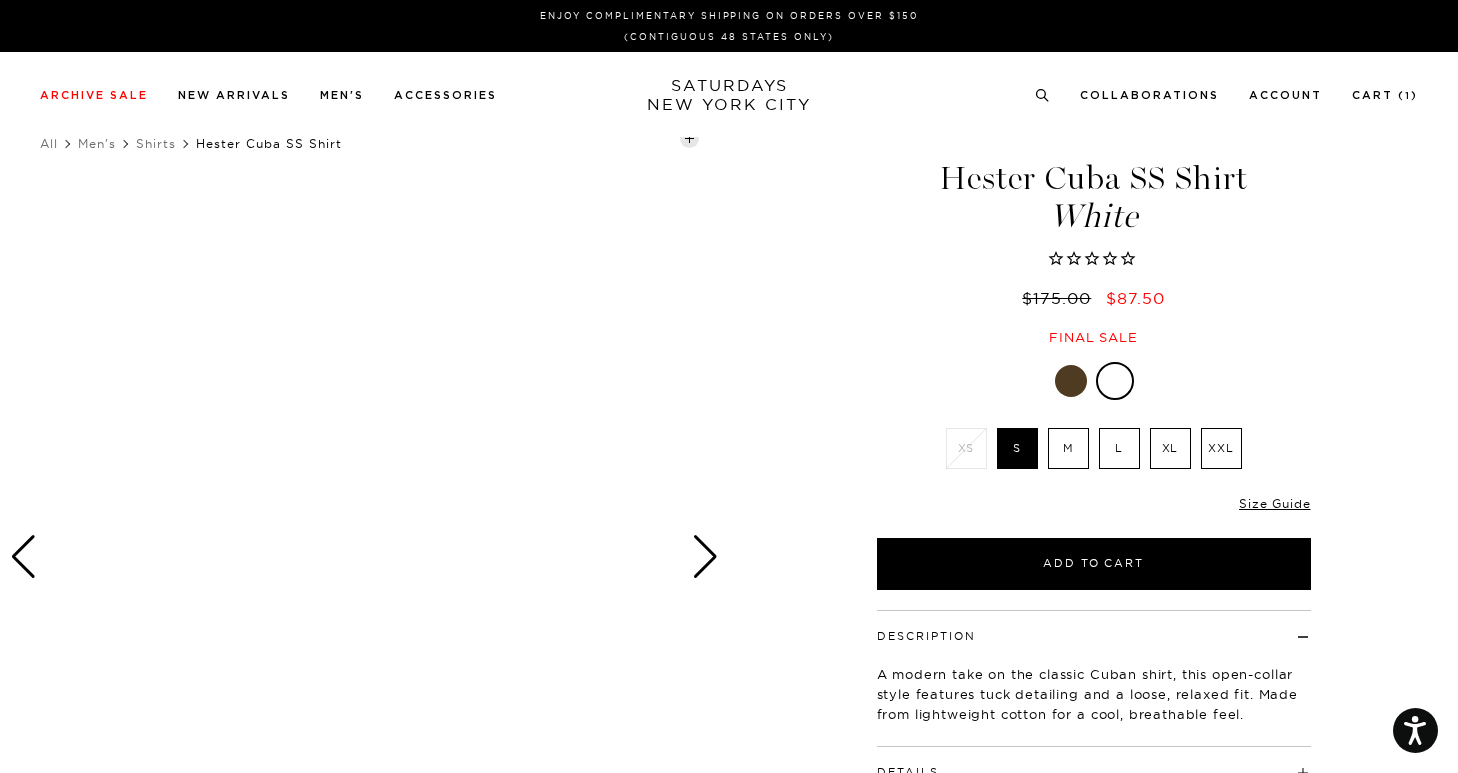 click at bounding box center [705, 557] 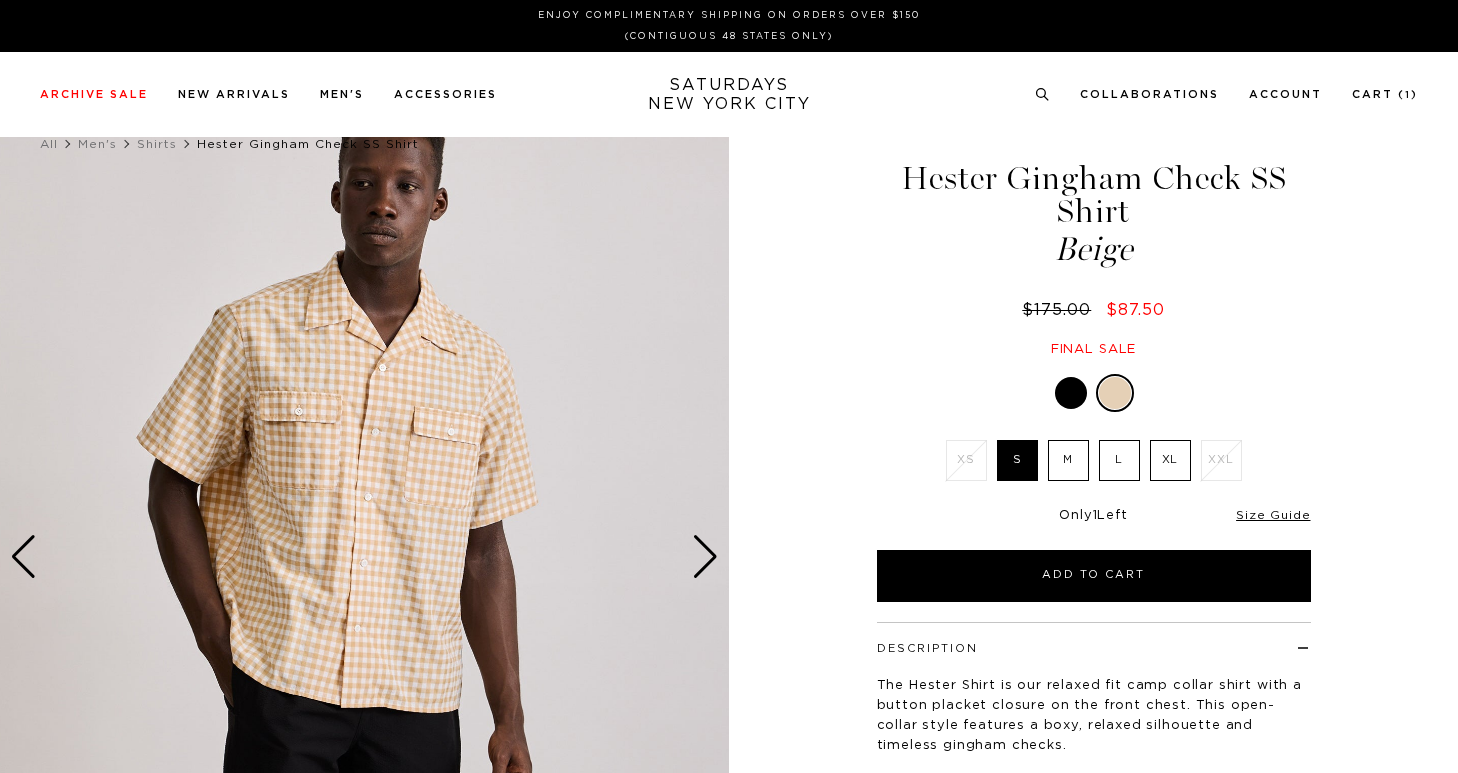 scroll, scrollTop: 0, scrollLeft: 0, axis: both 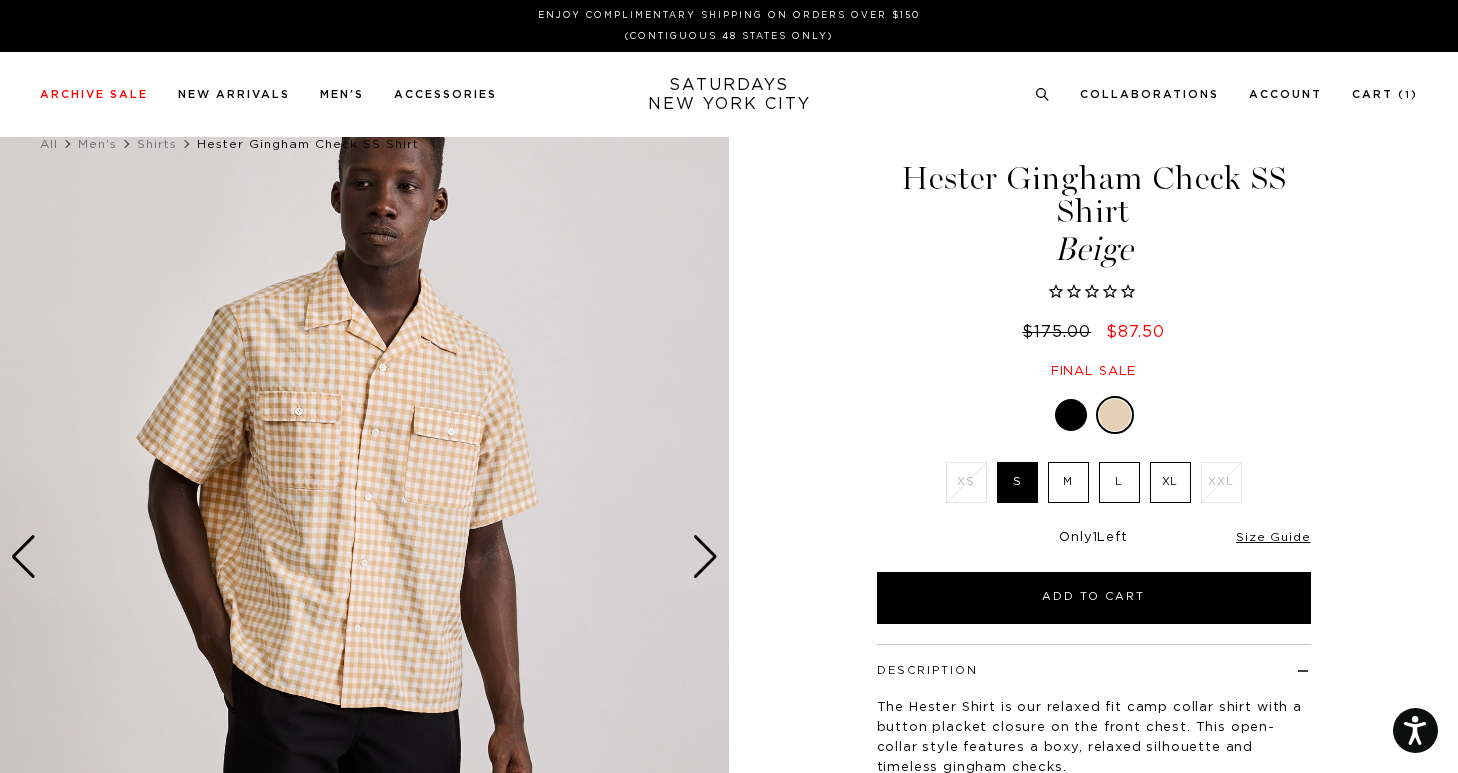 click at bounding box center (705, 557) 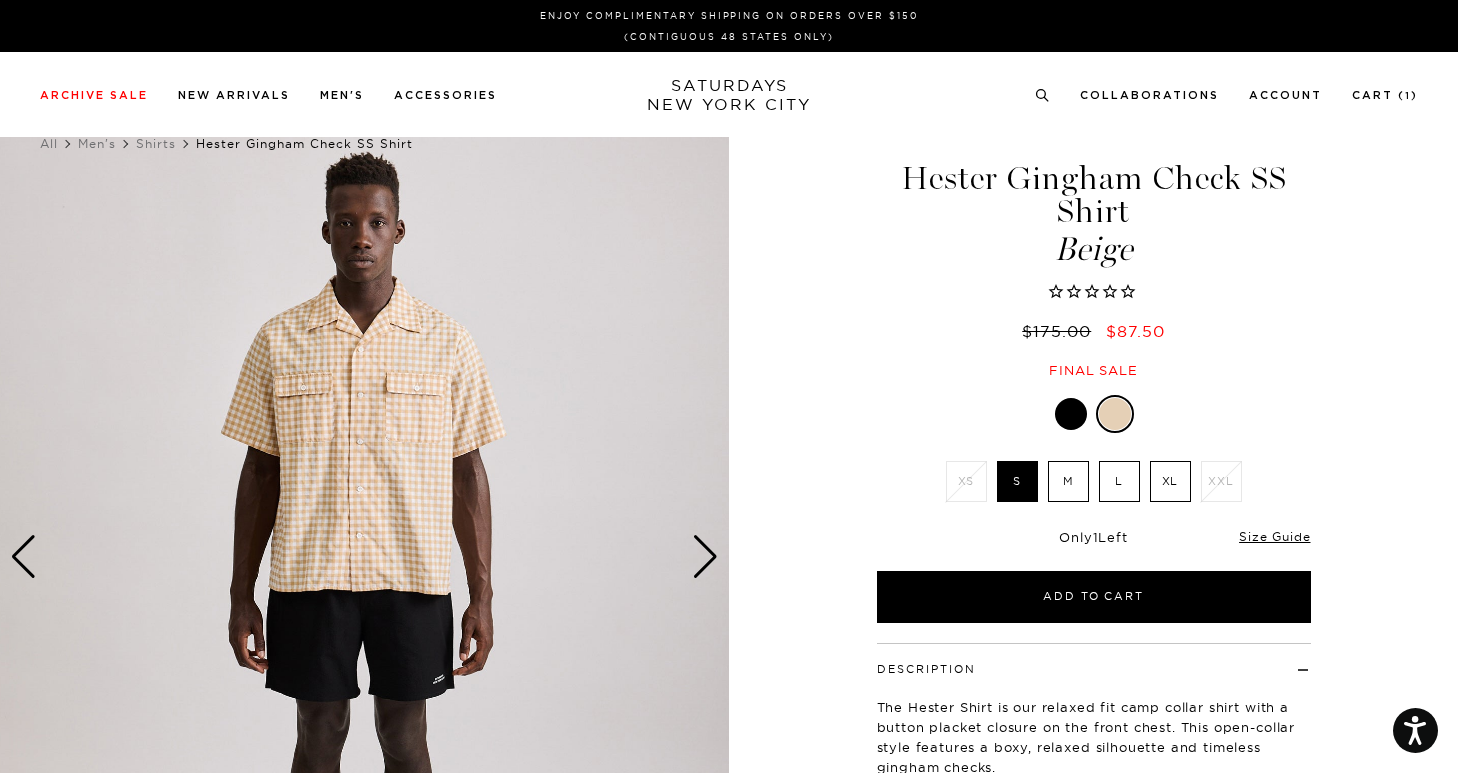 click at bounding box center [705, 557] 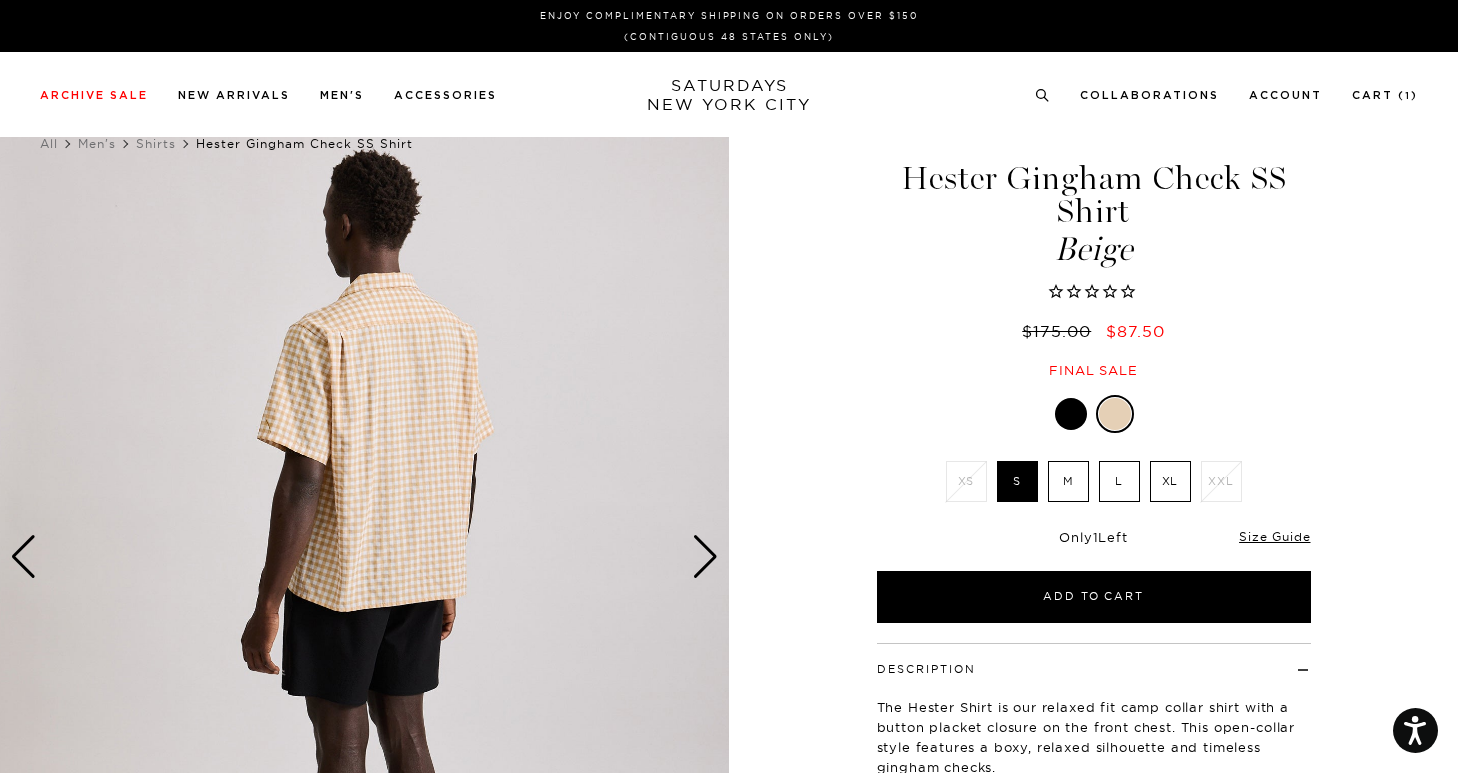click at bounding box center (705, 557) 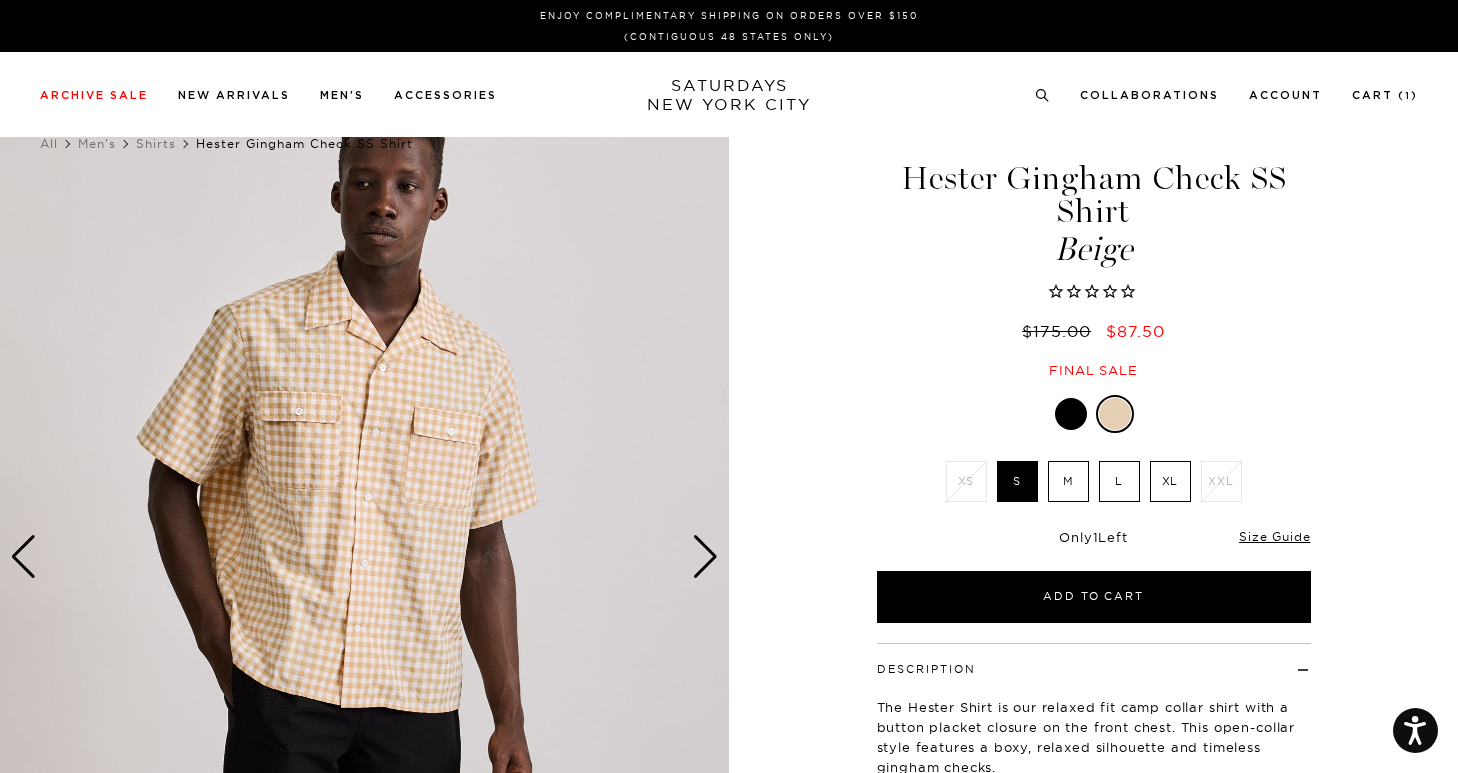 click at bounding box center (705, 557) 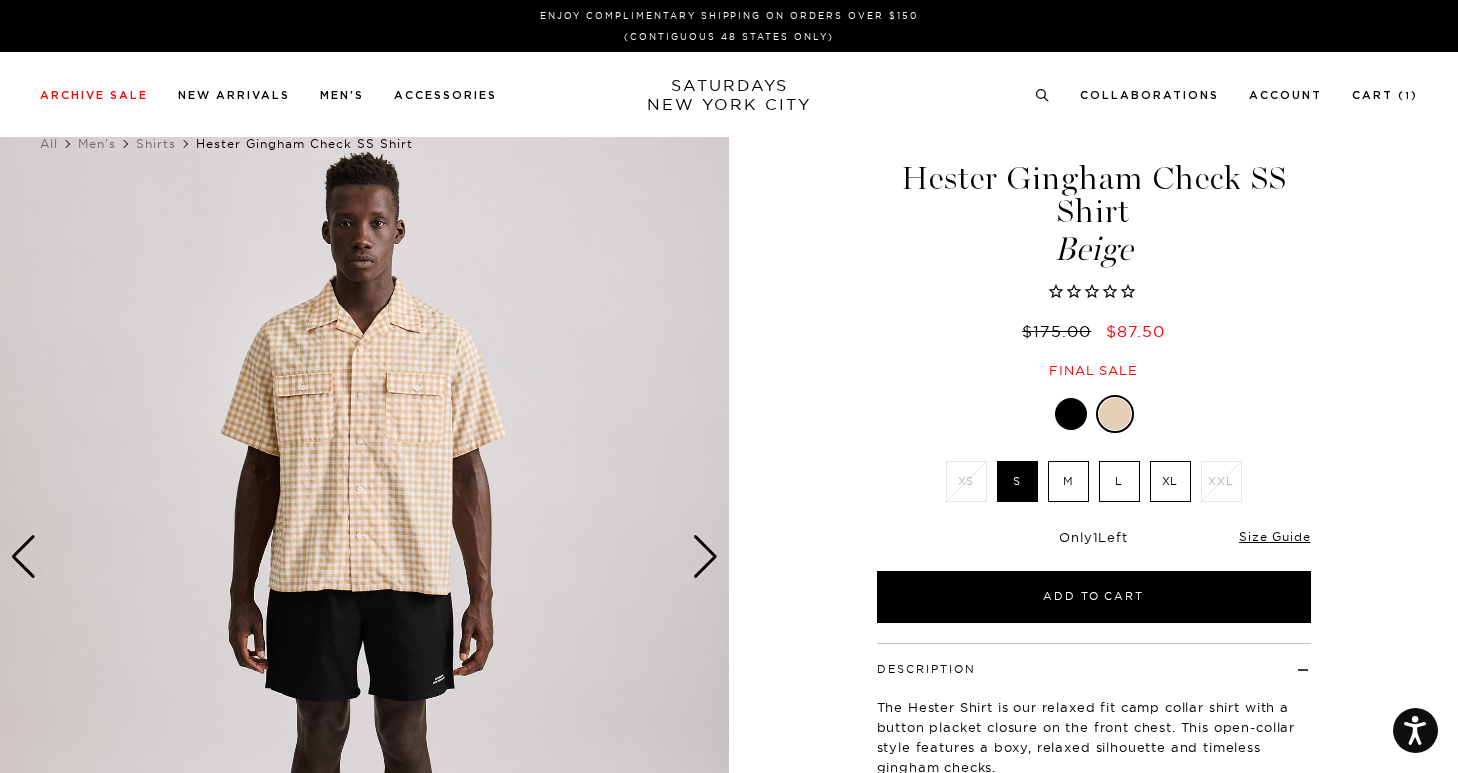 click at bounding box center (705, 557) 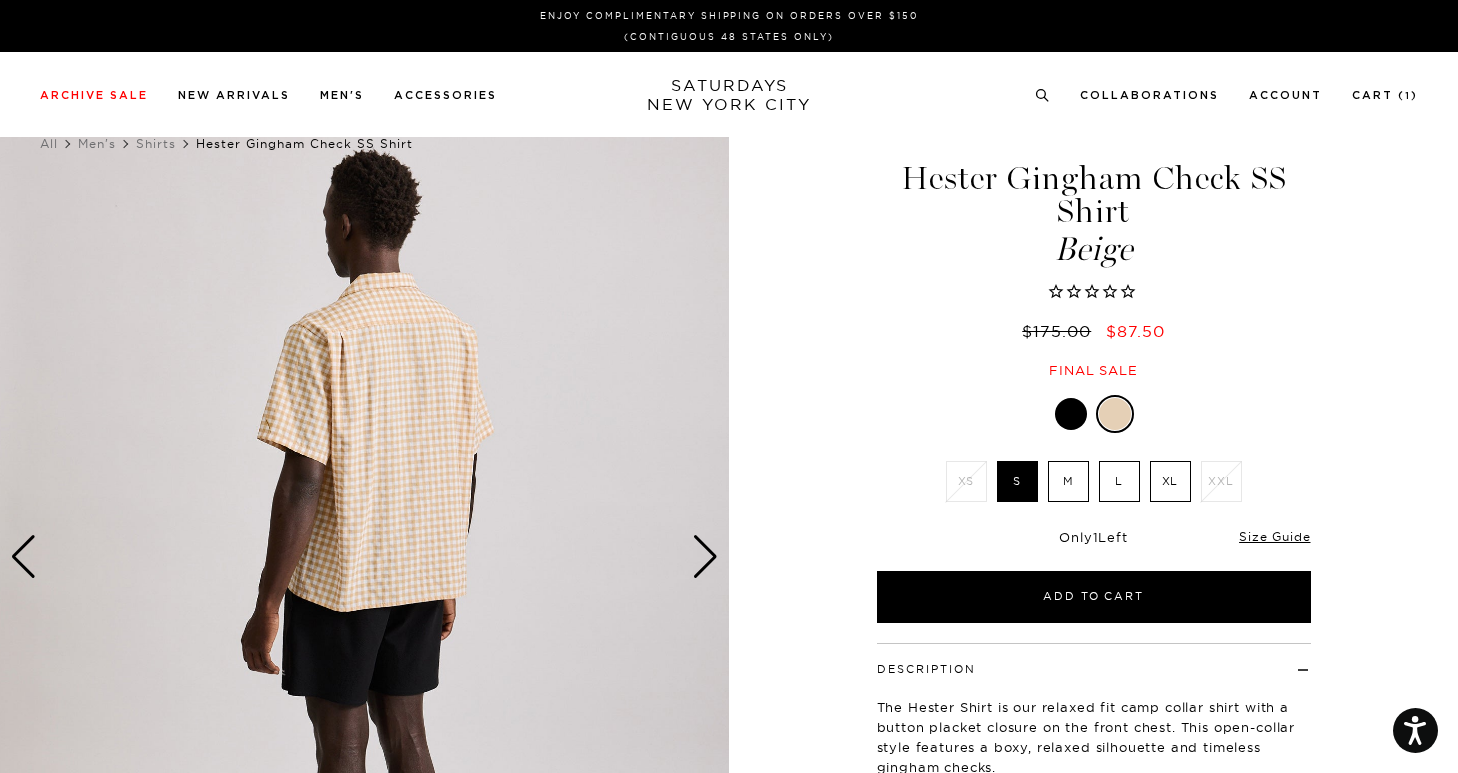 click at bounding box center (705, 557) 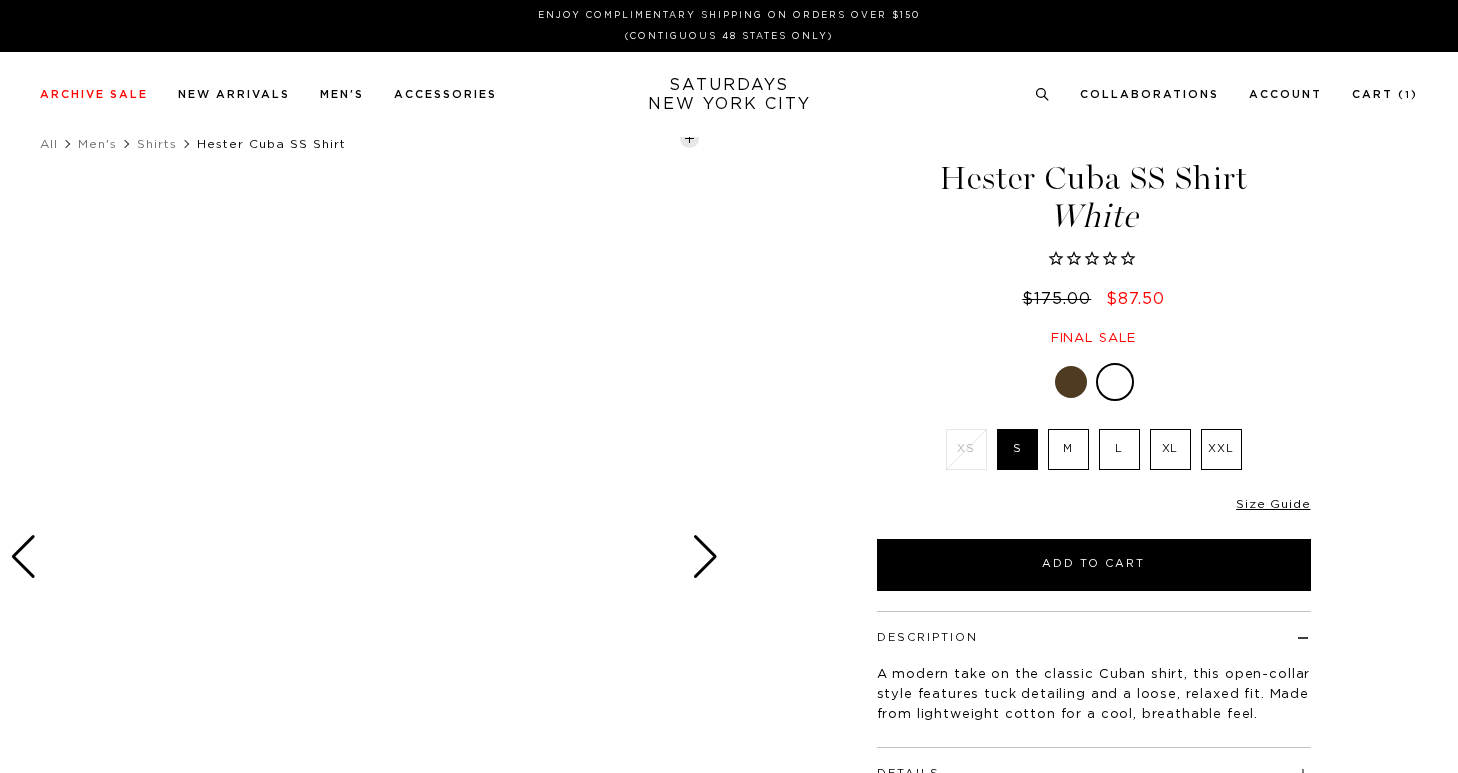 scroll, scrollTop: 0, scrollLeft: 0, axis: both 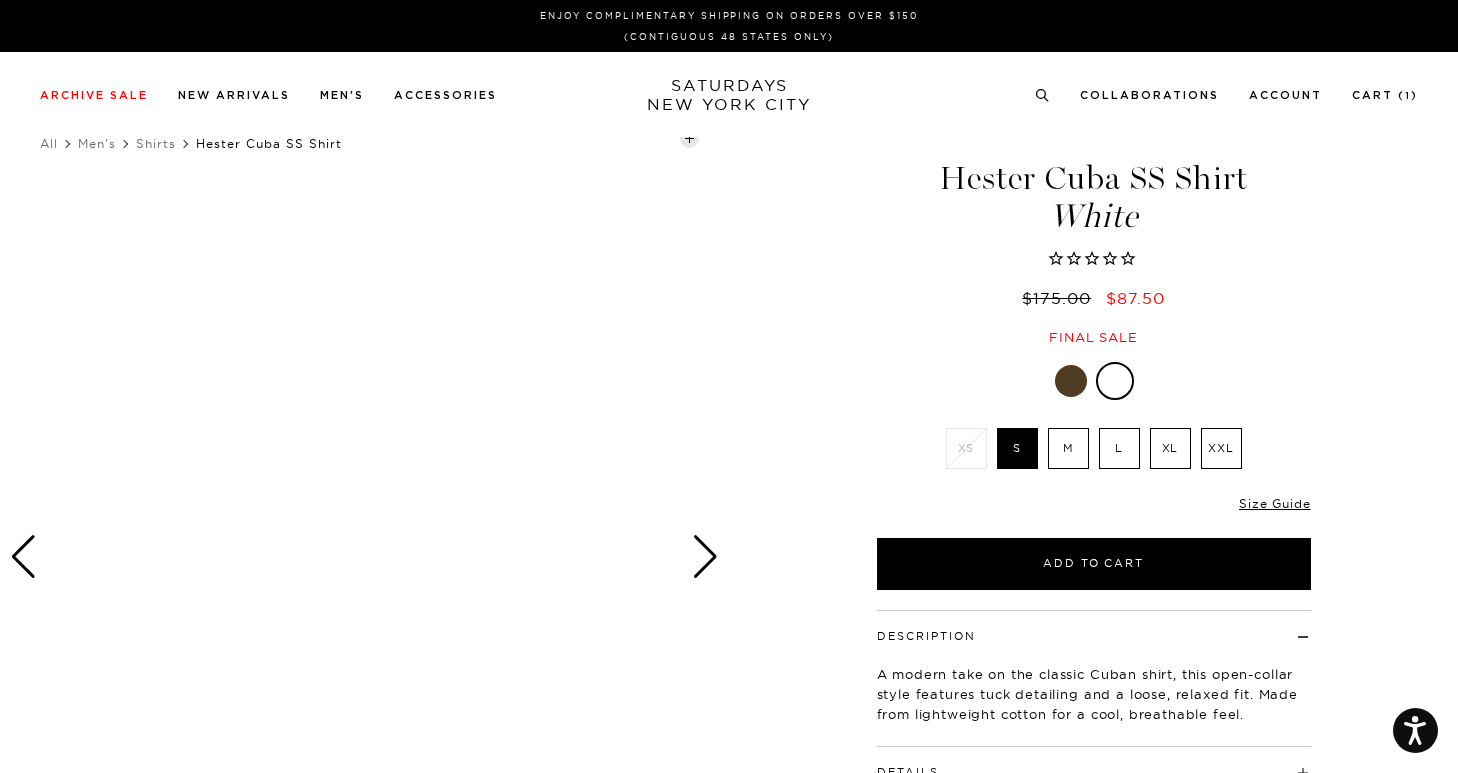 click at bounding box center [364, 556] 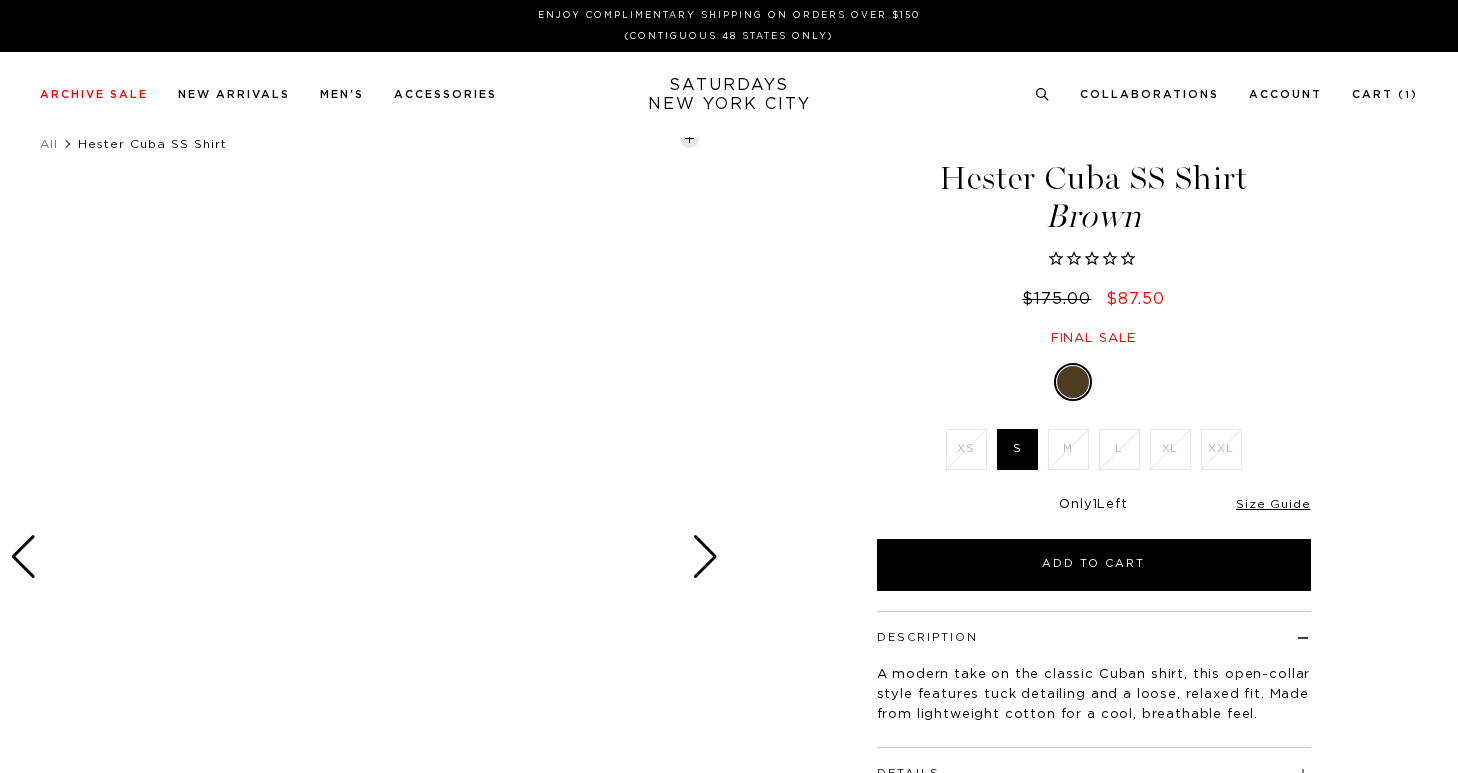 scroll, scrollTop: 0, scrollLeft: 0, axis: both 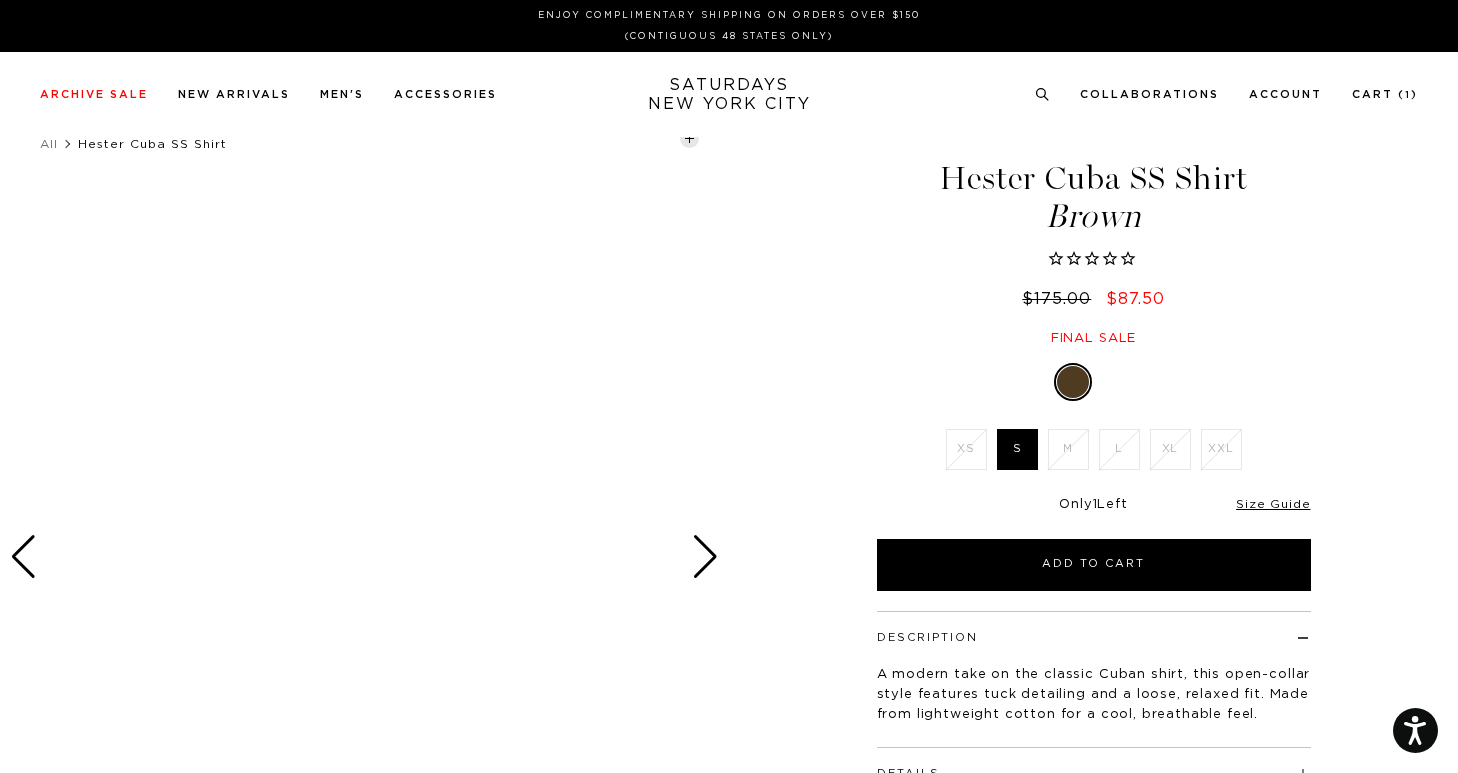 click at bounding box center (705, 557) 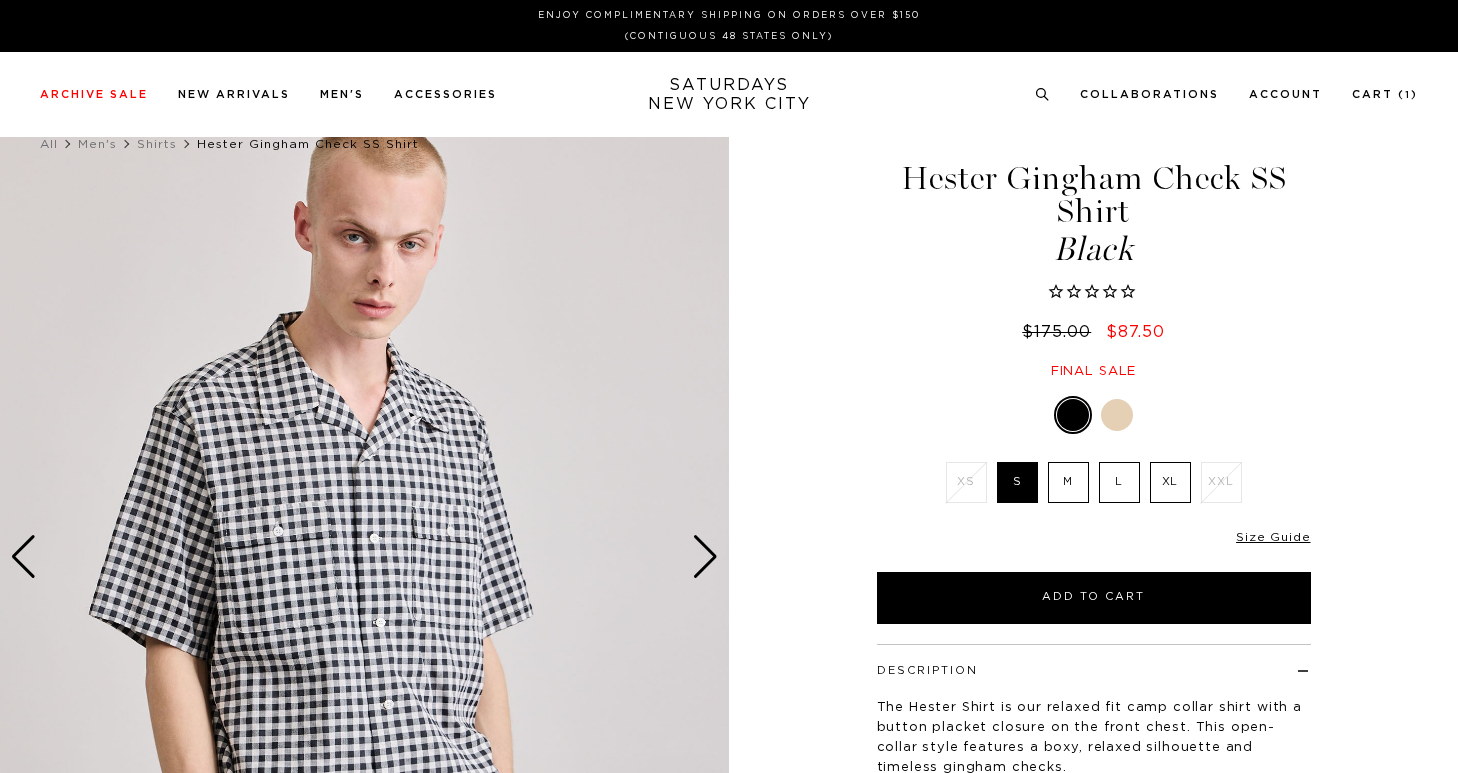 scroll, scrollTop: 0, scrollLeft: 0, axis: both 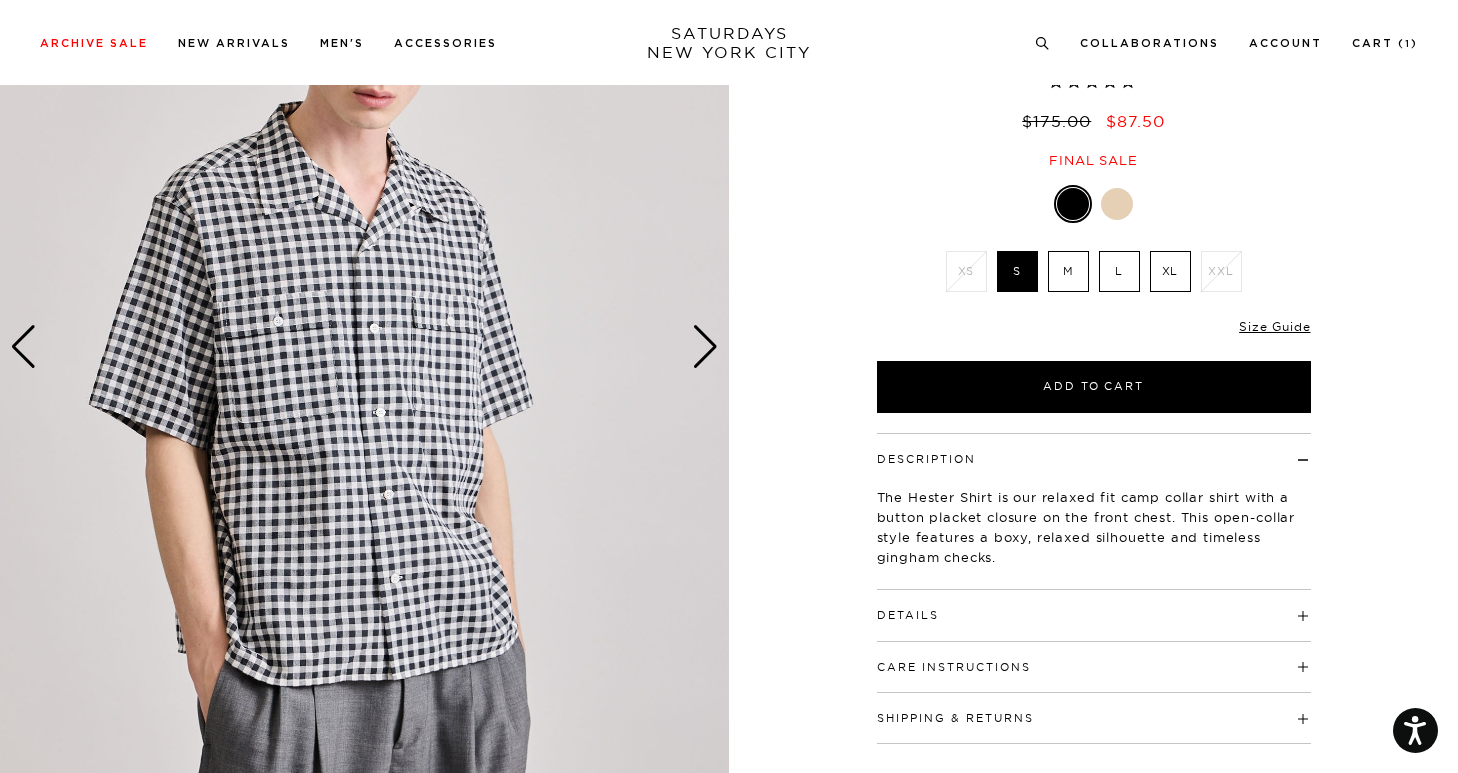 click at bounding box center (705, 347) 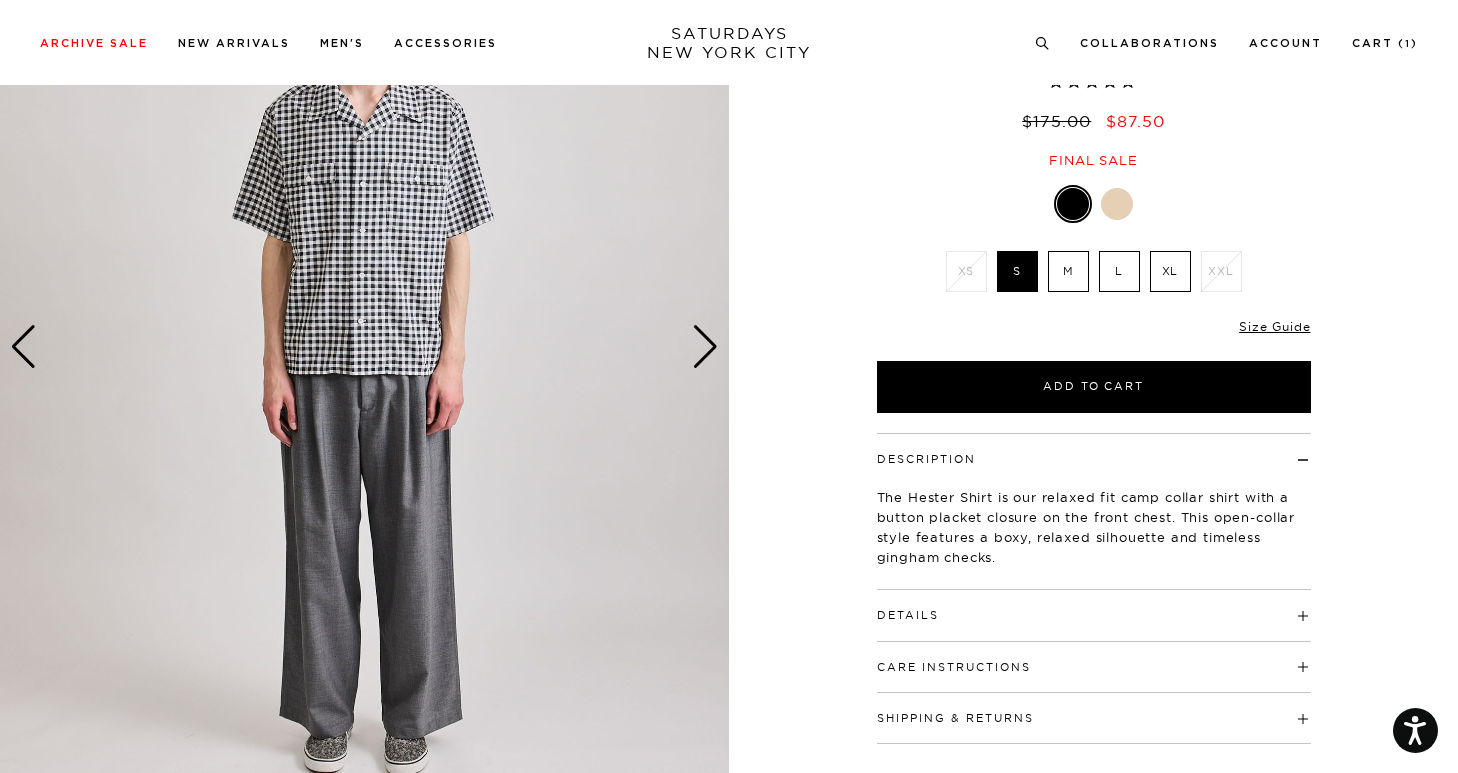 click on "Details" at bounding box center (908, 615) 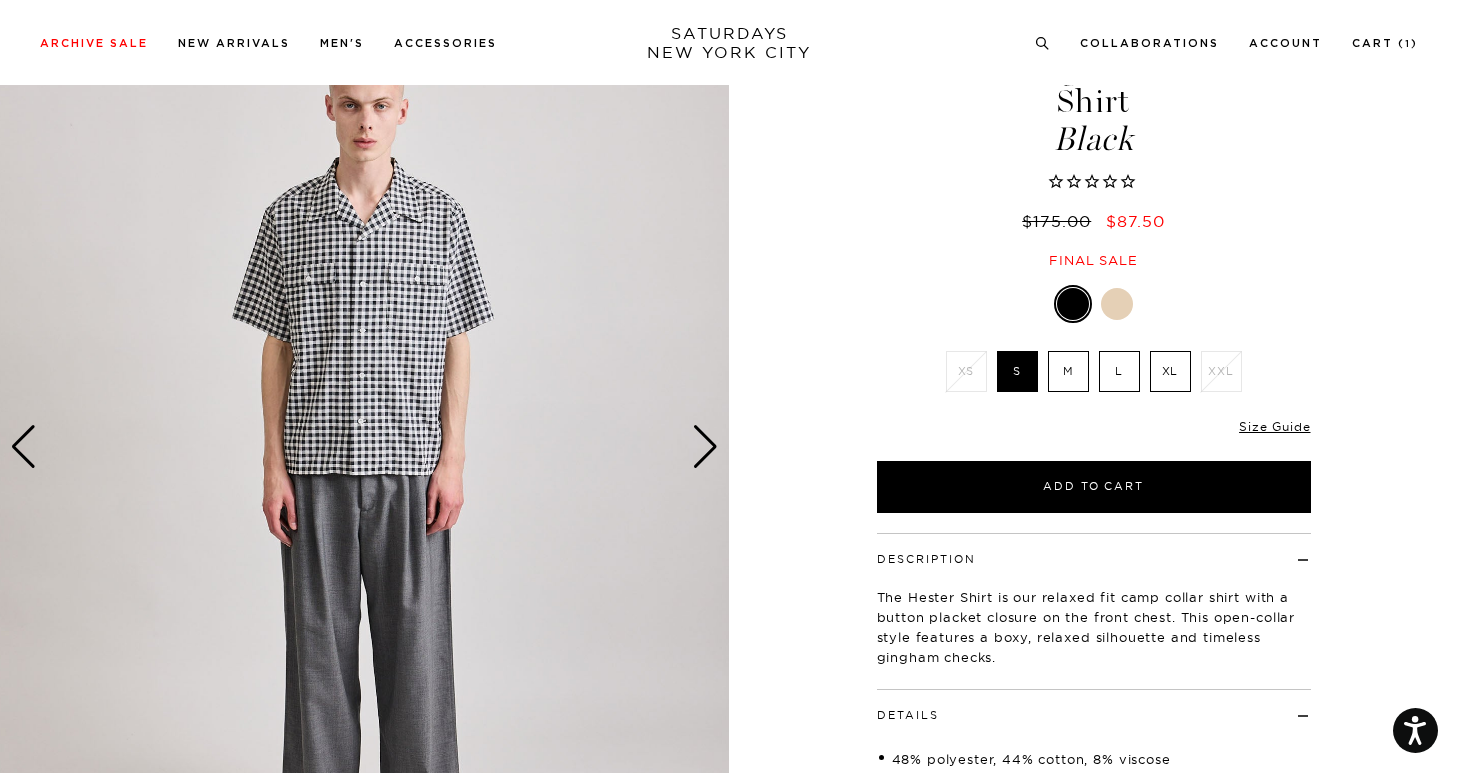 scroll, scrollTop: 77, scrollLeft: 2, axis: both 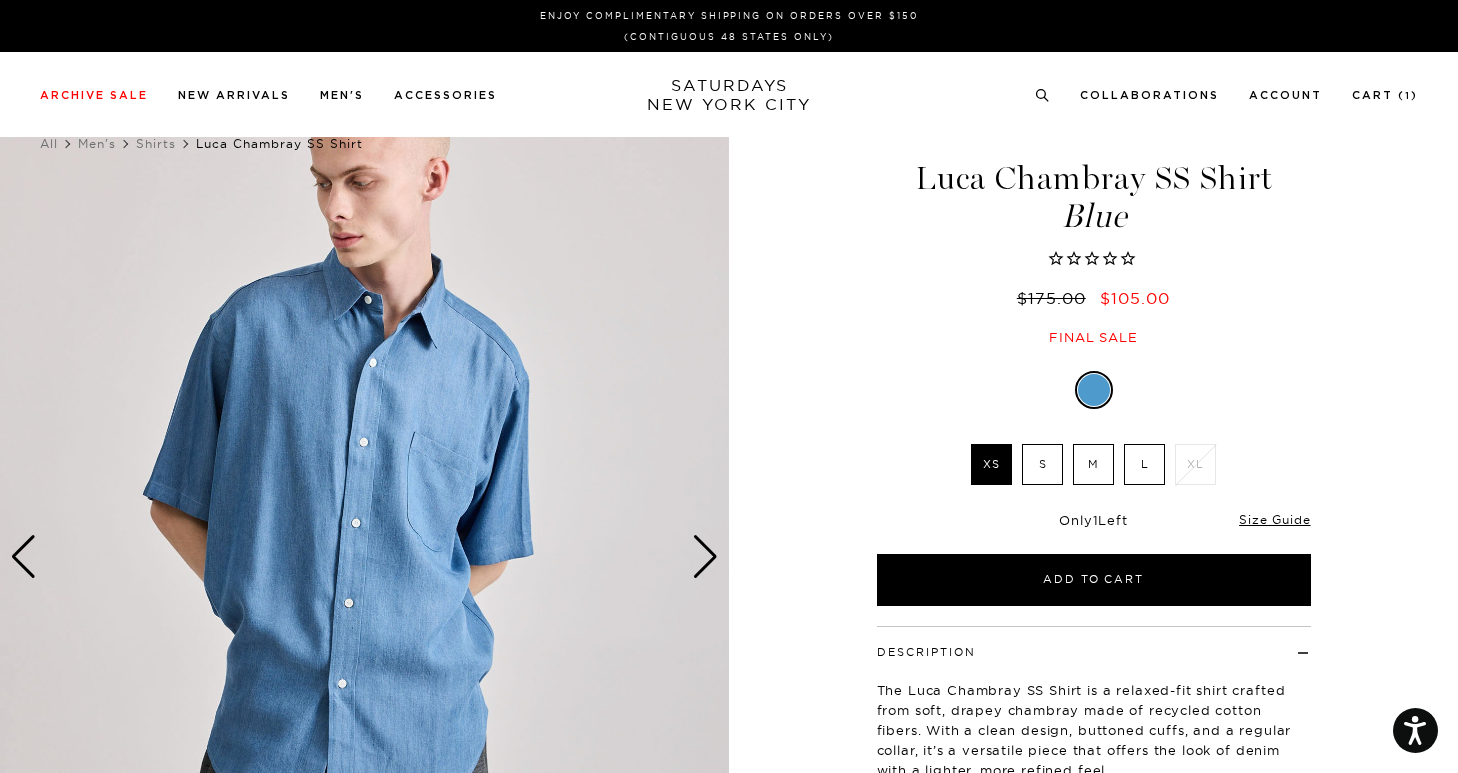 click at bounding box center [705, 557] 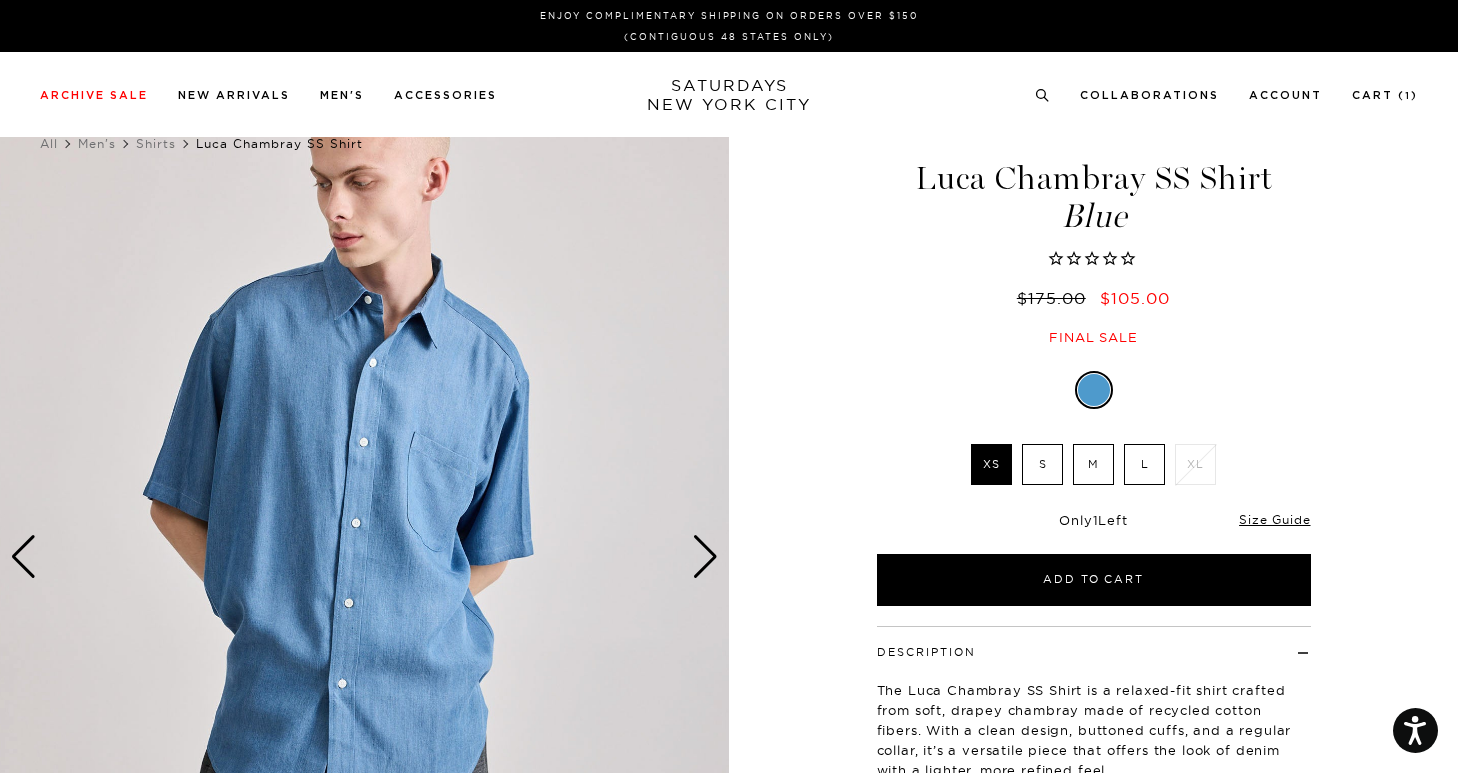 click at bounding box center (705, 557) 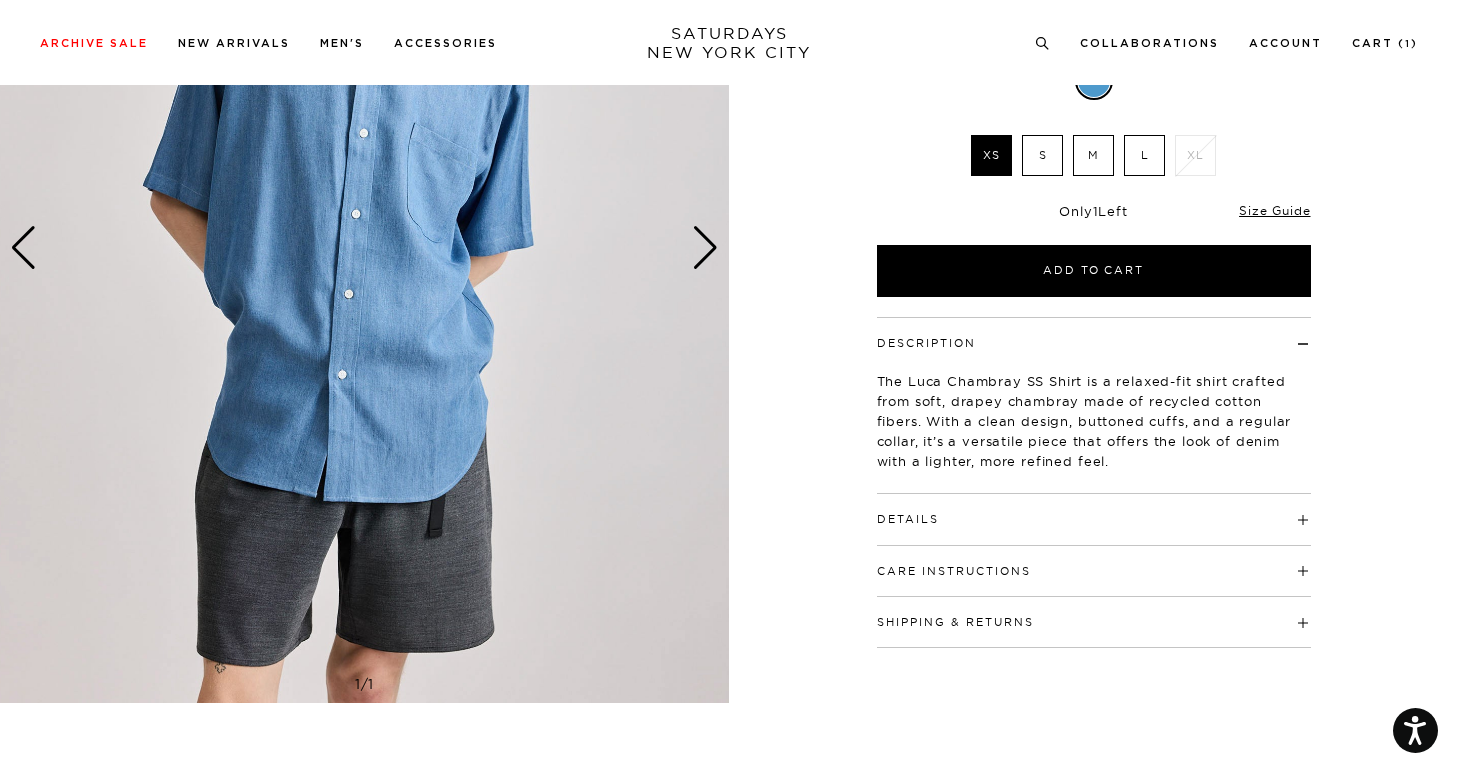 scroll, scrollTop: 331, scrollLeft: 0, axis: vertical 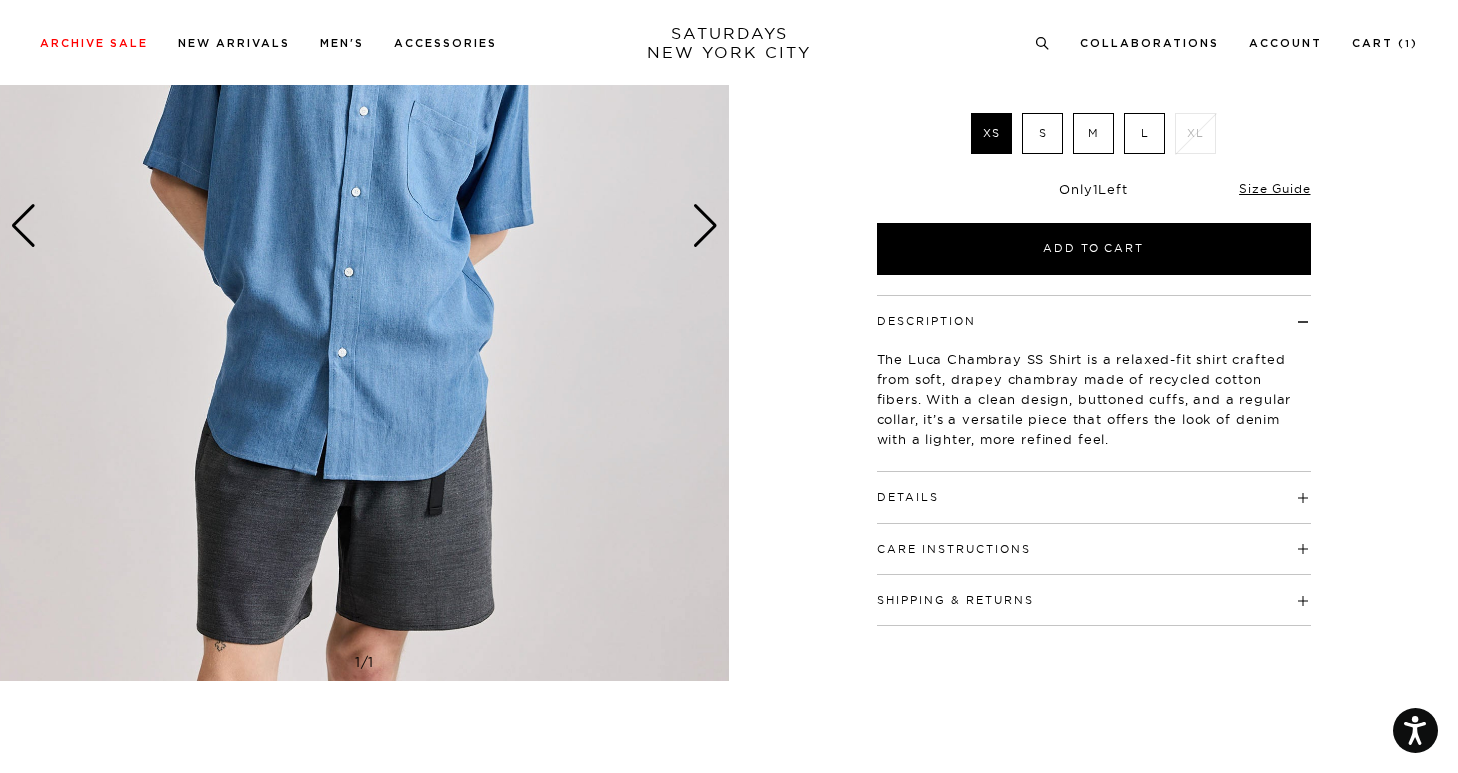 click on "Details" at bounding box center [908, 497] 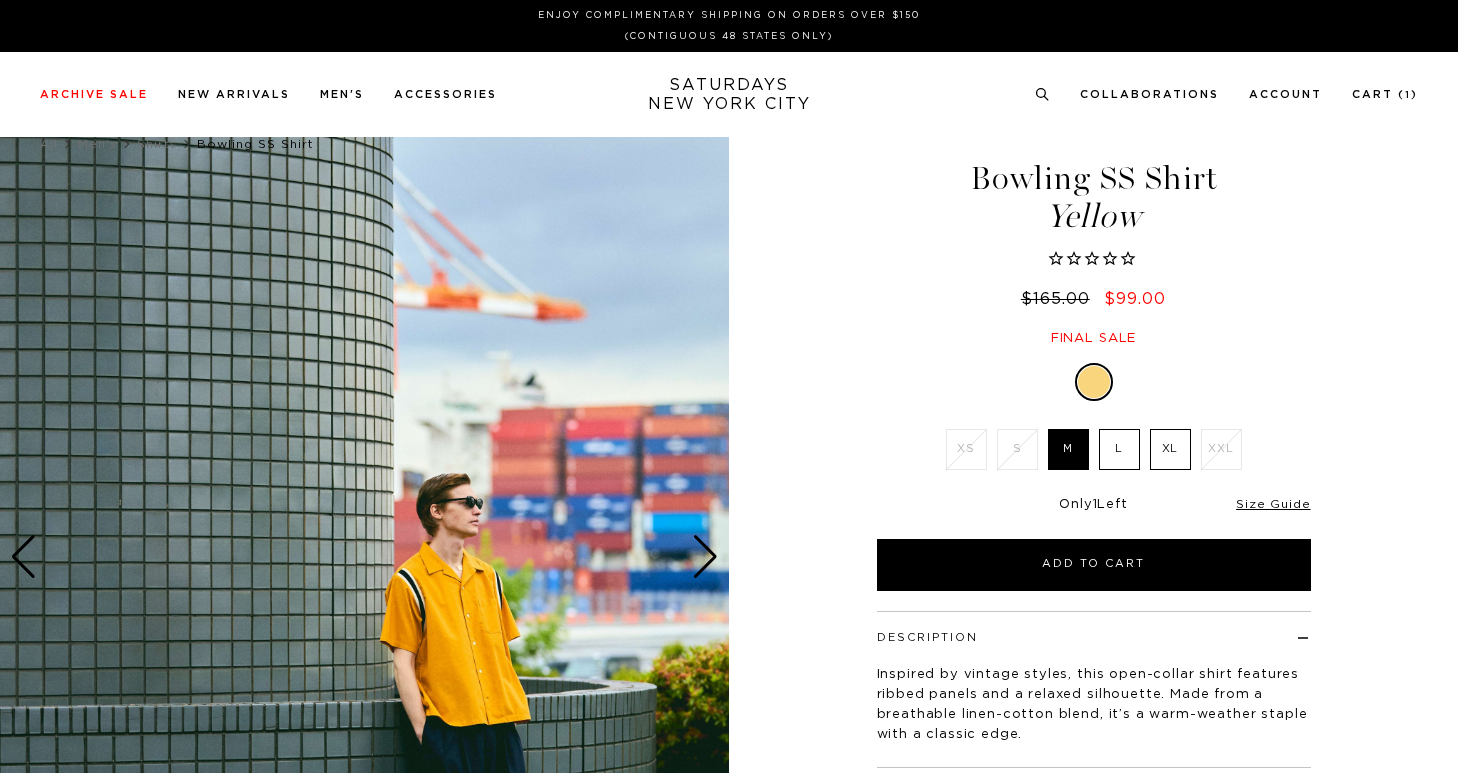 scroll, scrollTop: 0, scrollLeft: 0, axis: both 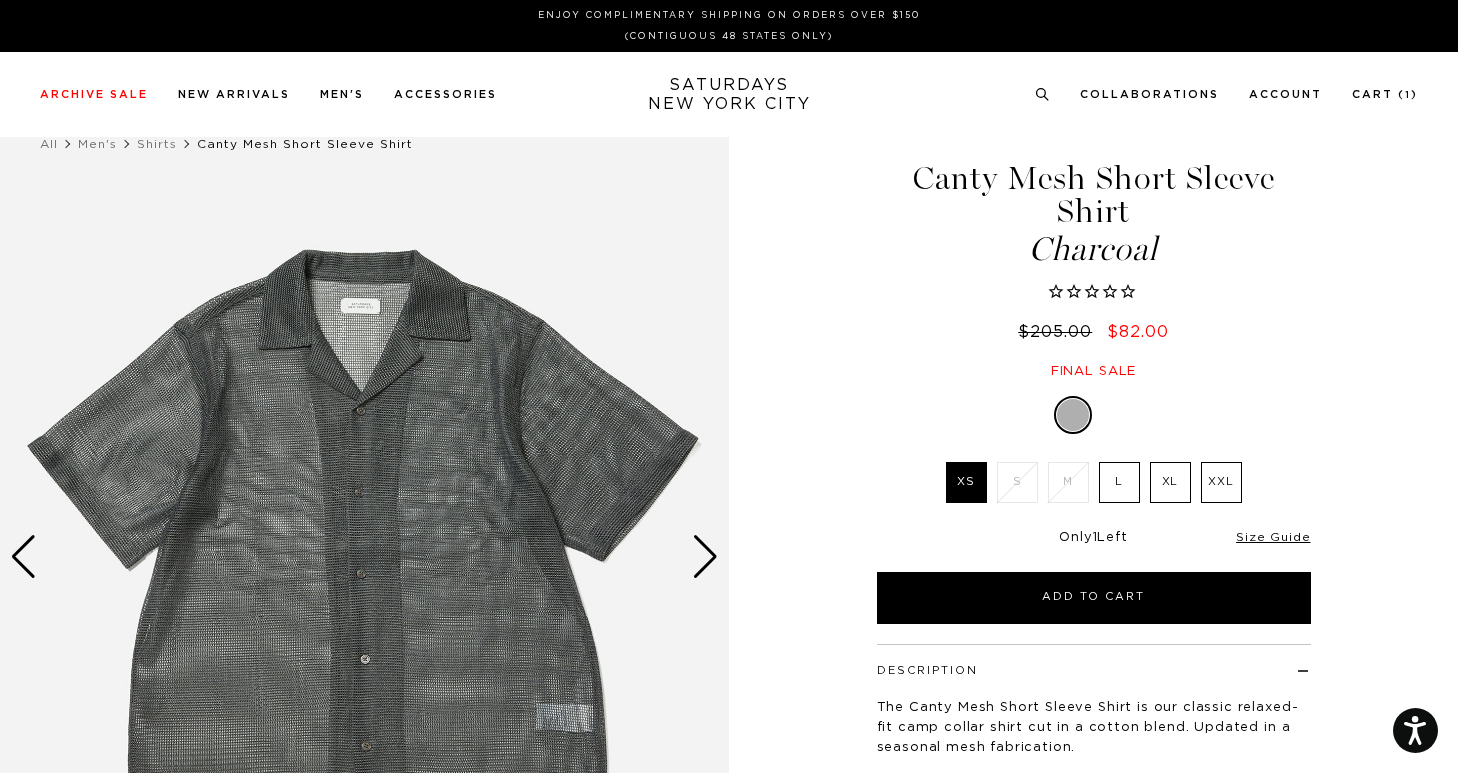 click at bounding box center (705, 557) 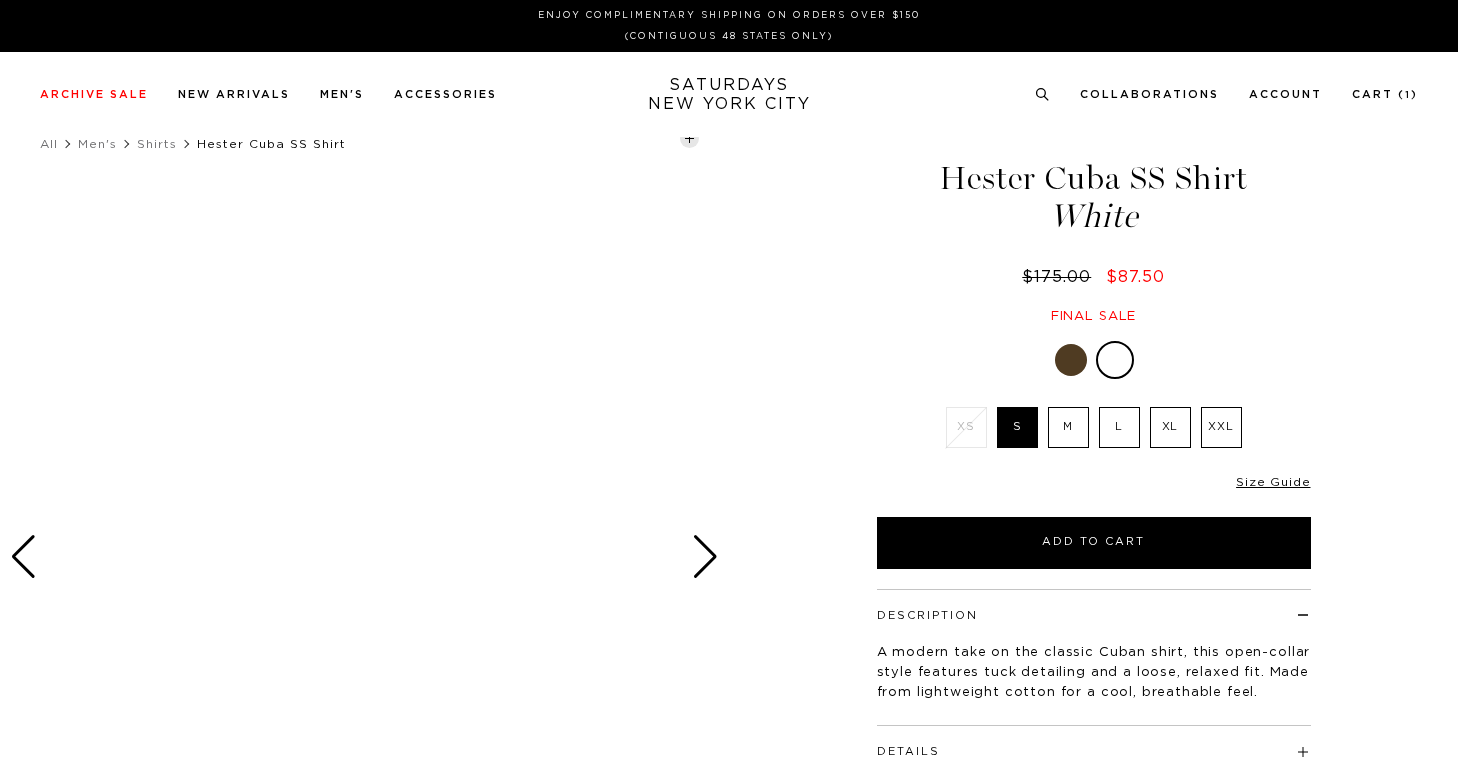 scroll, scrollTop: 0, scrollLeft: 0, axis: both 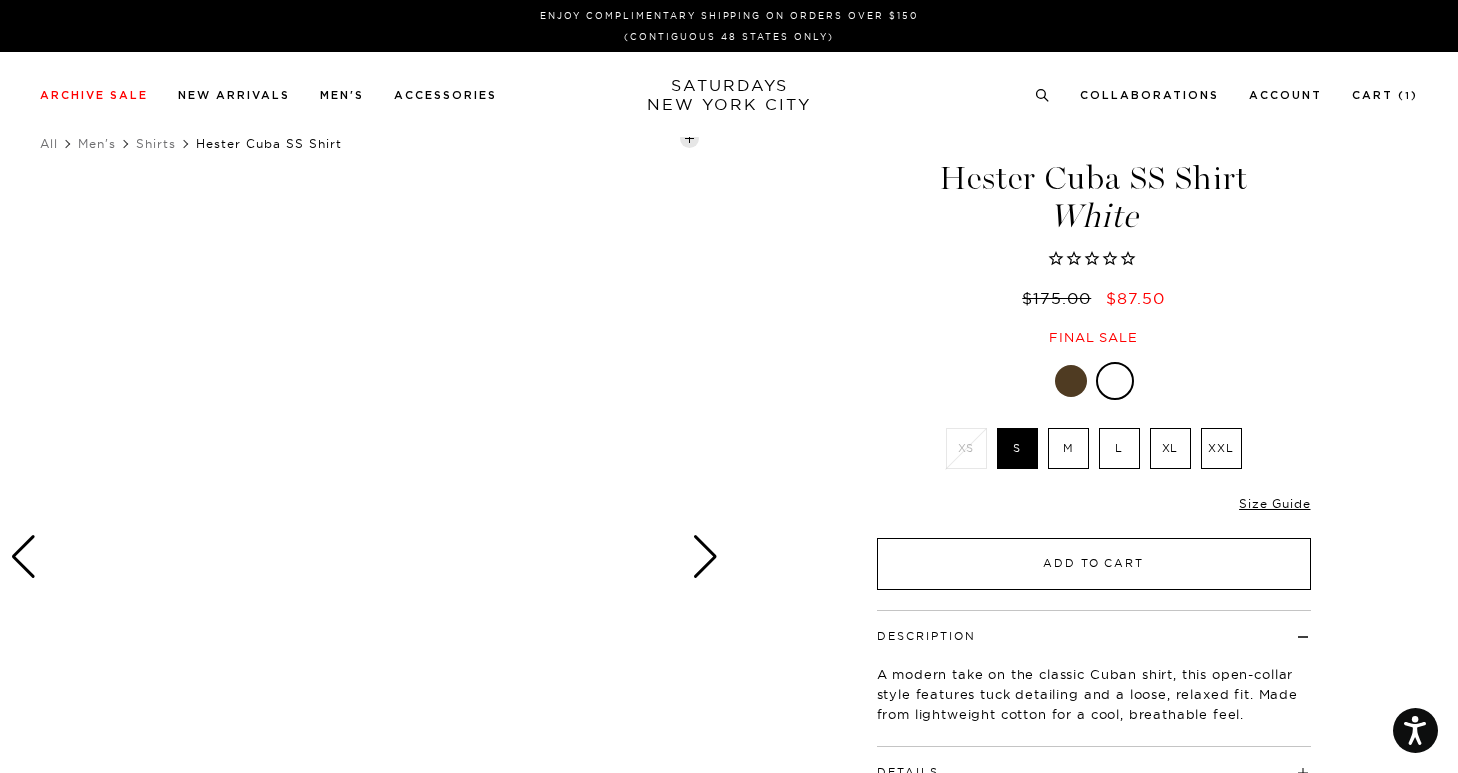click on "Add to Cart" at bounding box center [1094, 564] 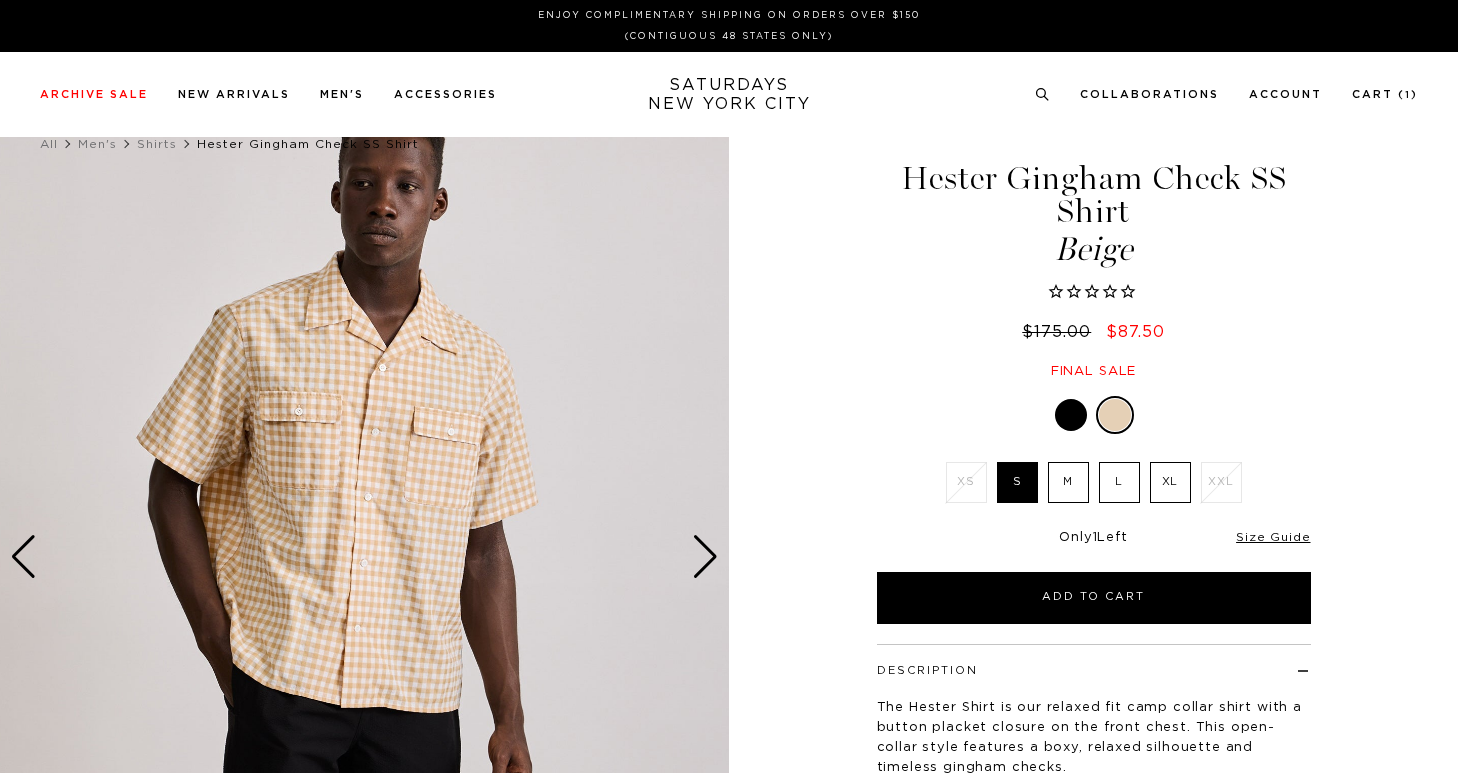 scroll, scrollTop: 0, scrollLeft: 0, axis: both 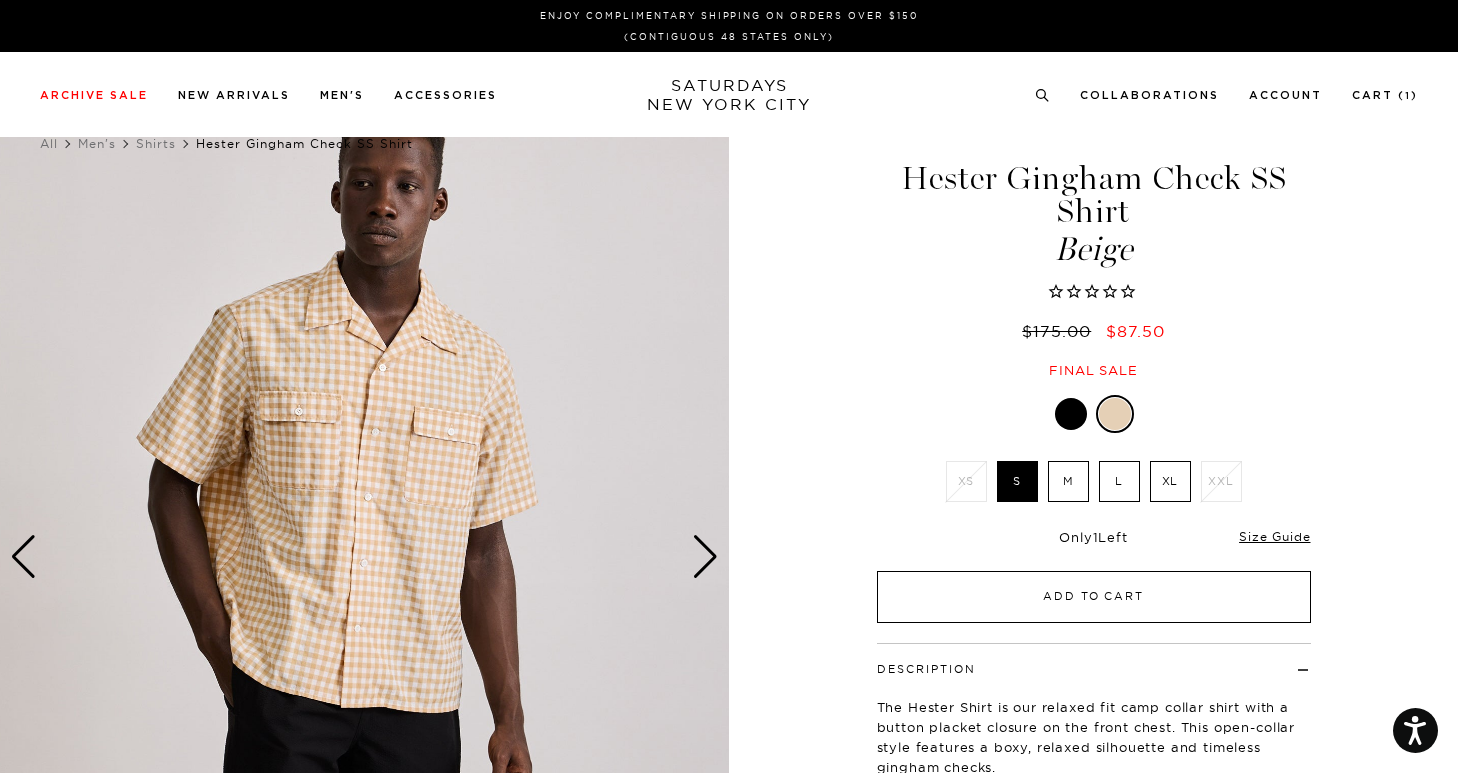 click on "Add to Cart" at bounding box center (1094, 597) 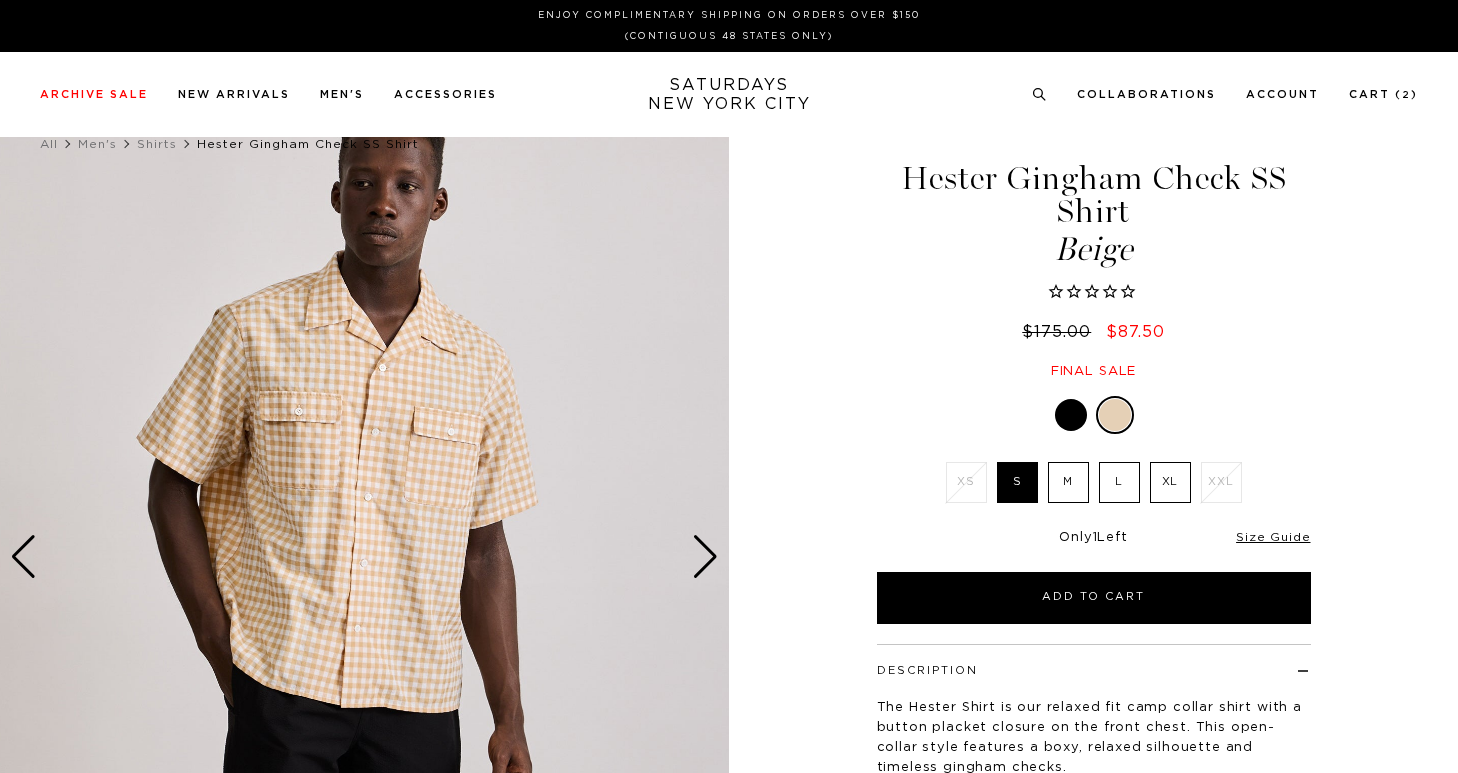 scroll, scrollTop: 0, scrollLeft: 0, axis: both 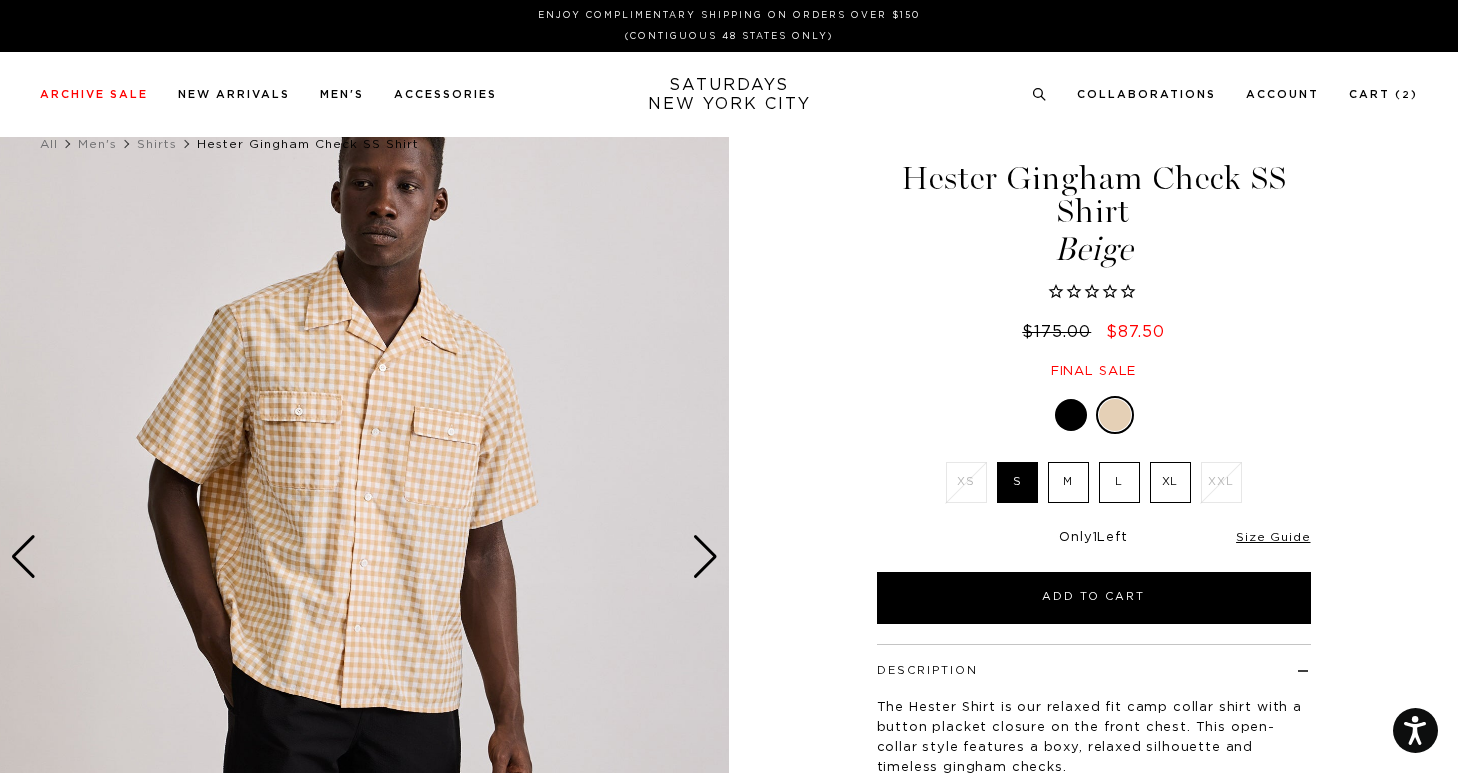 click at bounding box center [705, 557] 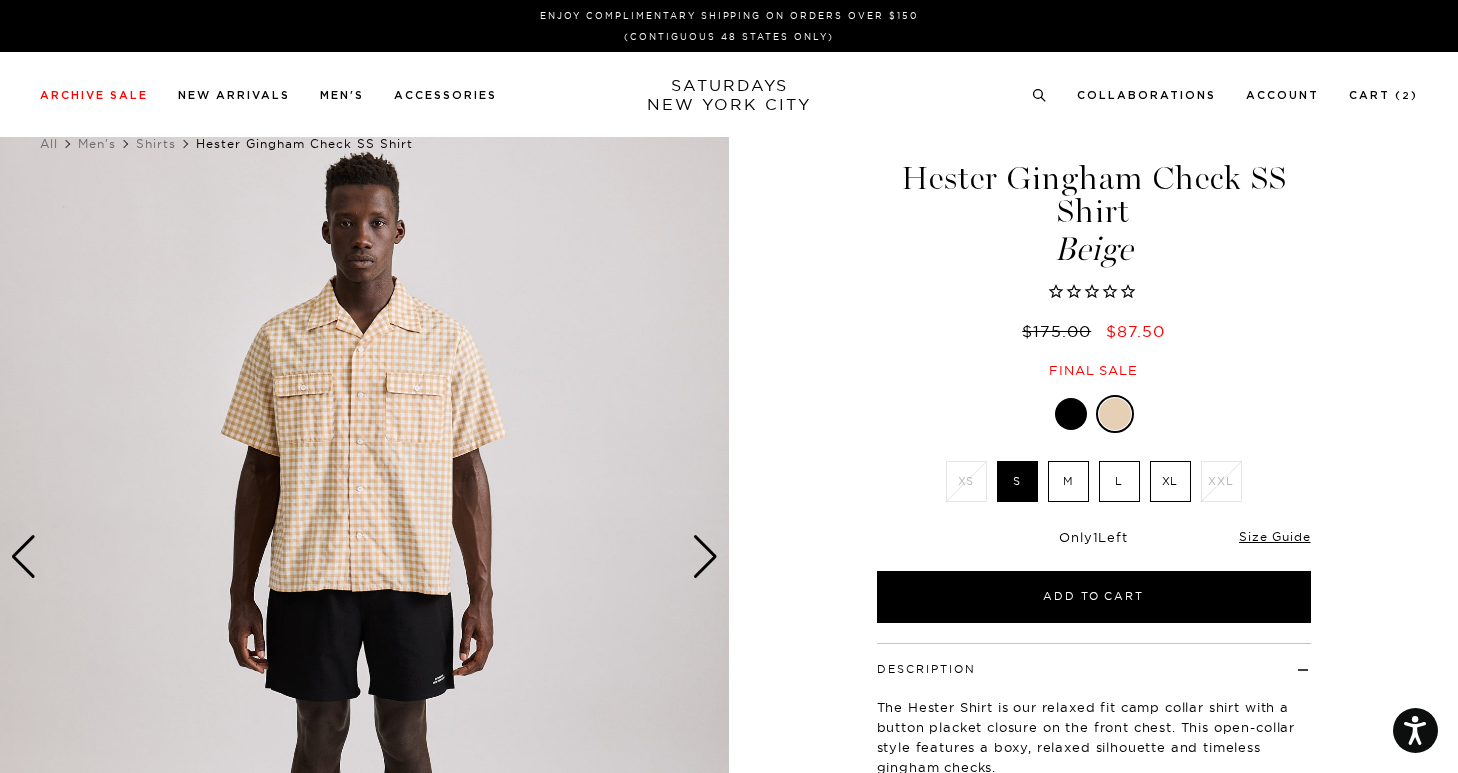 click at bounding box center (705, 557) 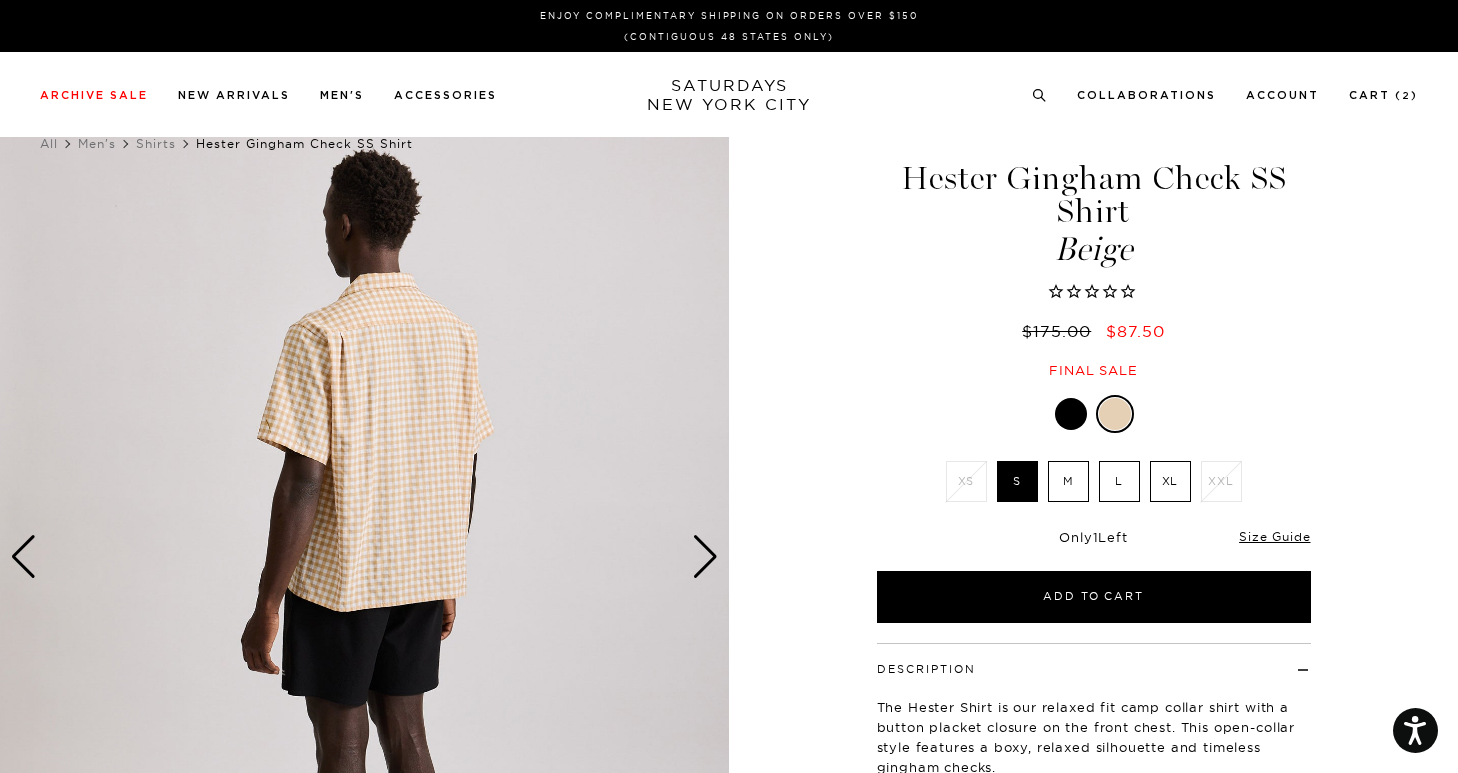 click at bounding box center [705, 557] 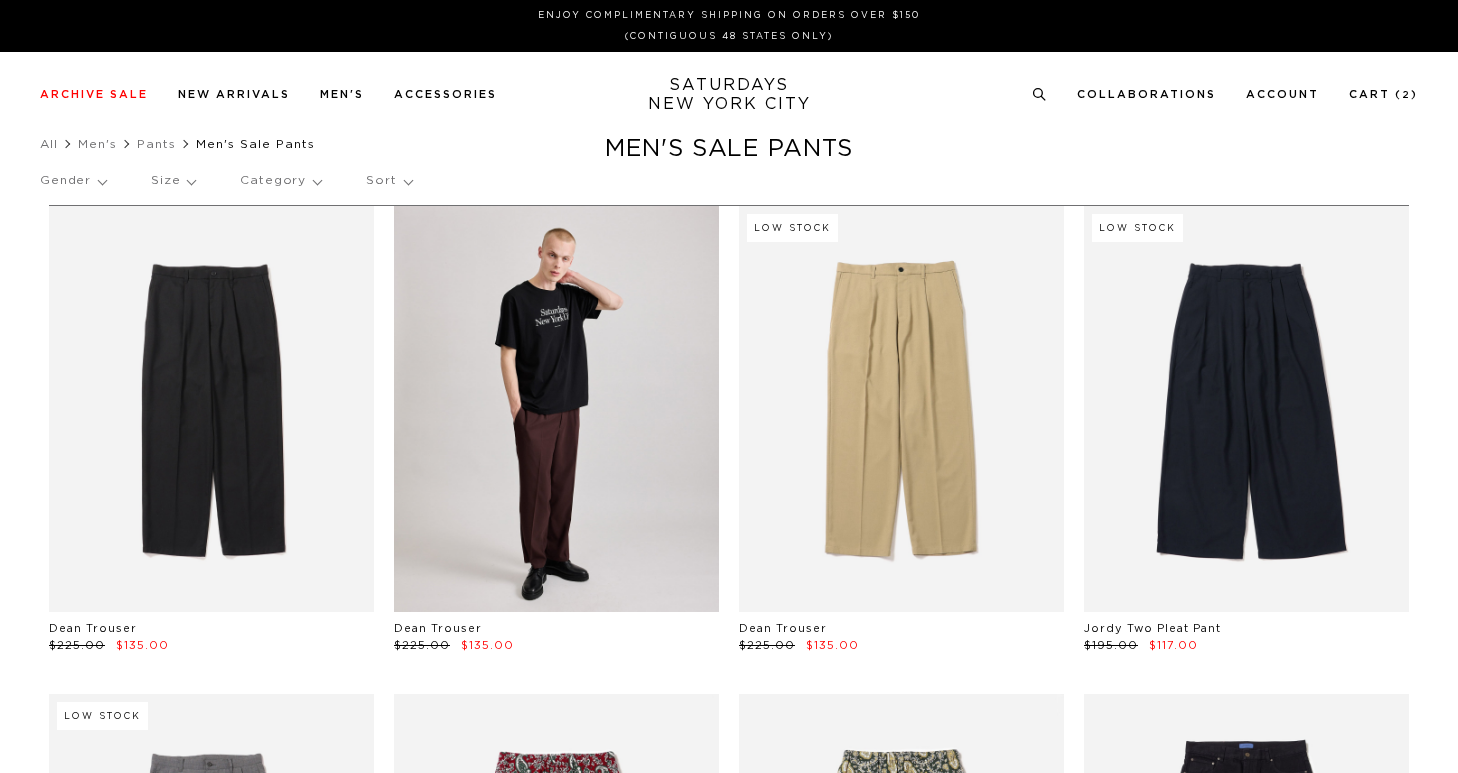 scroll, scrollTop: 0, scrollLeft: 0, axis: both 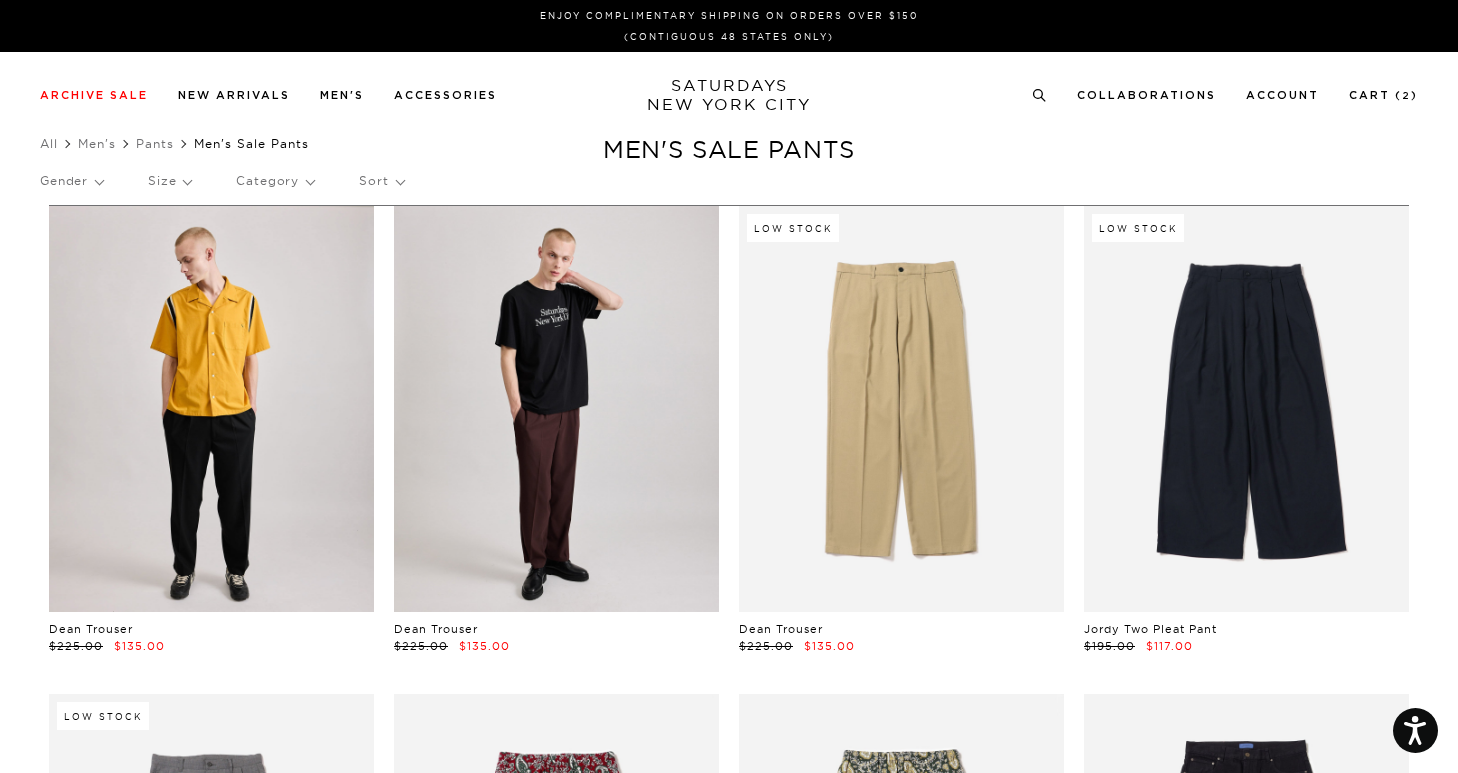 click at bounding box center (211, 409) 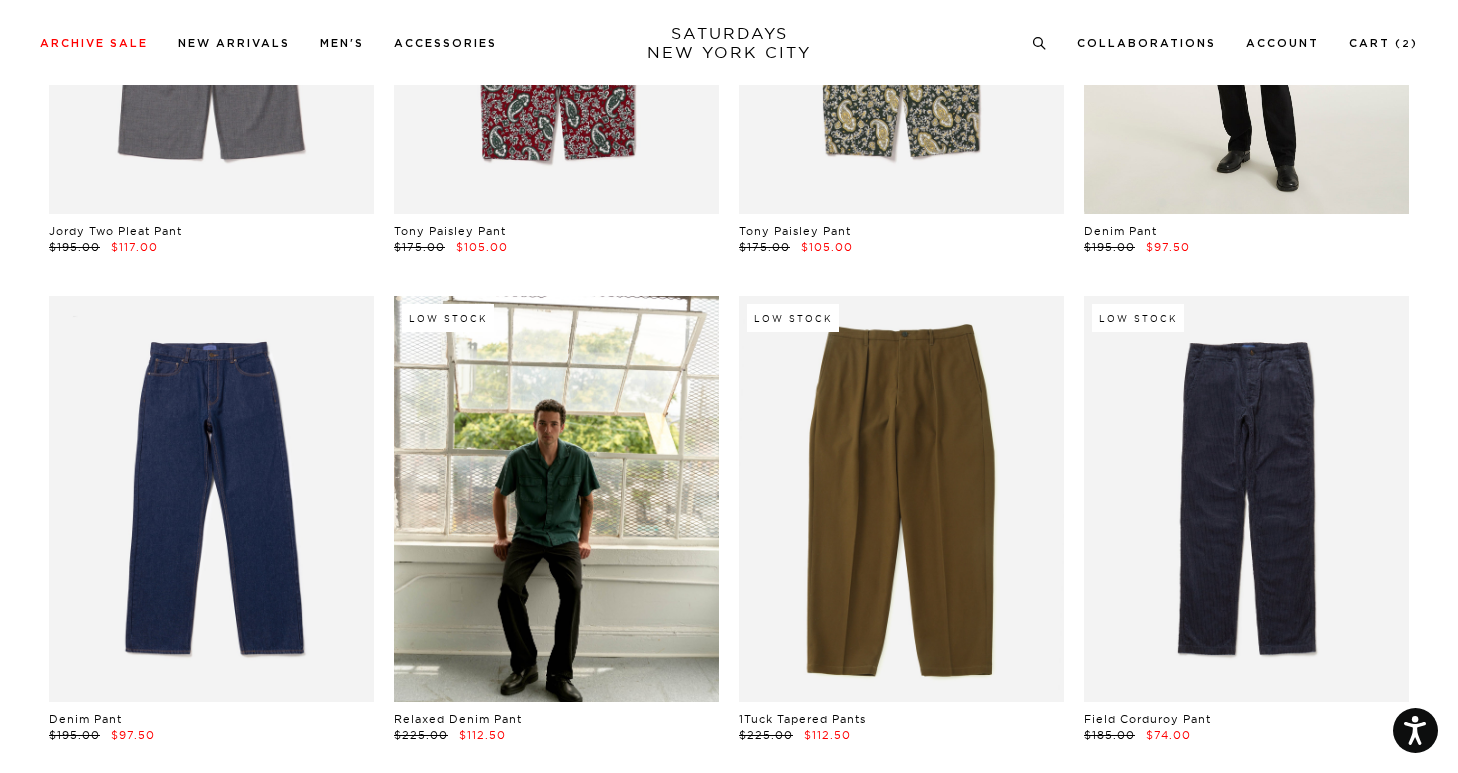 scroll, scrollTop: 943, scrollLeft: 0, axis: vertical 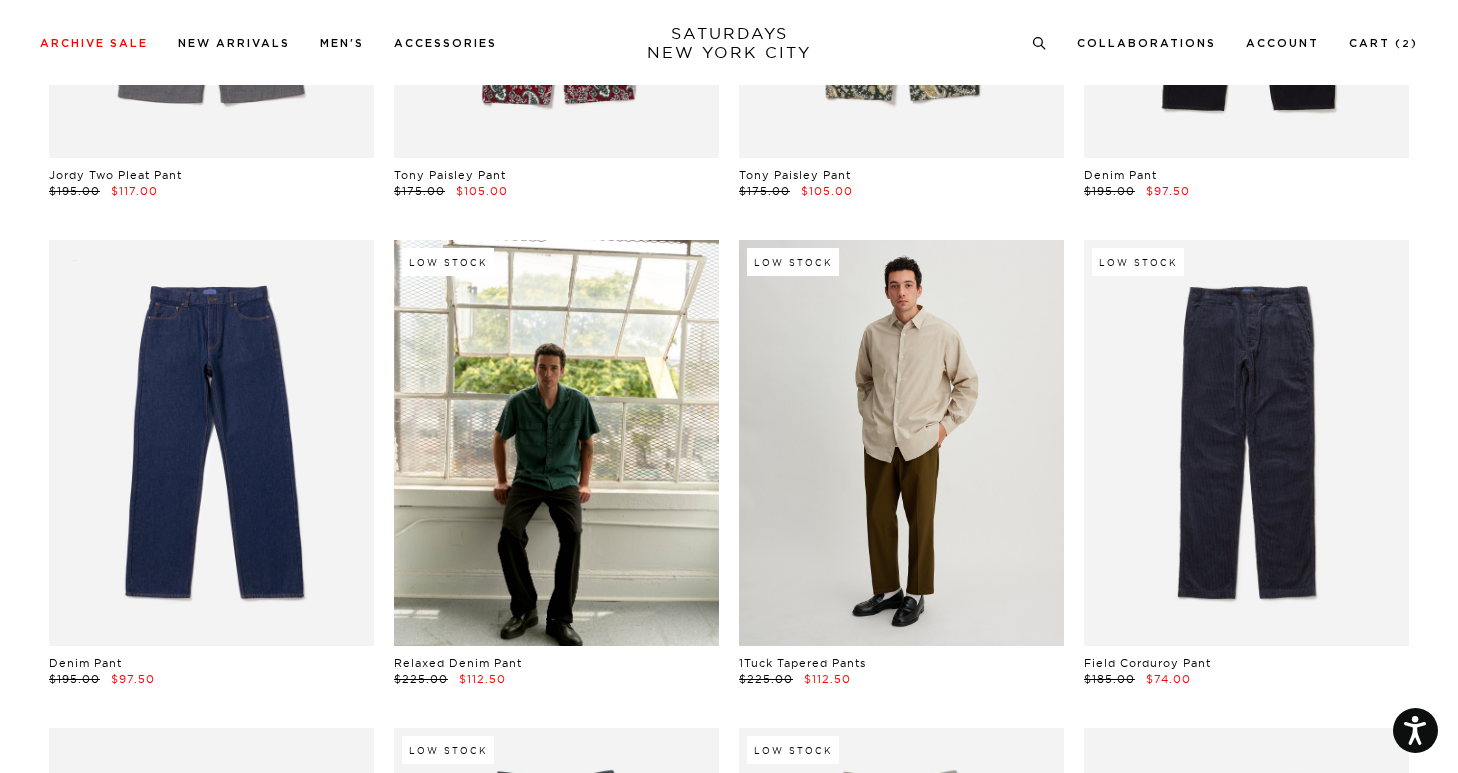 click at bounding box center [901, 443] 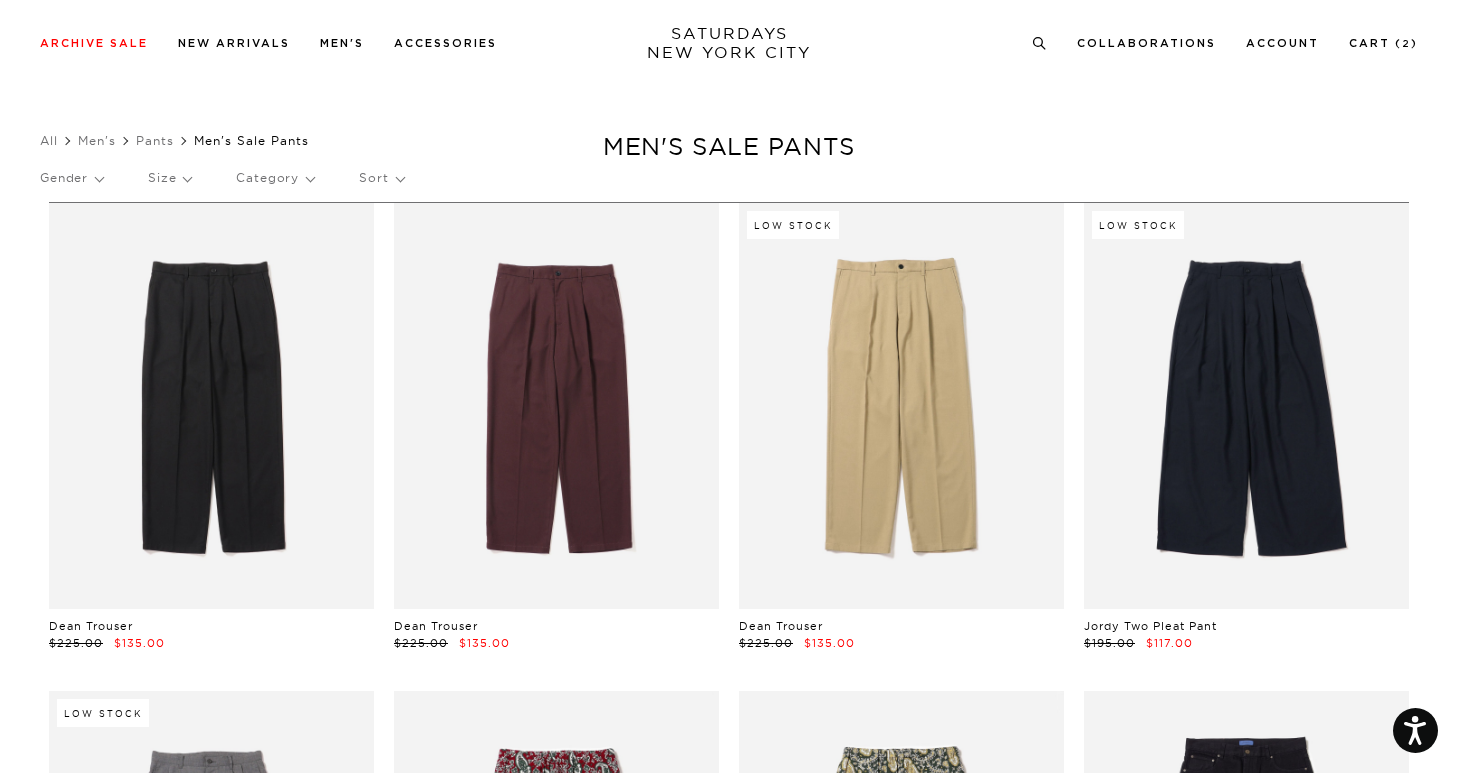 scroll, scrollTop: 0, scrollLeft: 0, axis: both 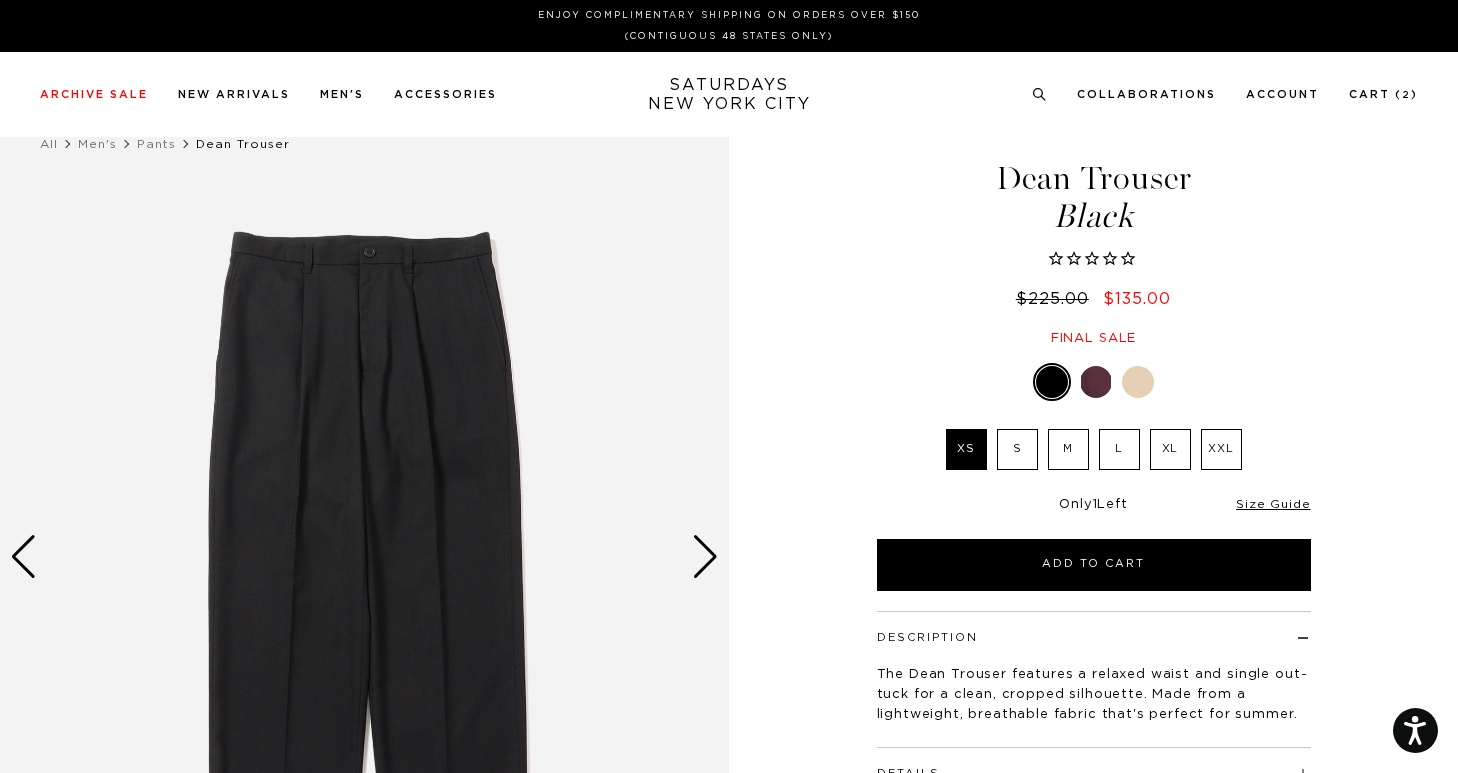 click on "S" at bounding box center (1017, 449) 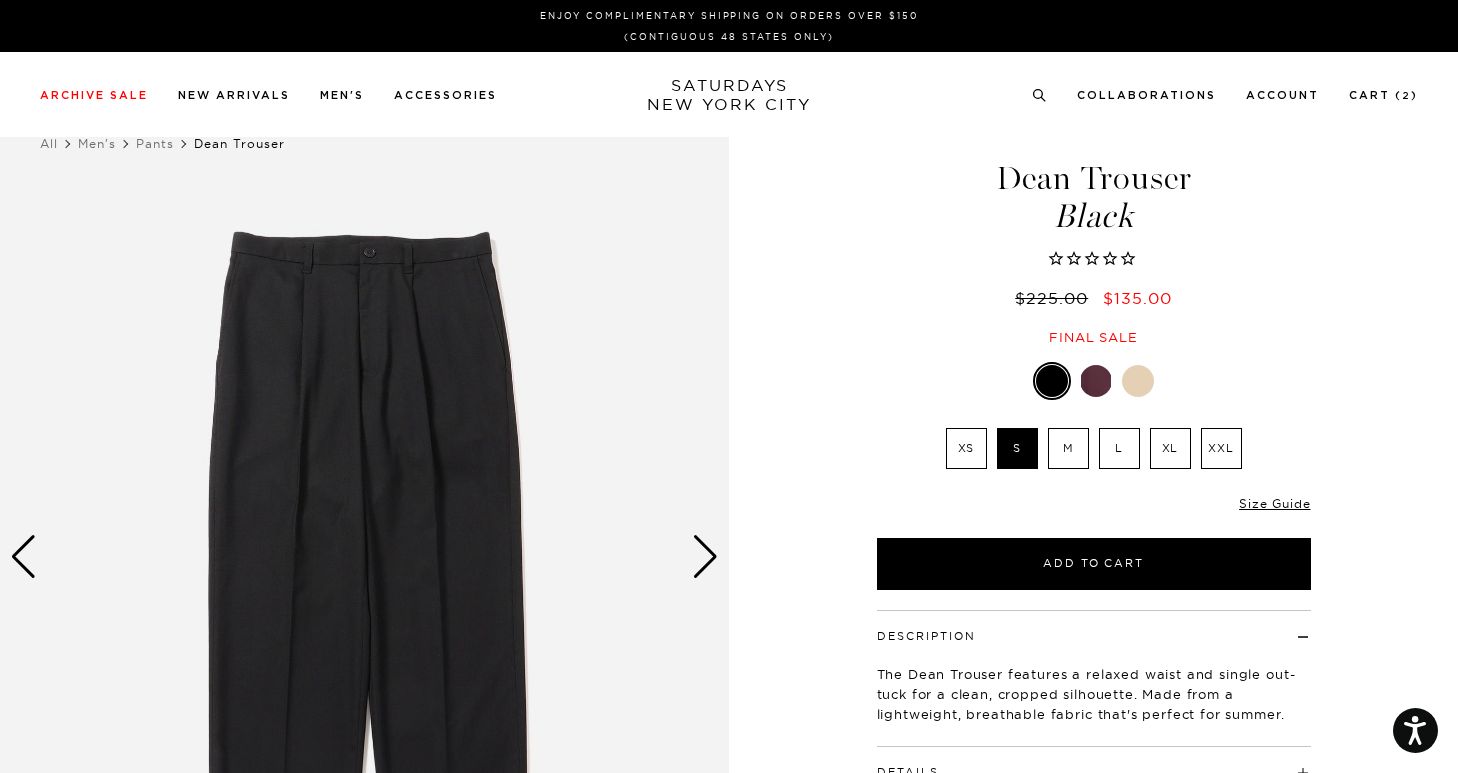 click at bounding box center [705, 557] 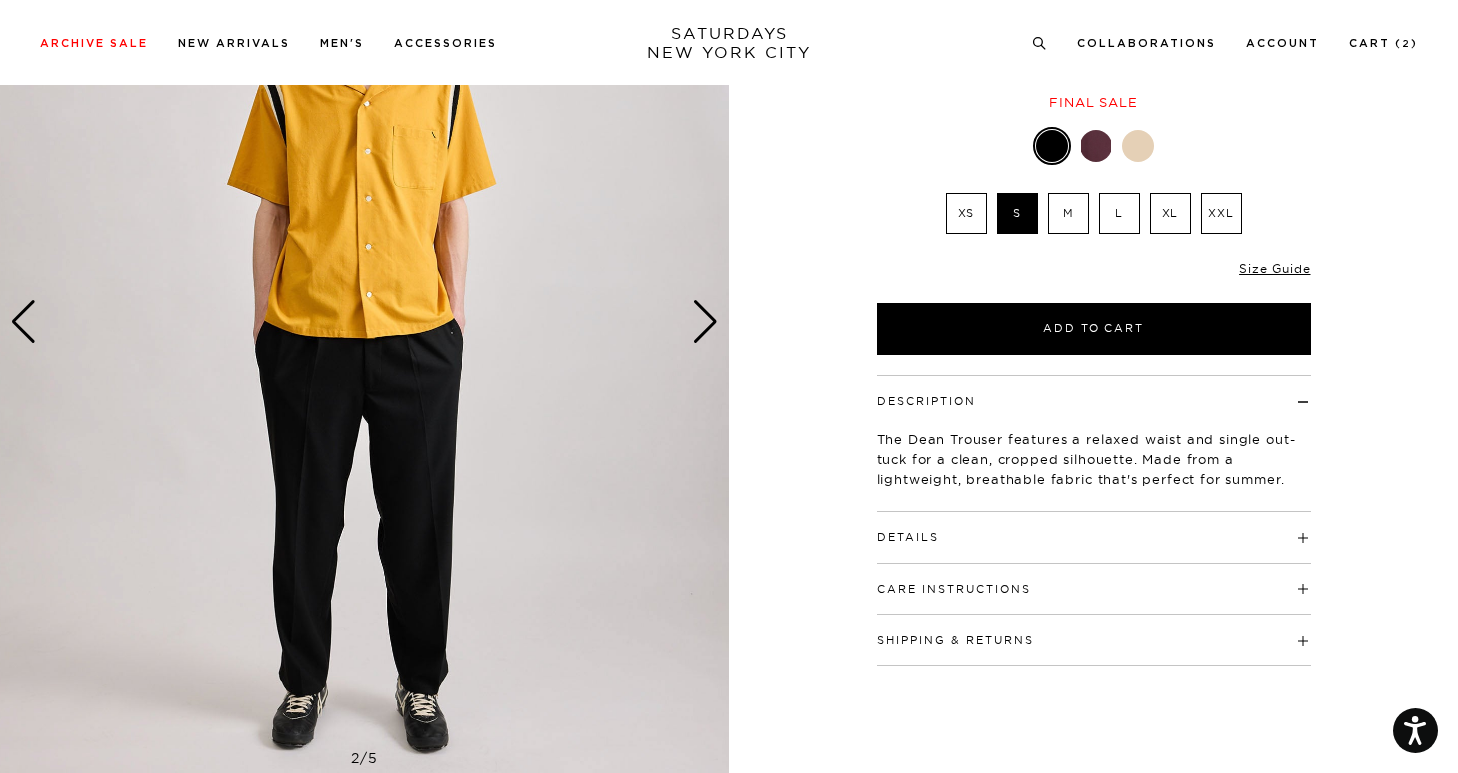 scroll, scrollTop: 233, scrollLeft: 0, axis: vertical 